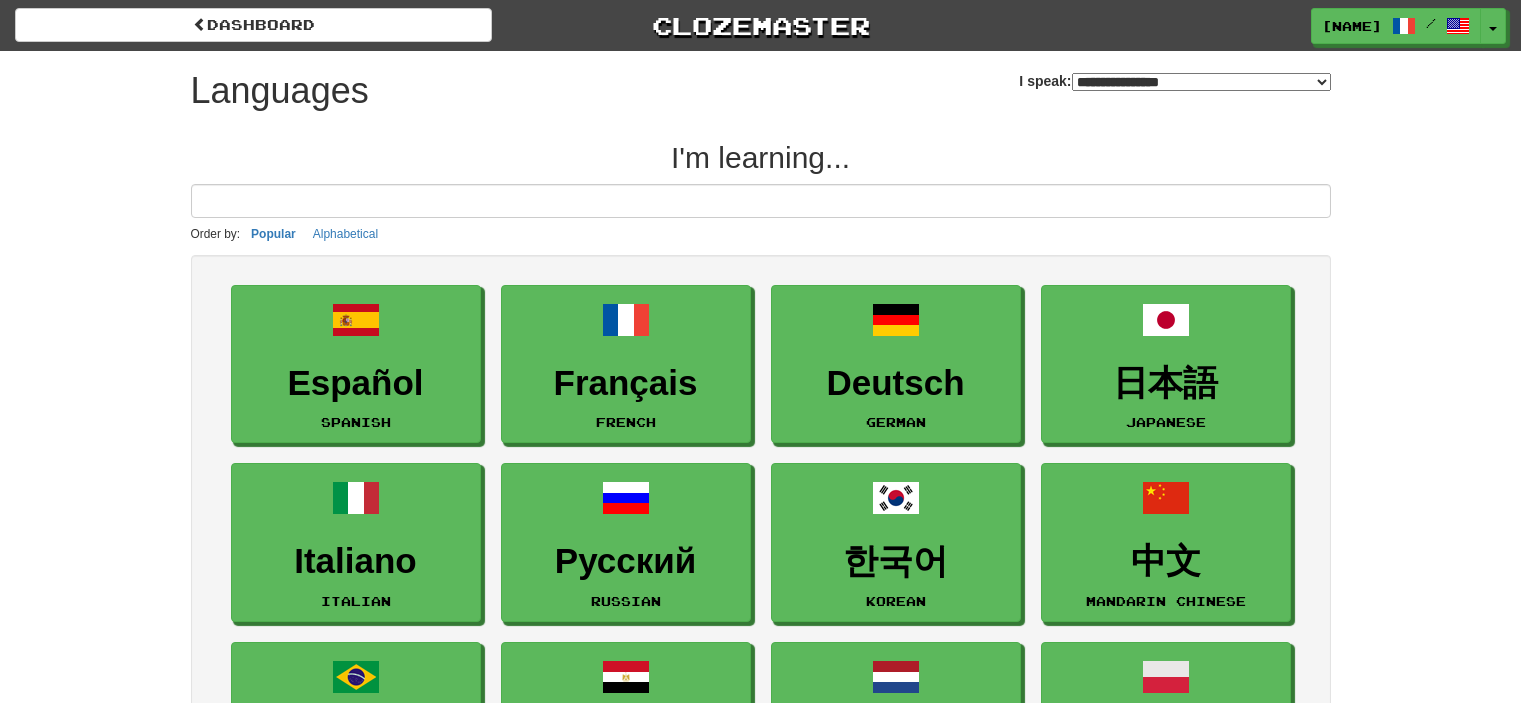 select on "*******" 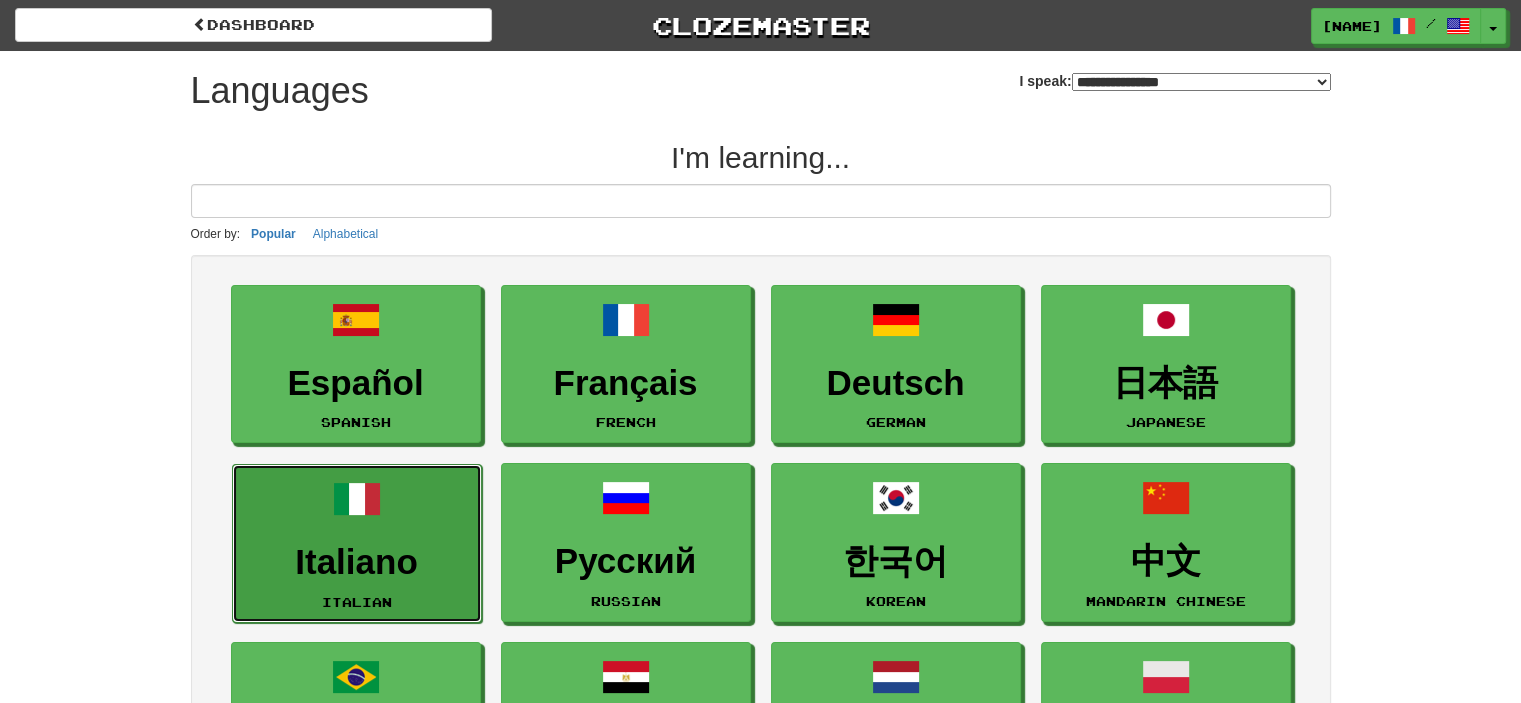 click on "Italiano" at bounding box center (357, 562) 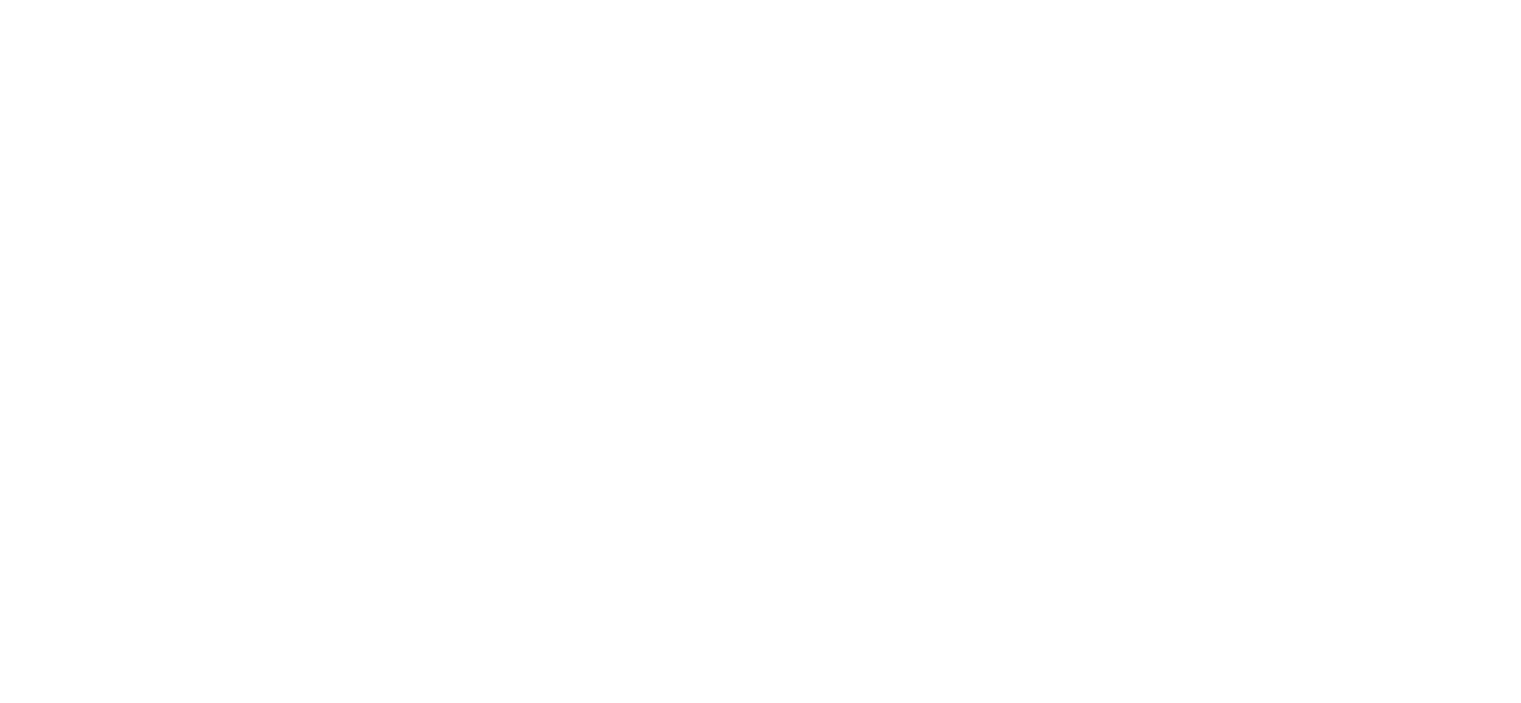 scroll, scrollTop: 0, scrollLeft: 0, axis: both 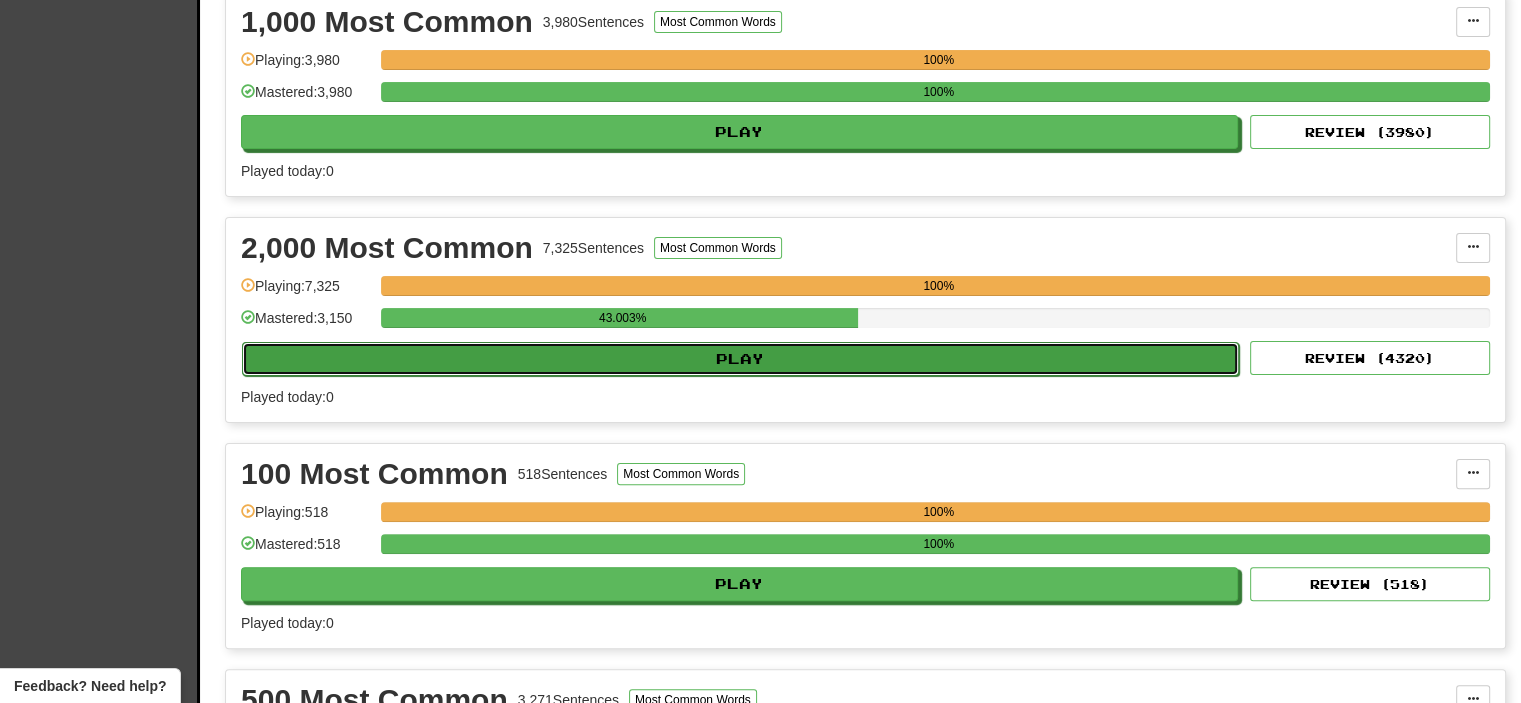 click on "Play" at bounding box center [740, 359] 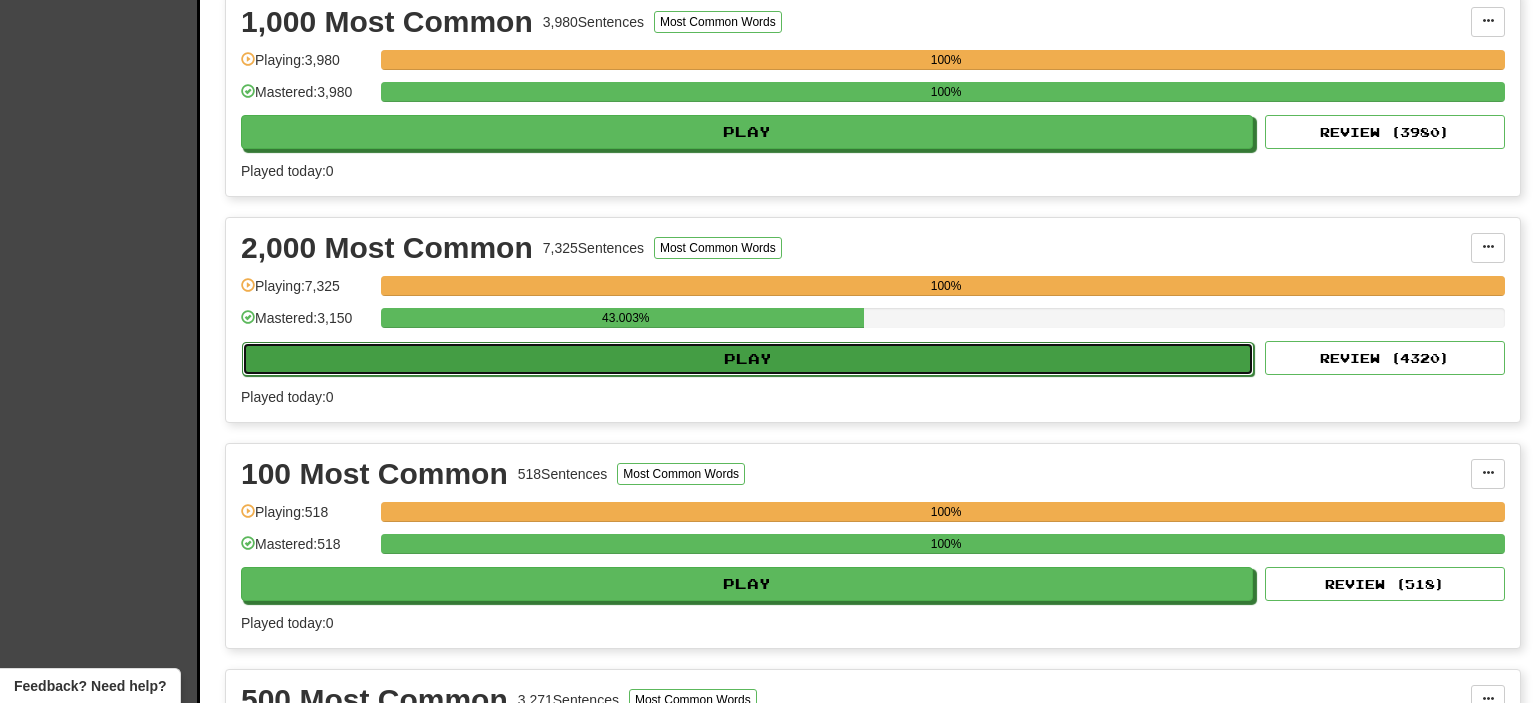 select on "**" 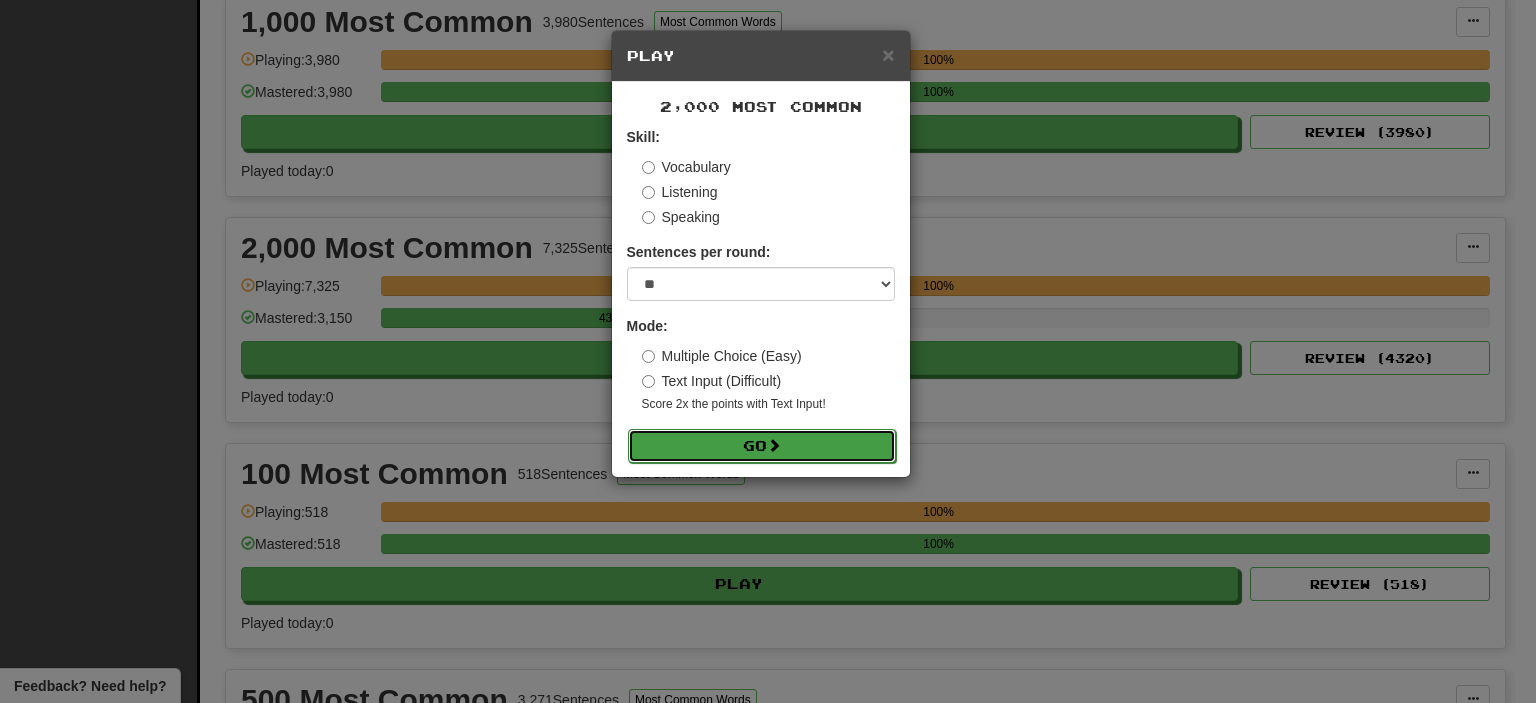 click on "Go" at bounding box center (762, 446) 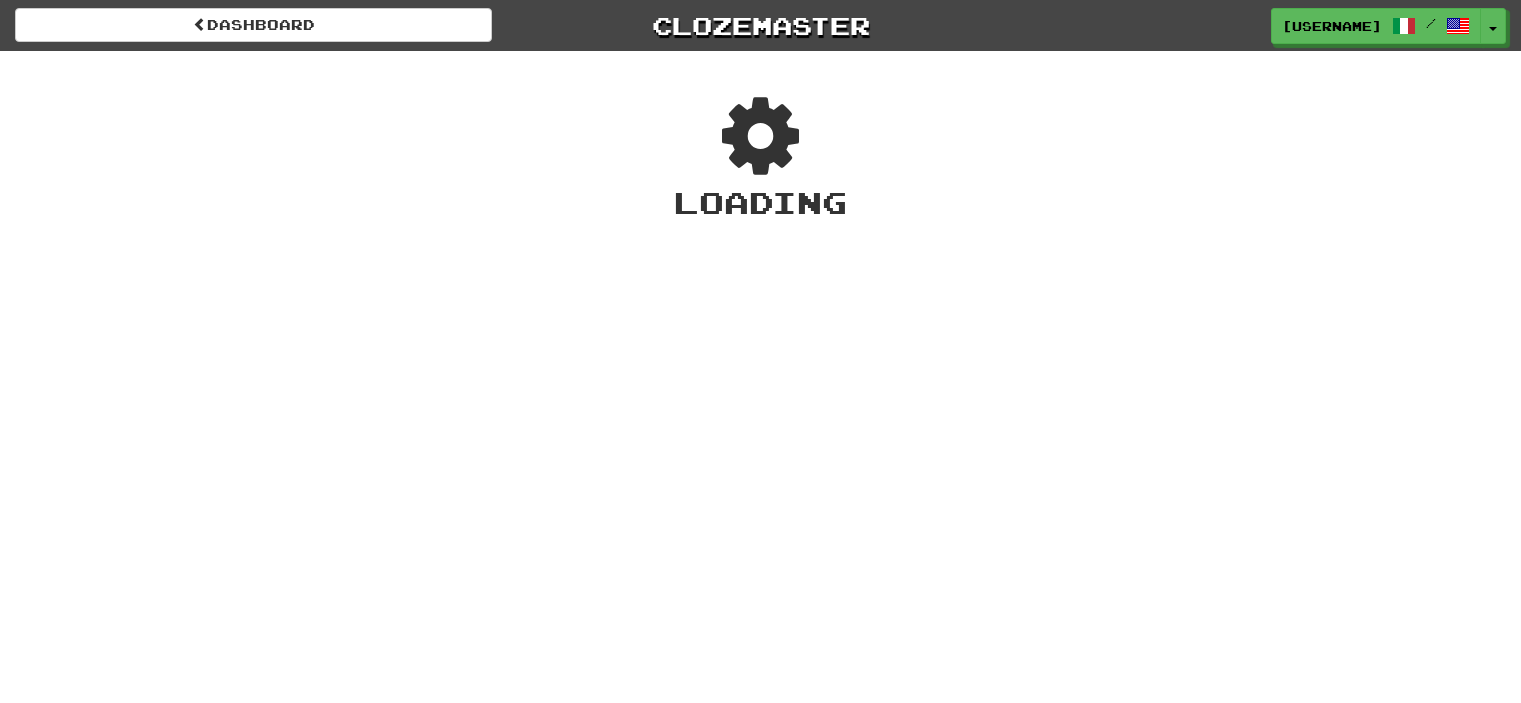 scroll, scrollTop: 0, scrollLeft: 0, axis: both 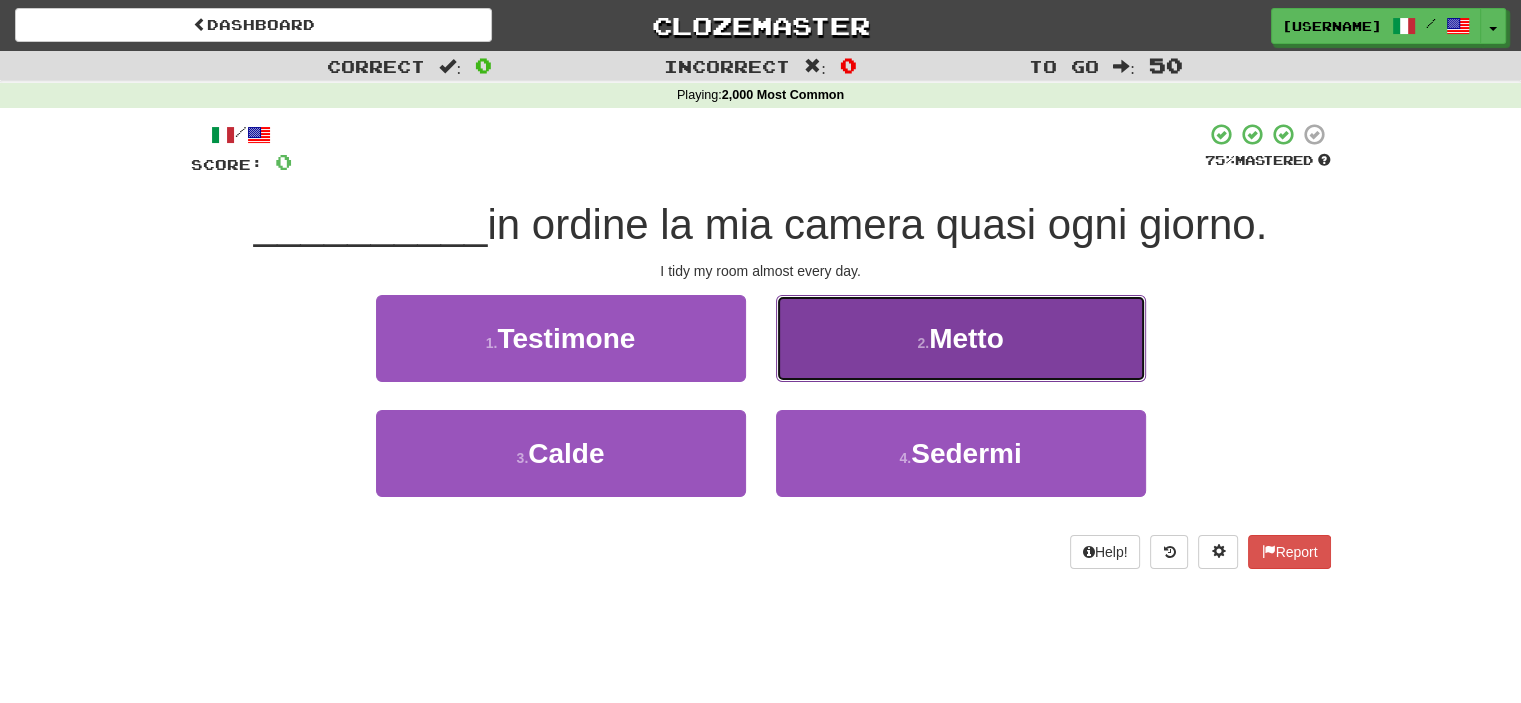 click on "2 .  Metto" at bounding box center (961, 338) 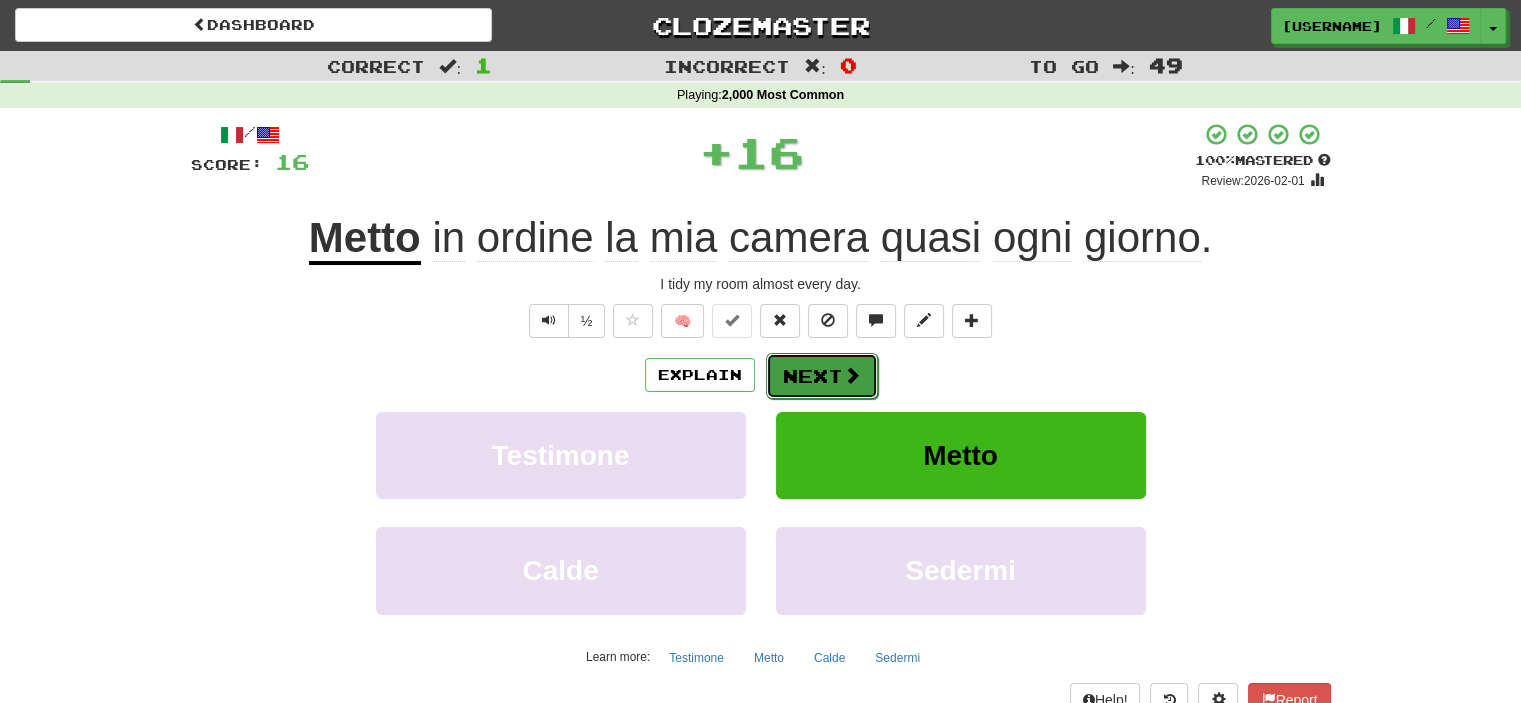 click on "Next" at bounding box center [822, 376] 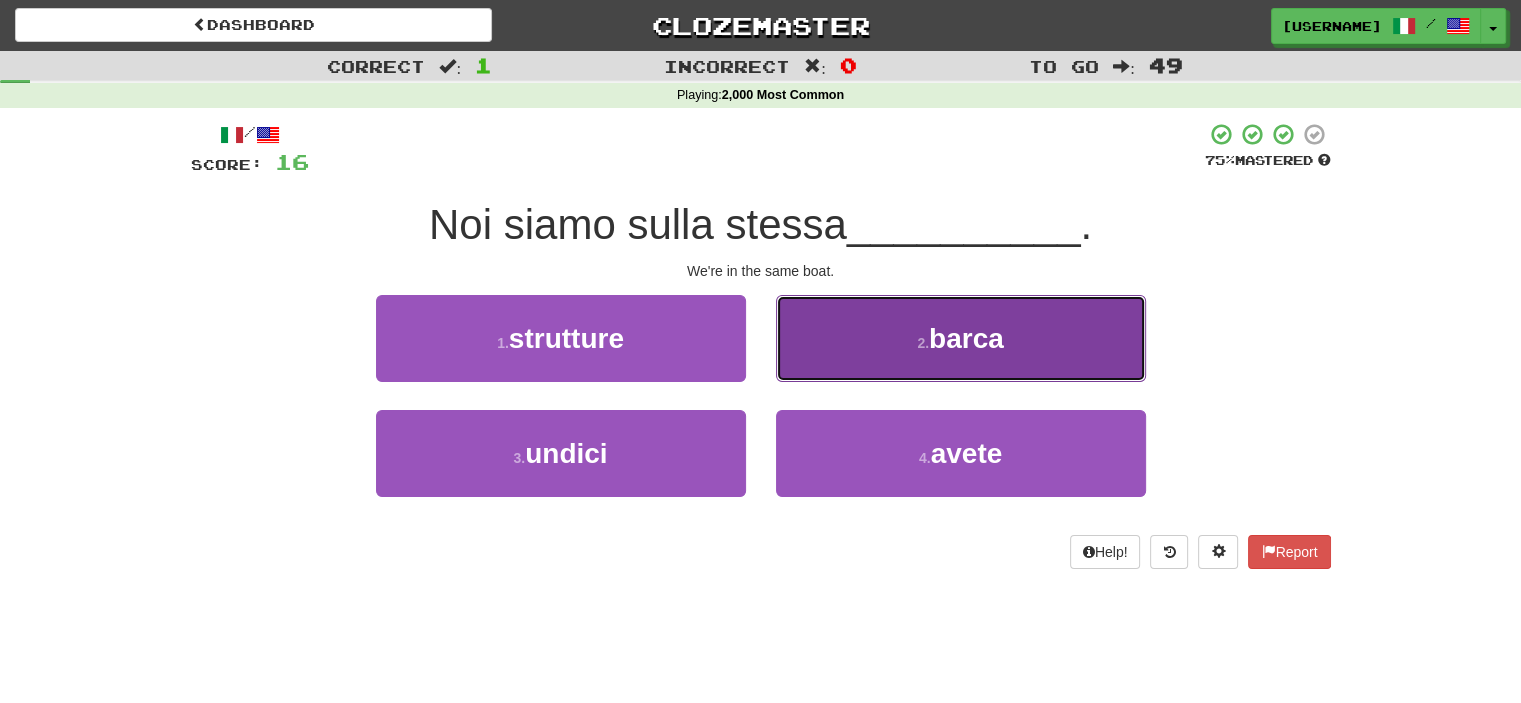 click on "2 .  barca" at bounding box center (961, 338) 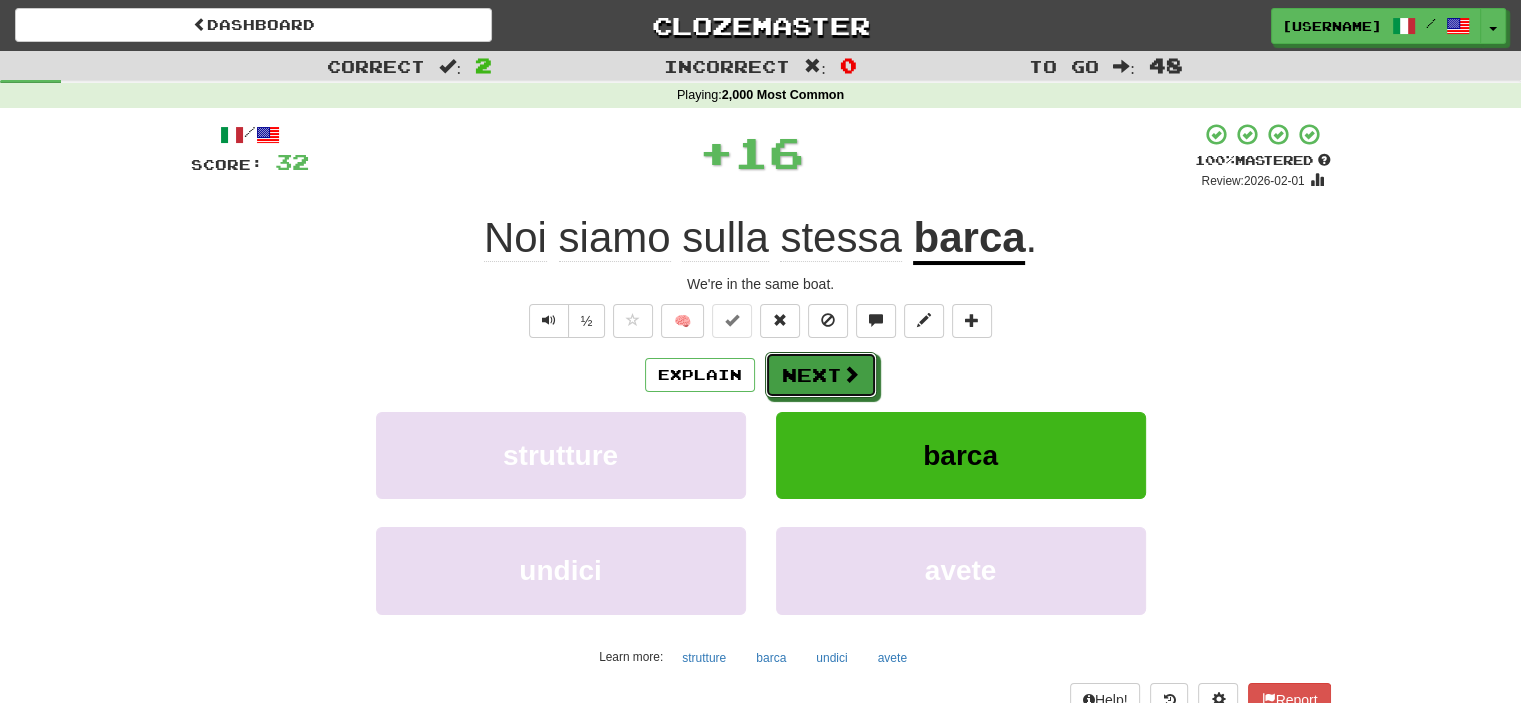 click on "Next" at bounding box center [821, 375] 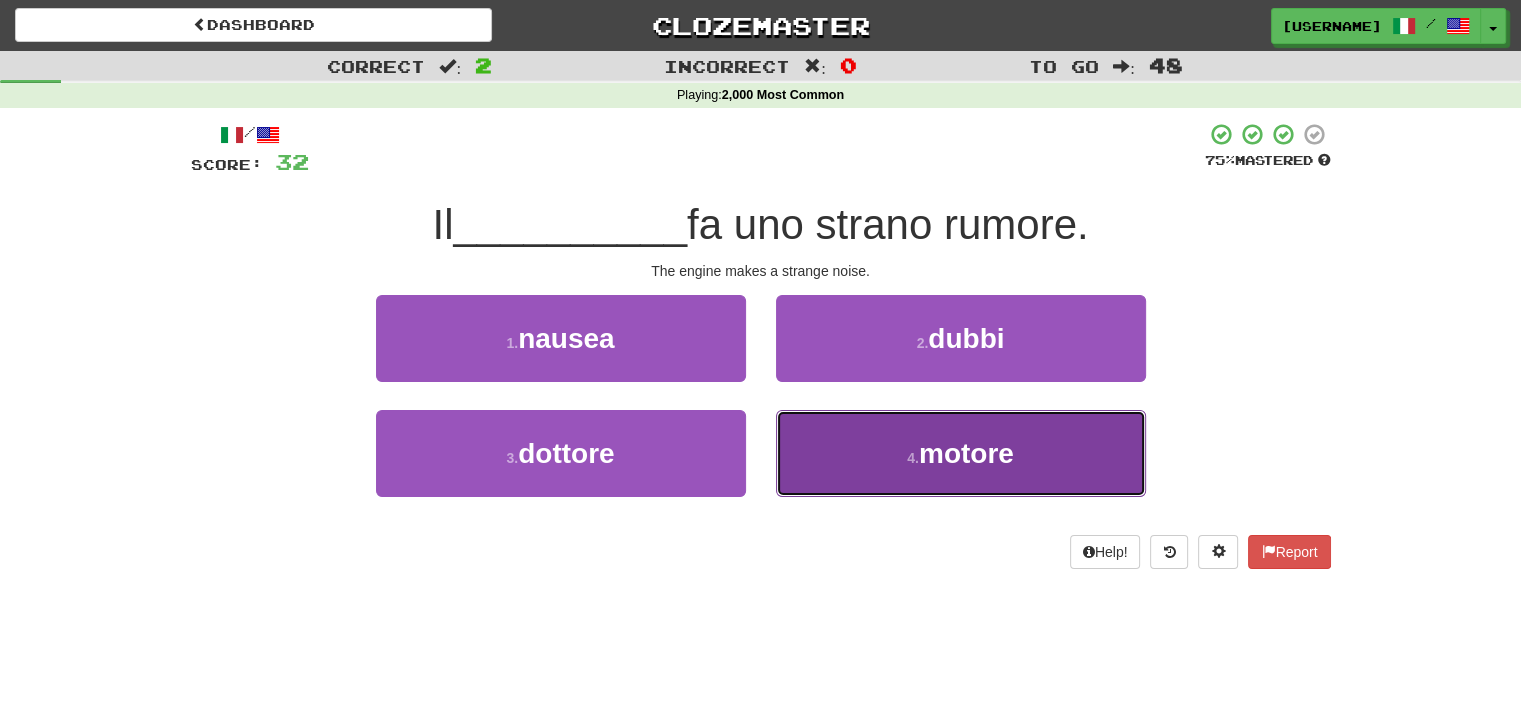 click on "4 .  motore" at bounding box center [961, 453] 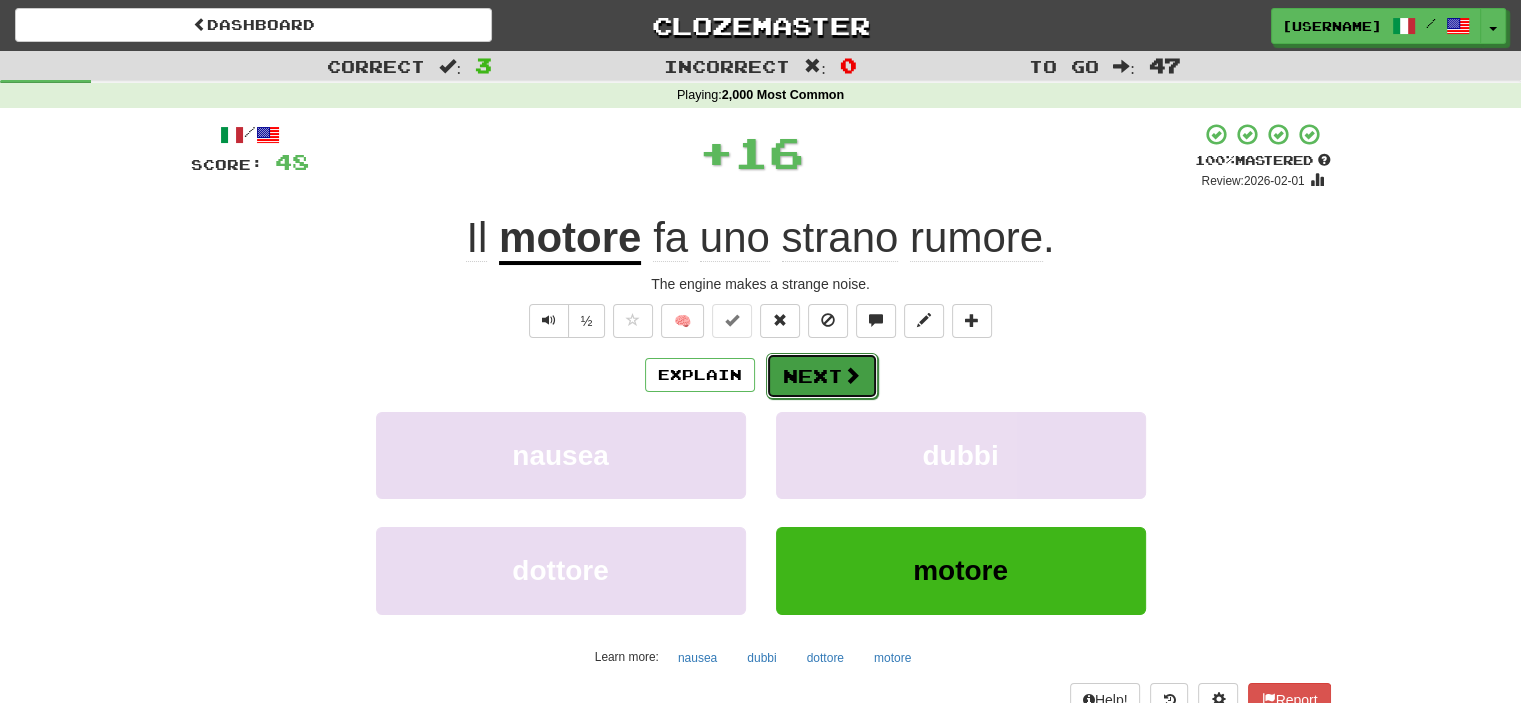 click on "Next" at bounding box center [822, 376] 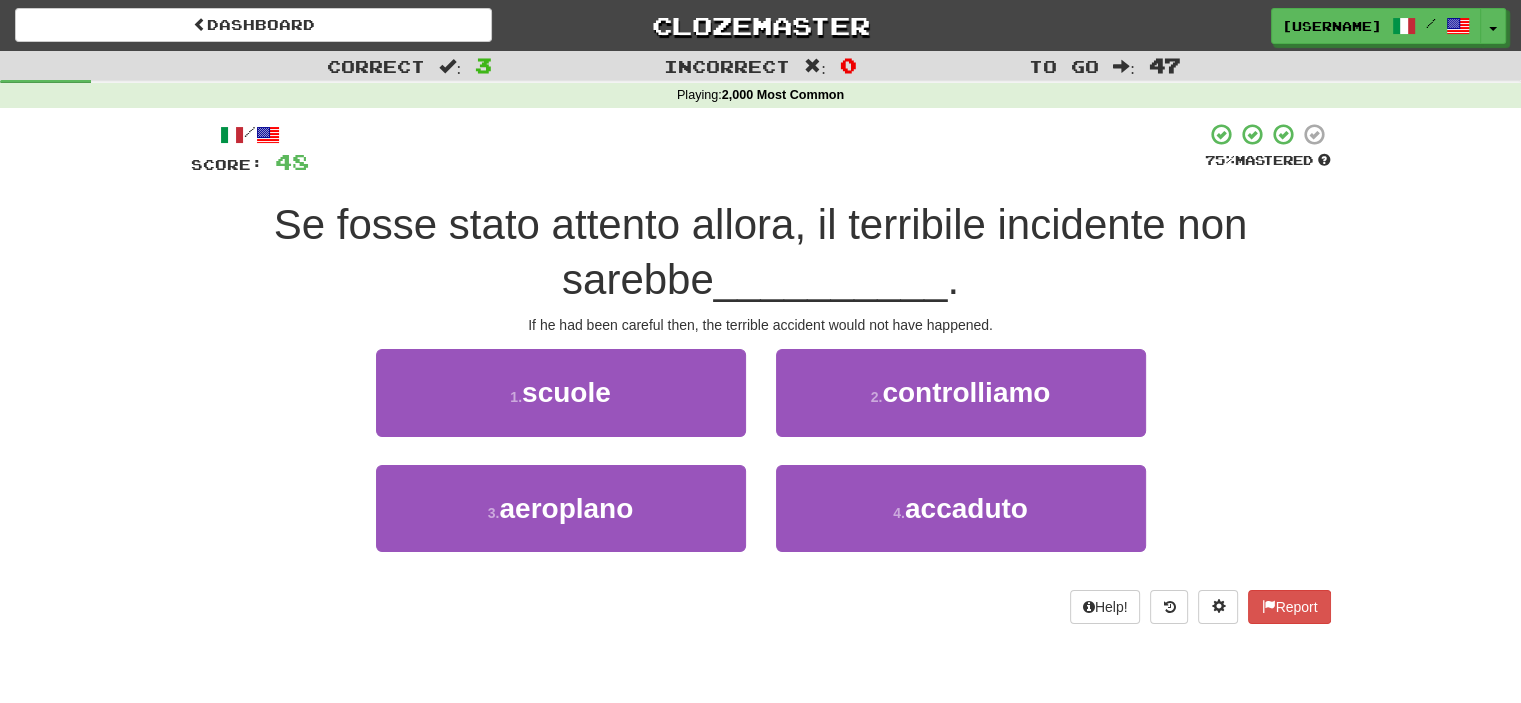 click on "2 .  controlliamo" at bounding box center (961, 406) 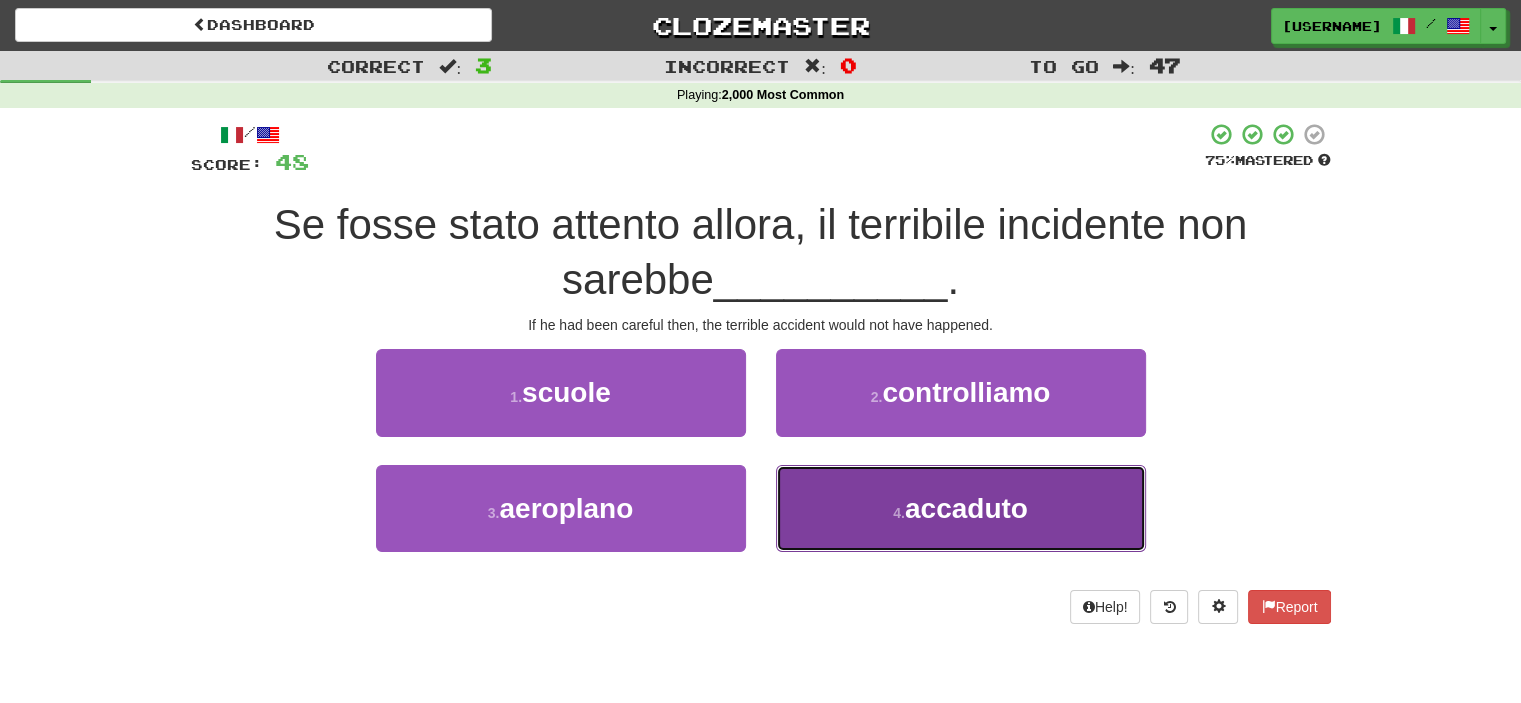click on "4 .  accaduto" at bounding box center [961, 508] 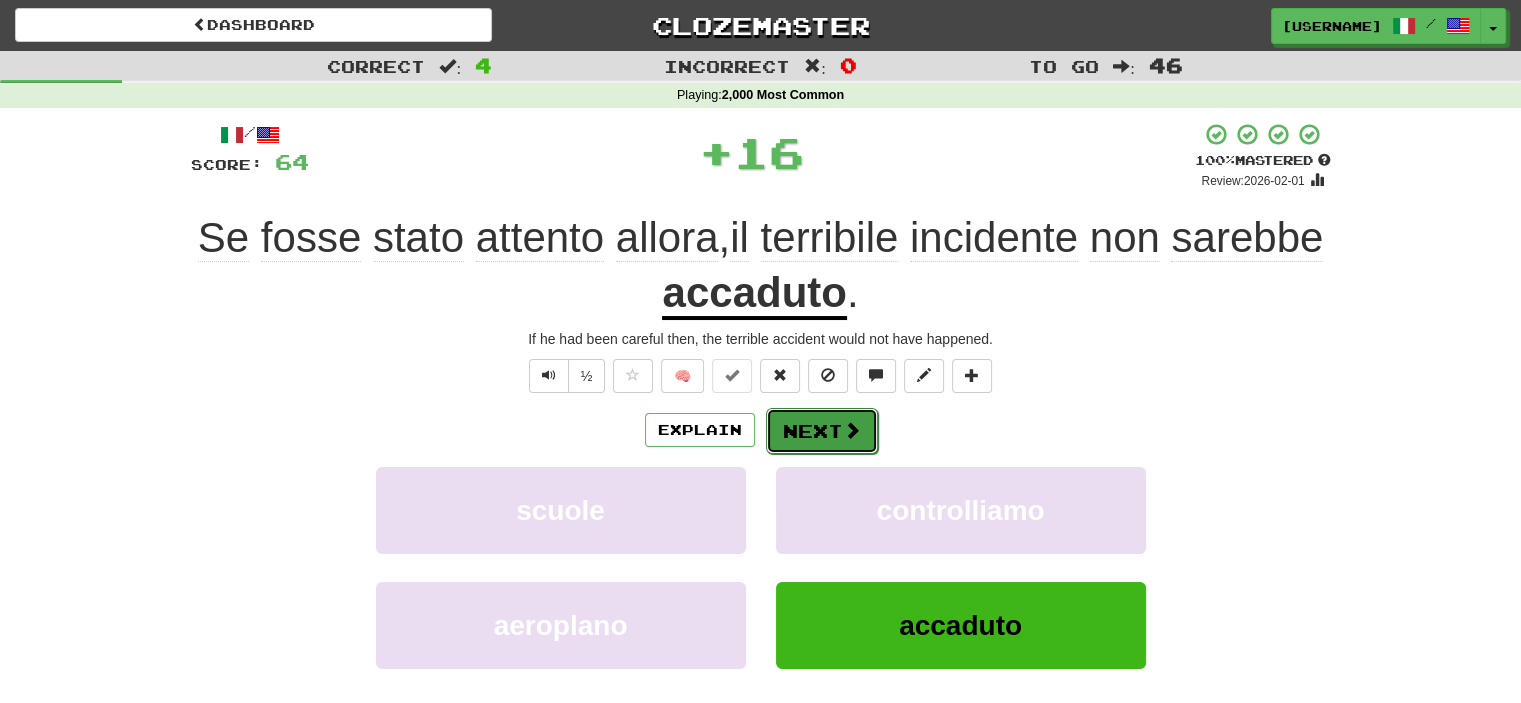 click on "Next" at bounding box center [822, 431] 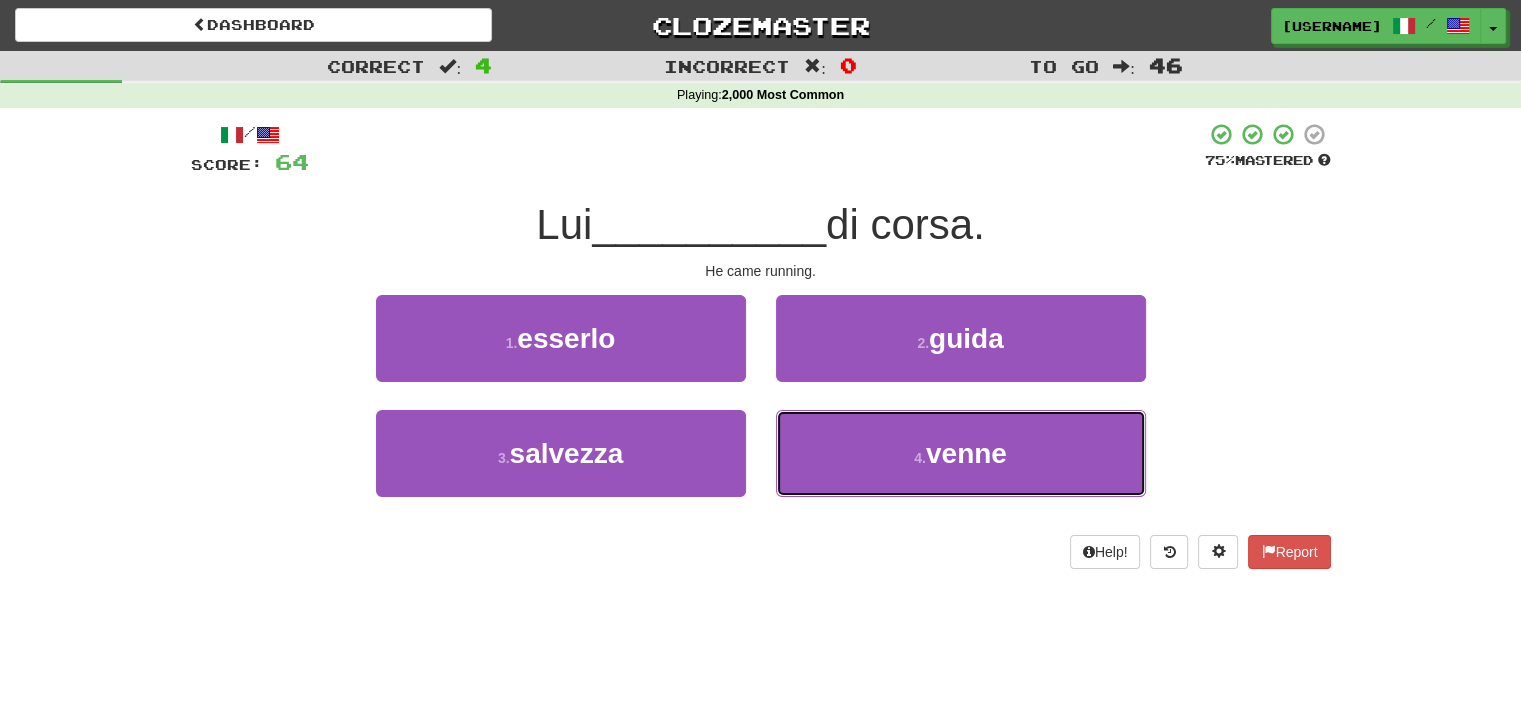 click on "4 .  venne" at bounding box center [961, 453] 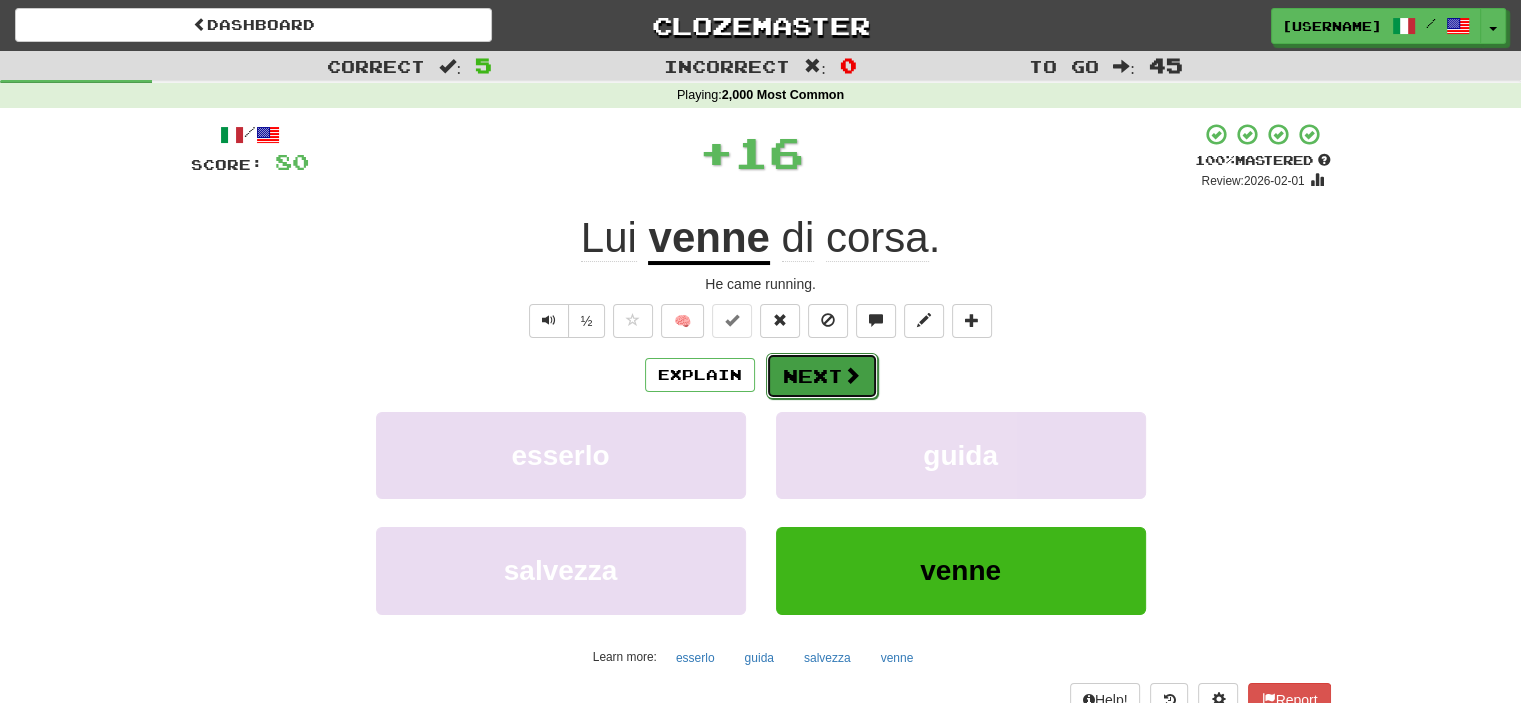 click on "Next" at bounding box center [822, 376] 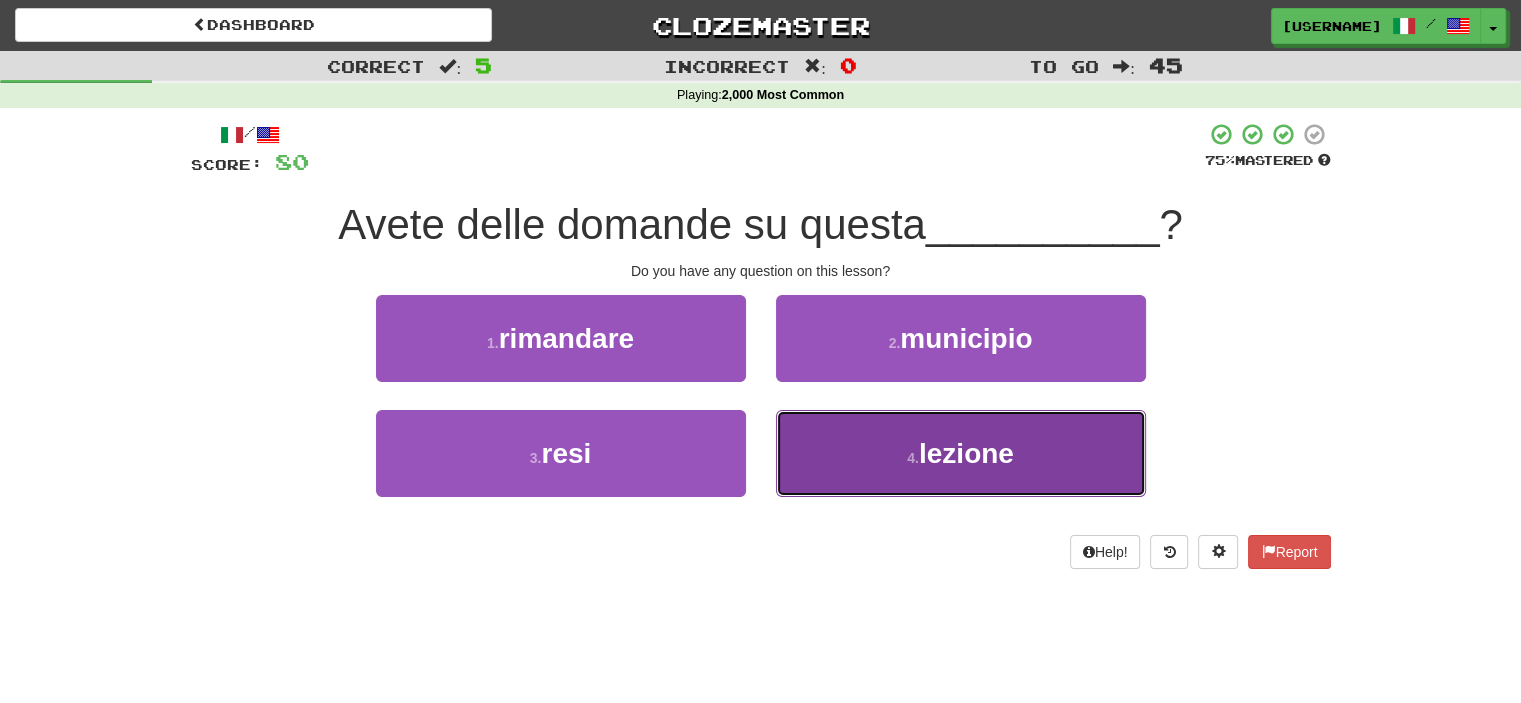 click on "4 .  lezione" at bounding box center (961, 453) 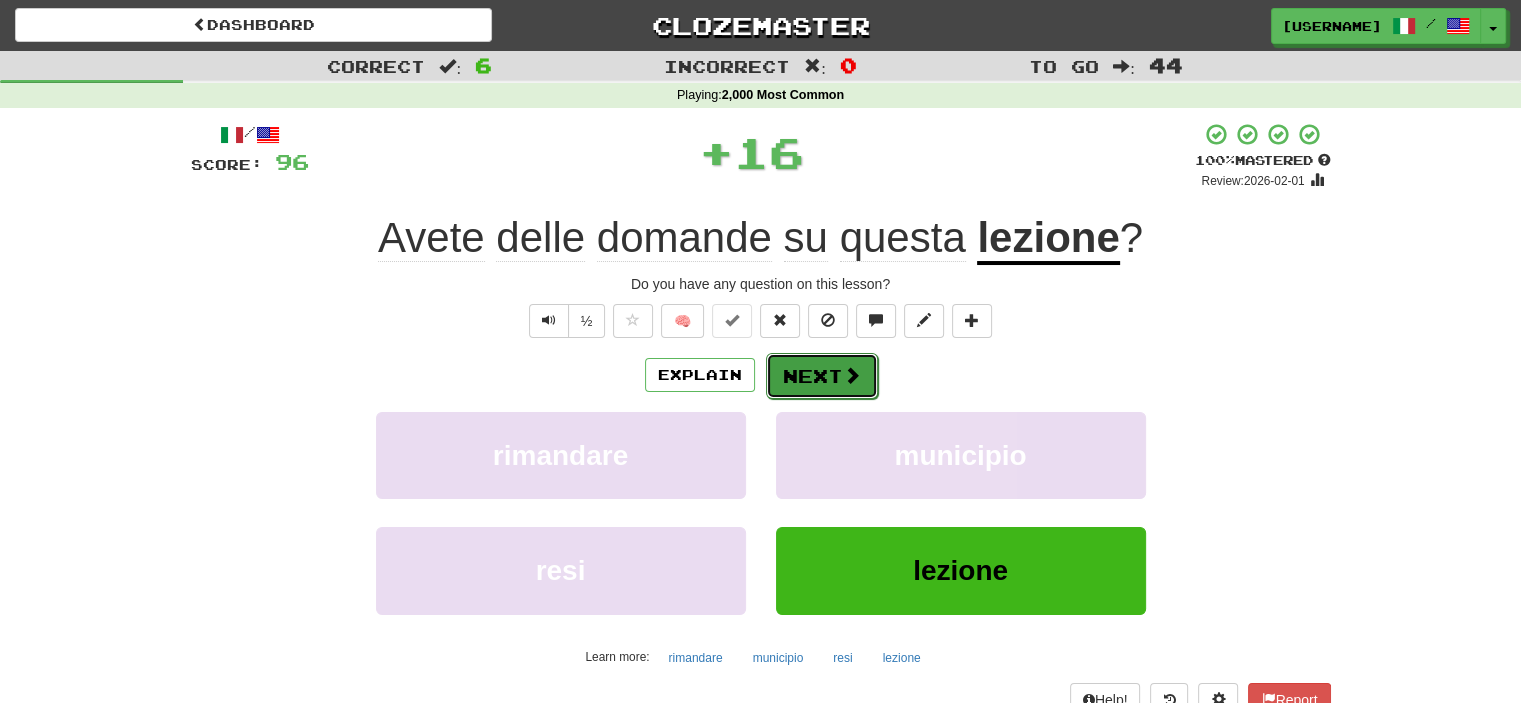 click on "Next" at bounding box center [822, 376] 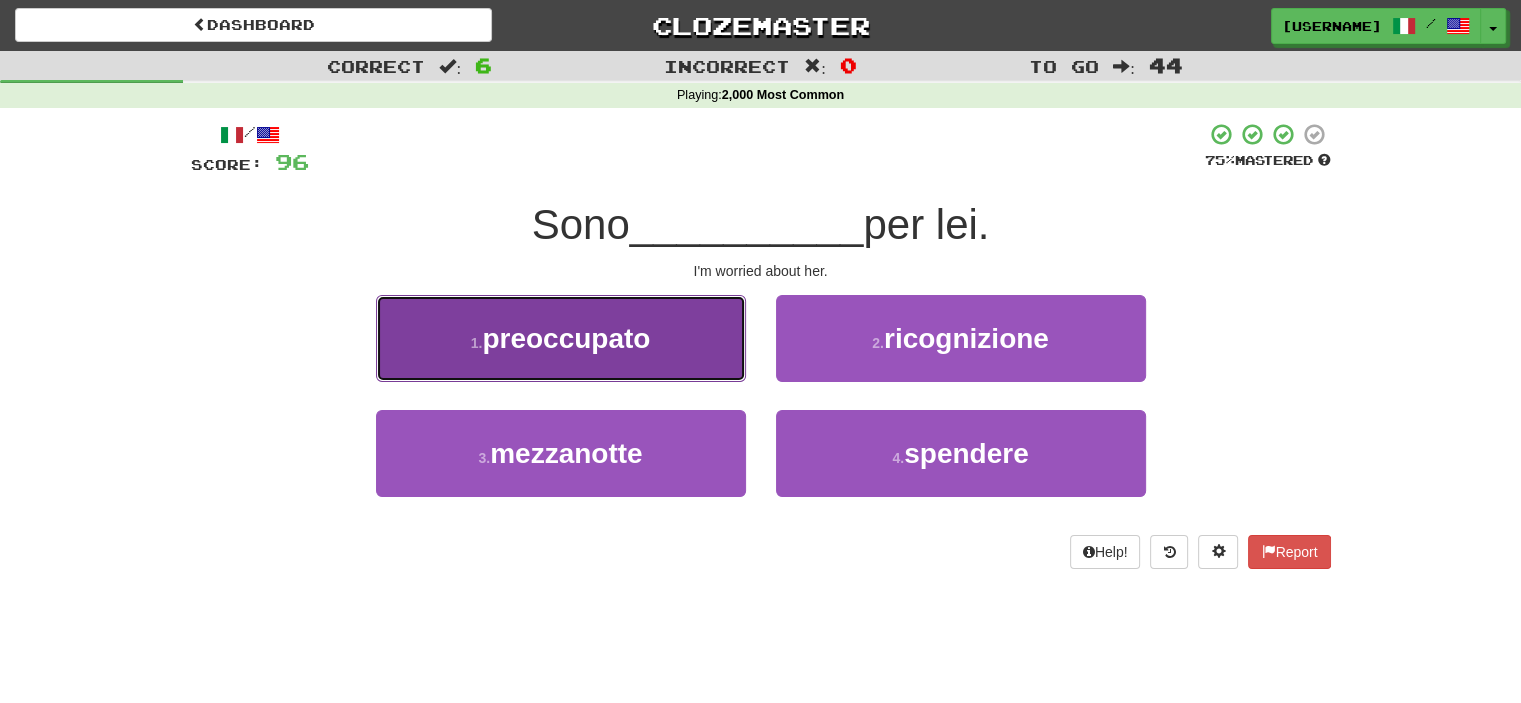 click on "1 .  preoccupato" at bounding box center [561, 338] 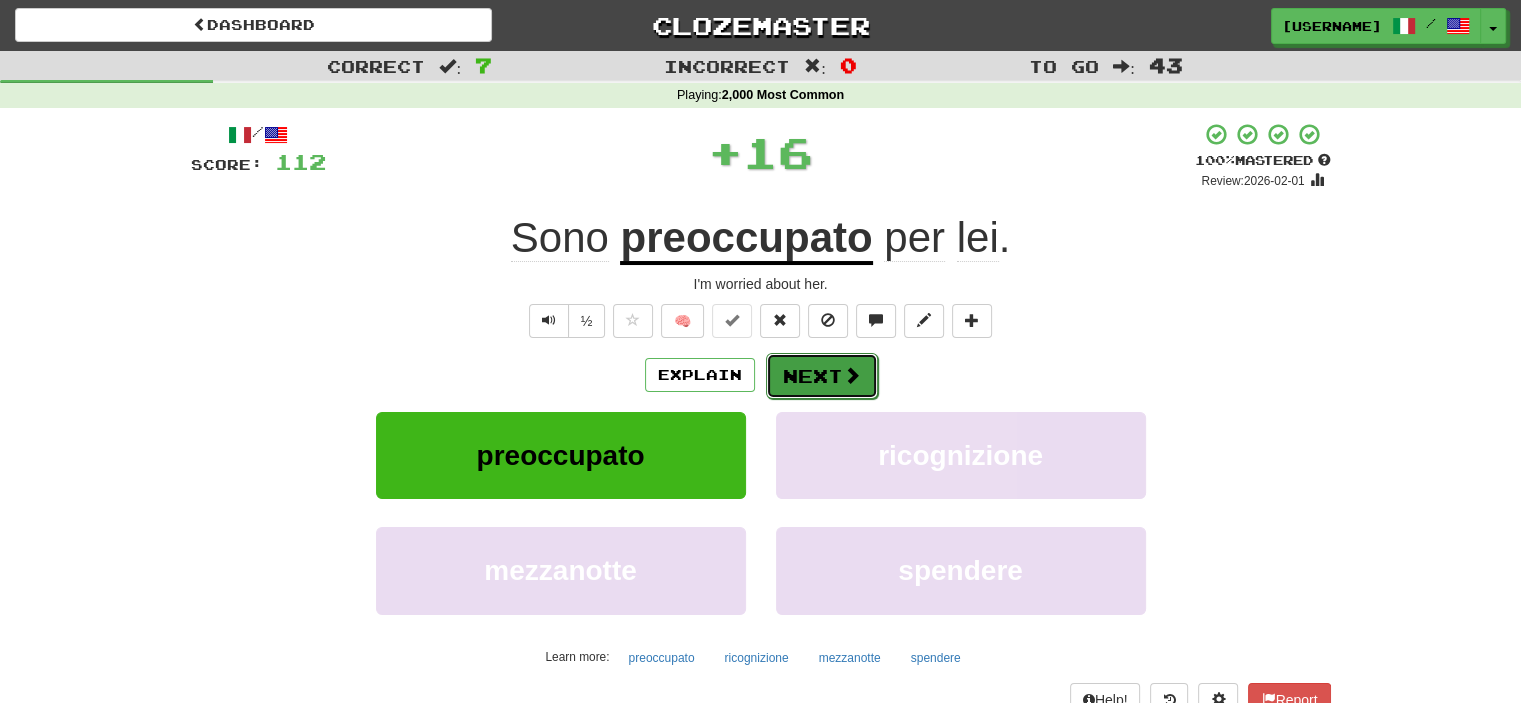 click on "Next" at bounding box center (822, 376) 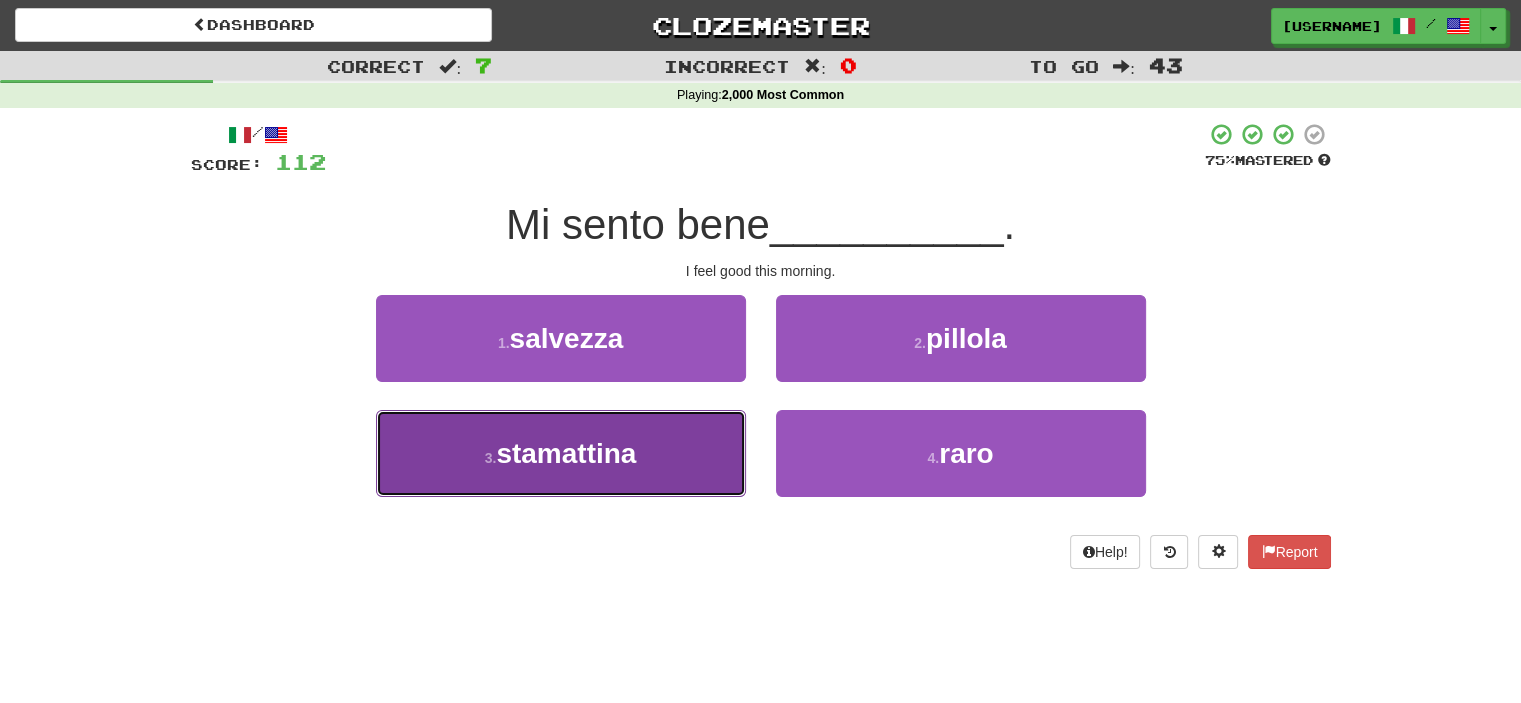 click on "3 .  stamattina" at bounding box center [561, 453] 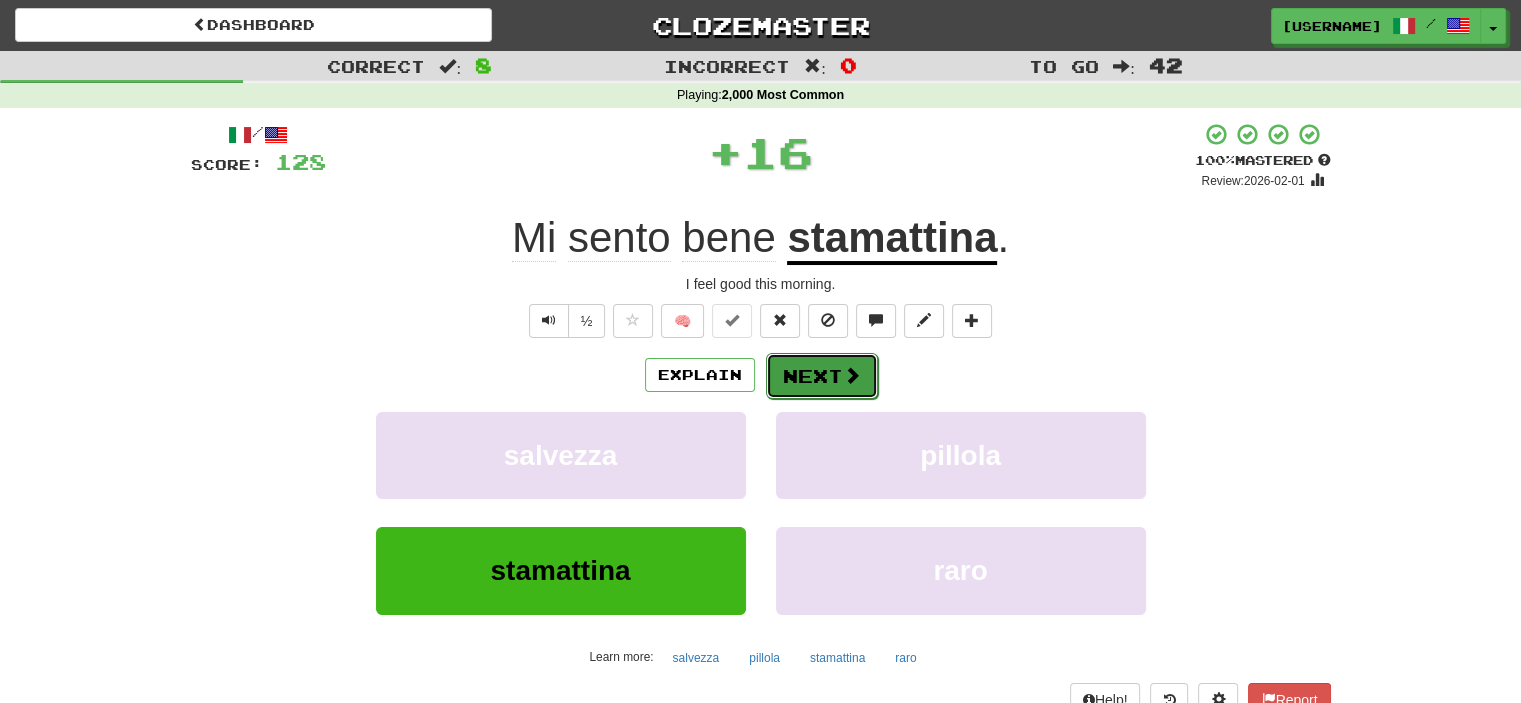 click on "Next" at bounding box center (822, 376) 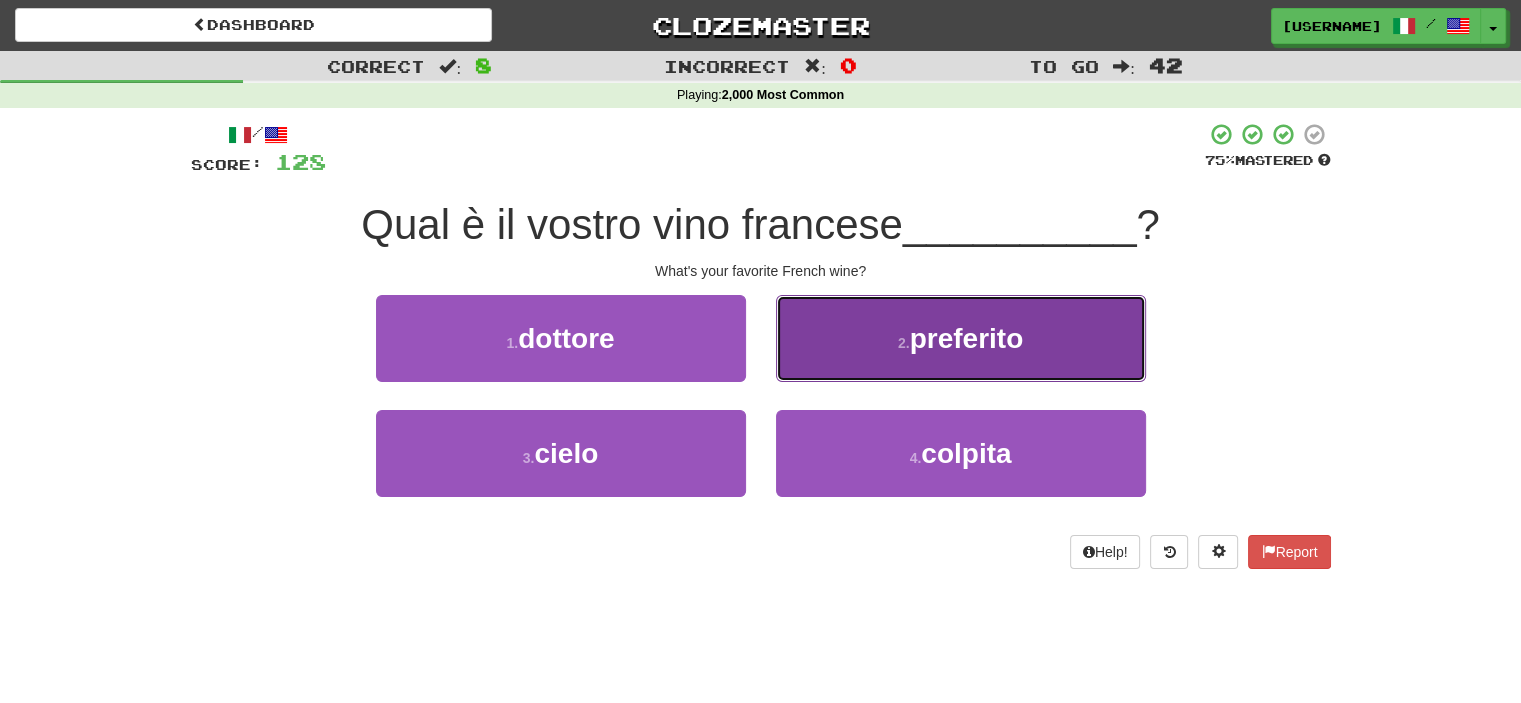click on "2 .  preferito" at bounding box center (961, 338) 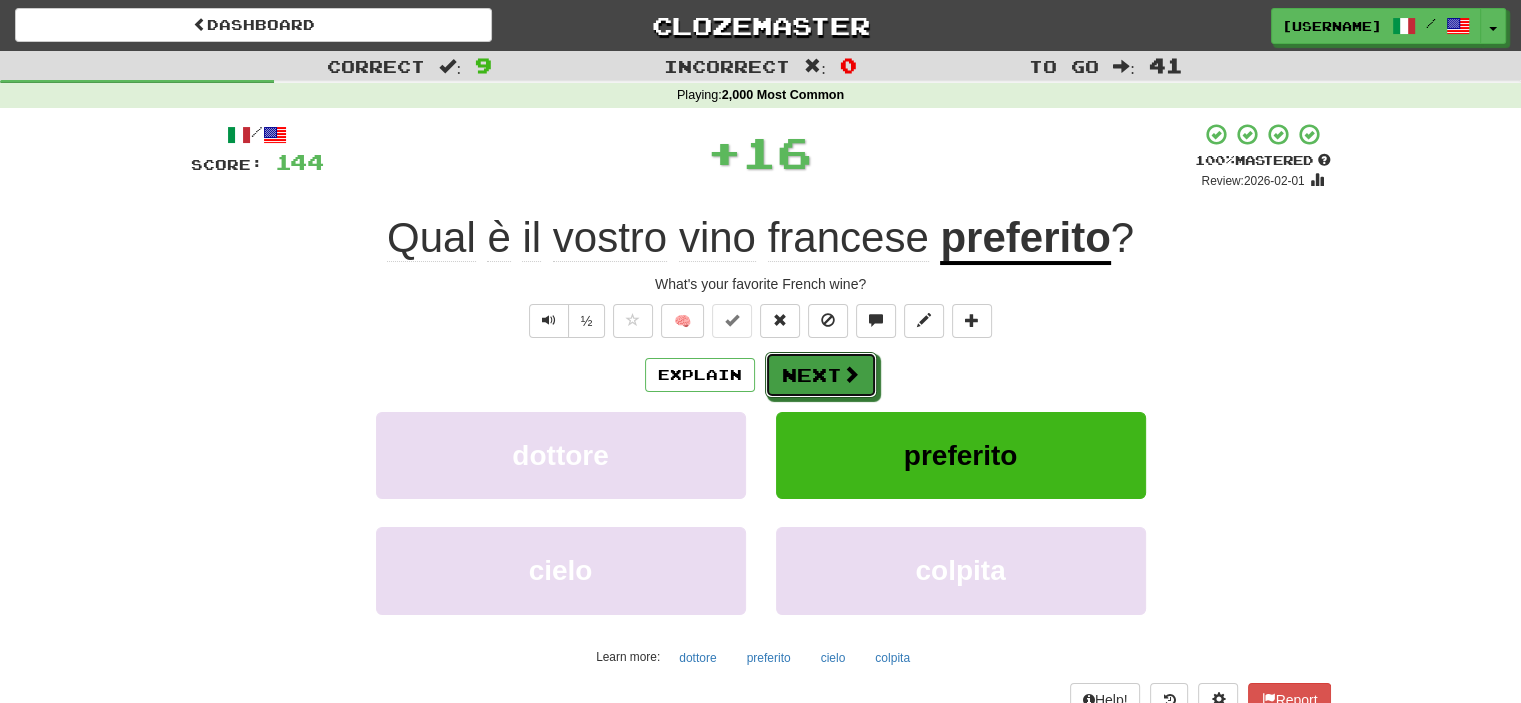 click on "Next" at bounding box center (821, 375) 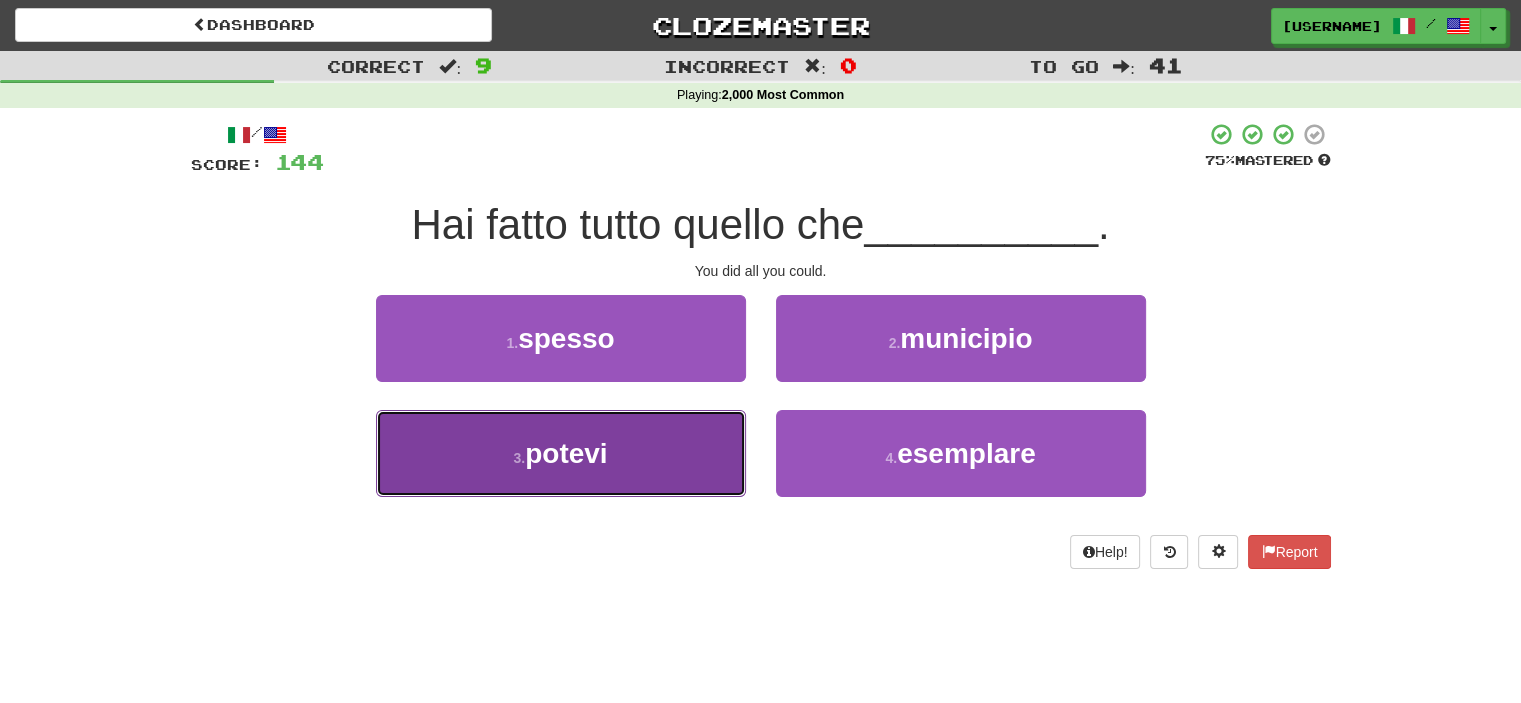 click on "3 .  potevi" at bounding box center [561, 453] 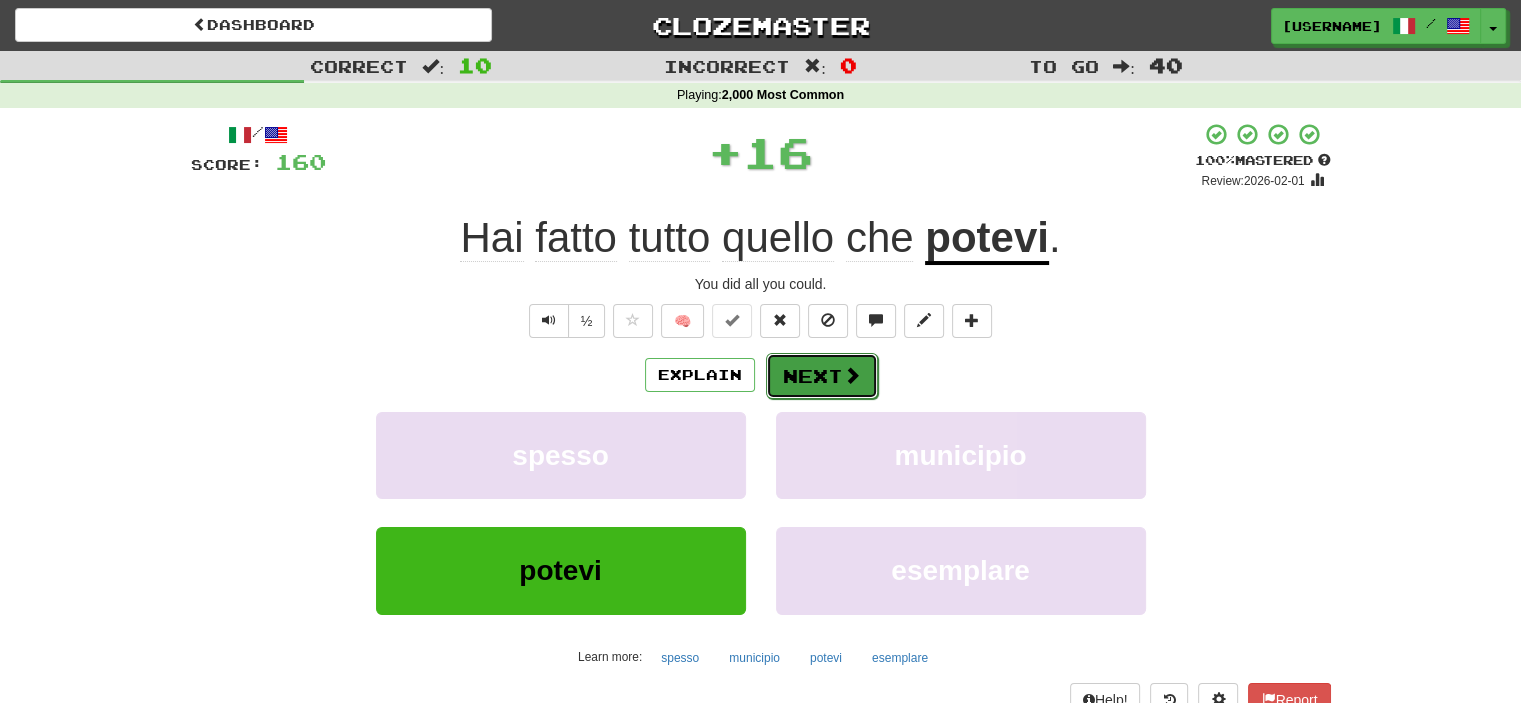 click on "Next" at bounding box center (822, 376) 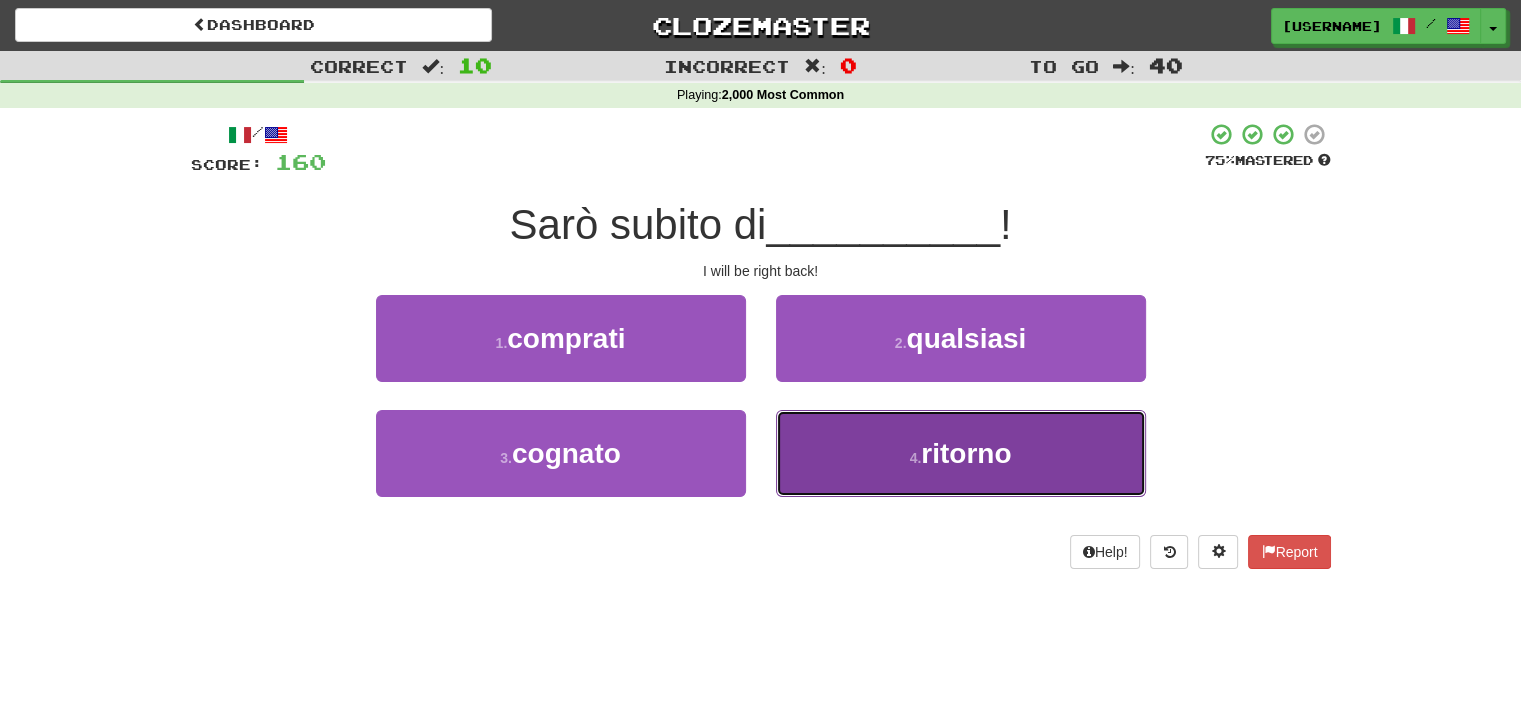 click on "4 .  ritorno" at bounding box center (961, 453) 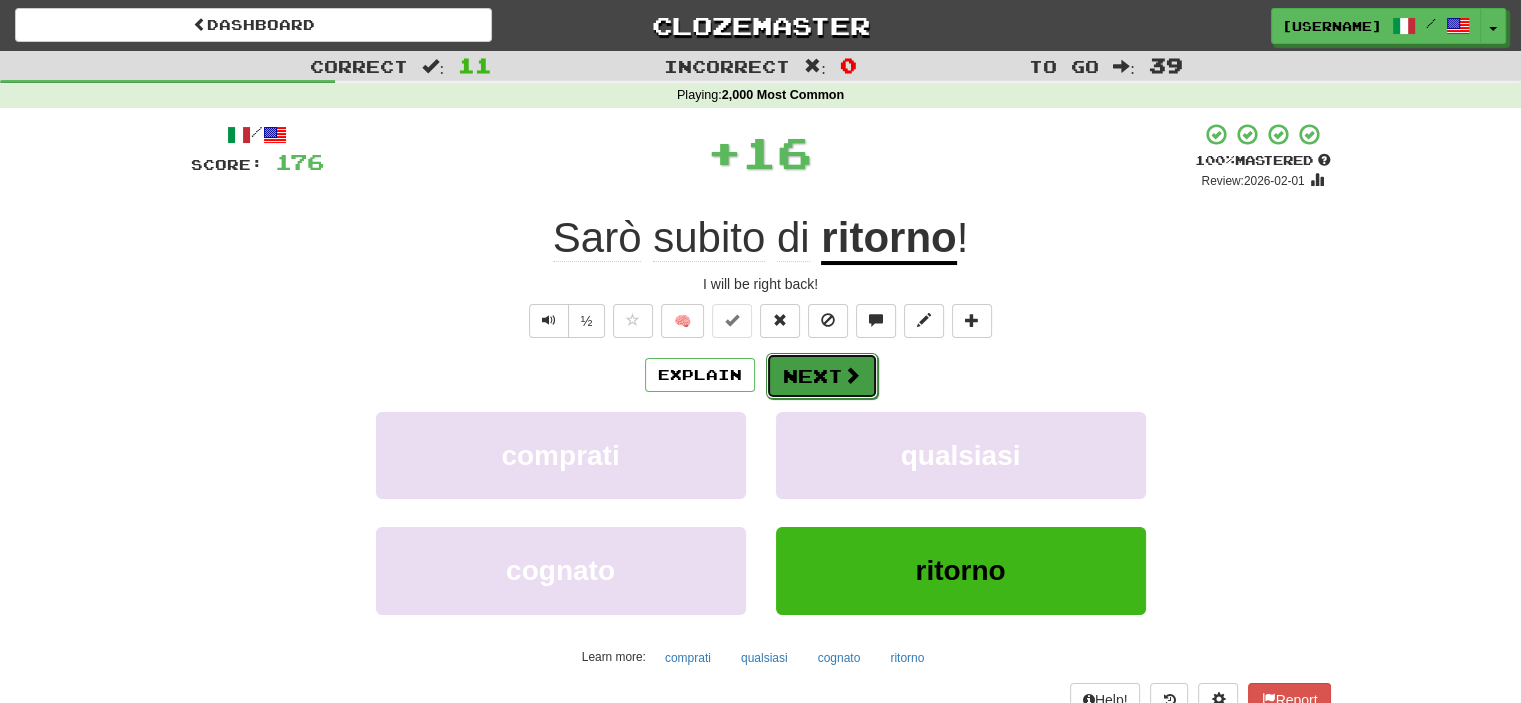 click on "Next" at bounding box center (822, 376) 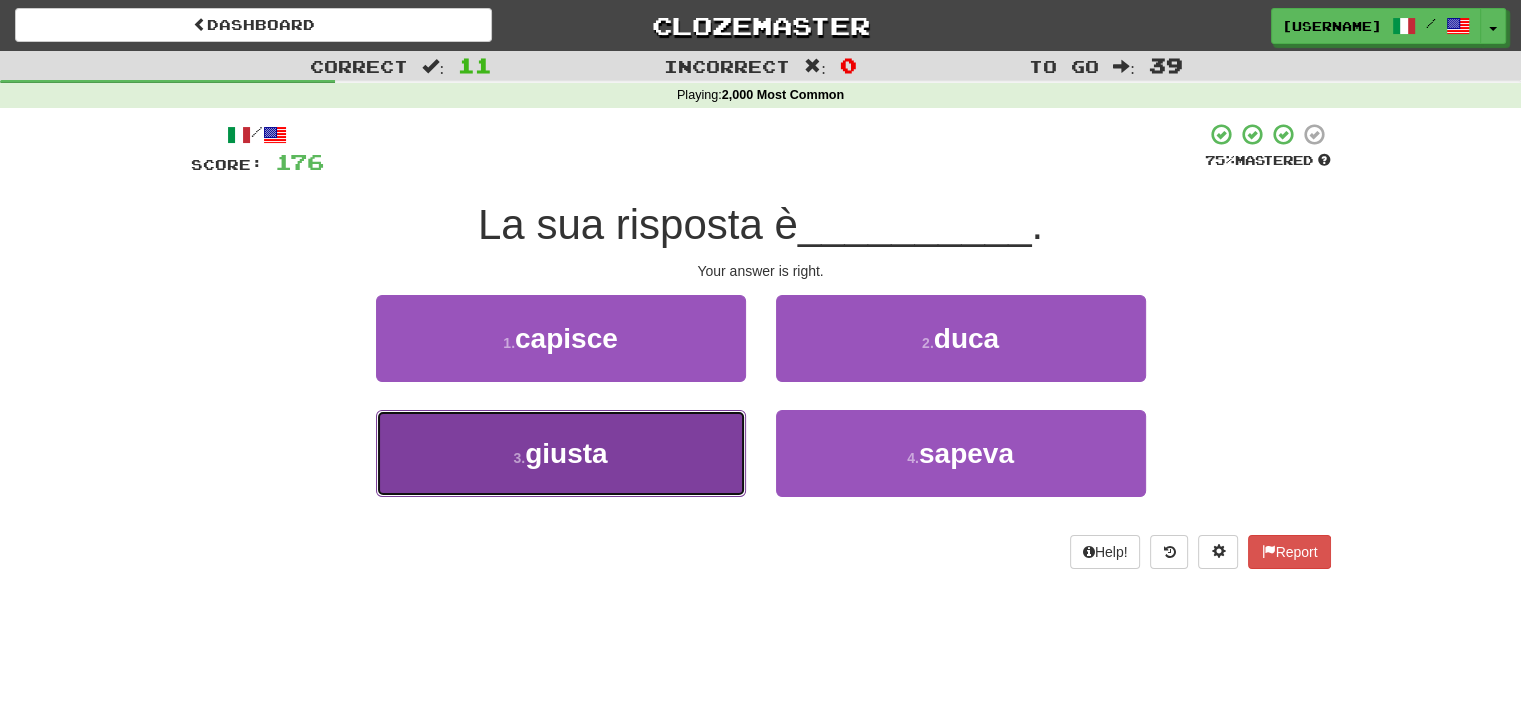 click on "3 .  giusta" at bounding box center [561, 453] 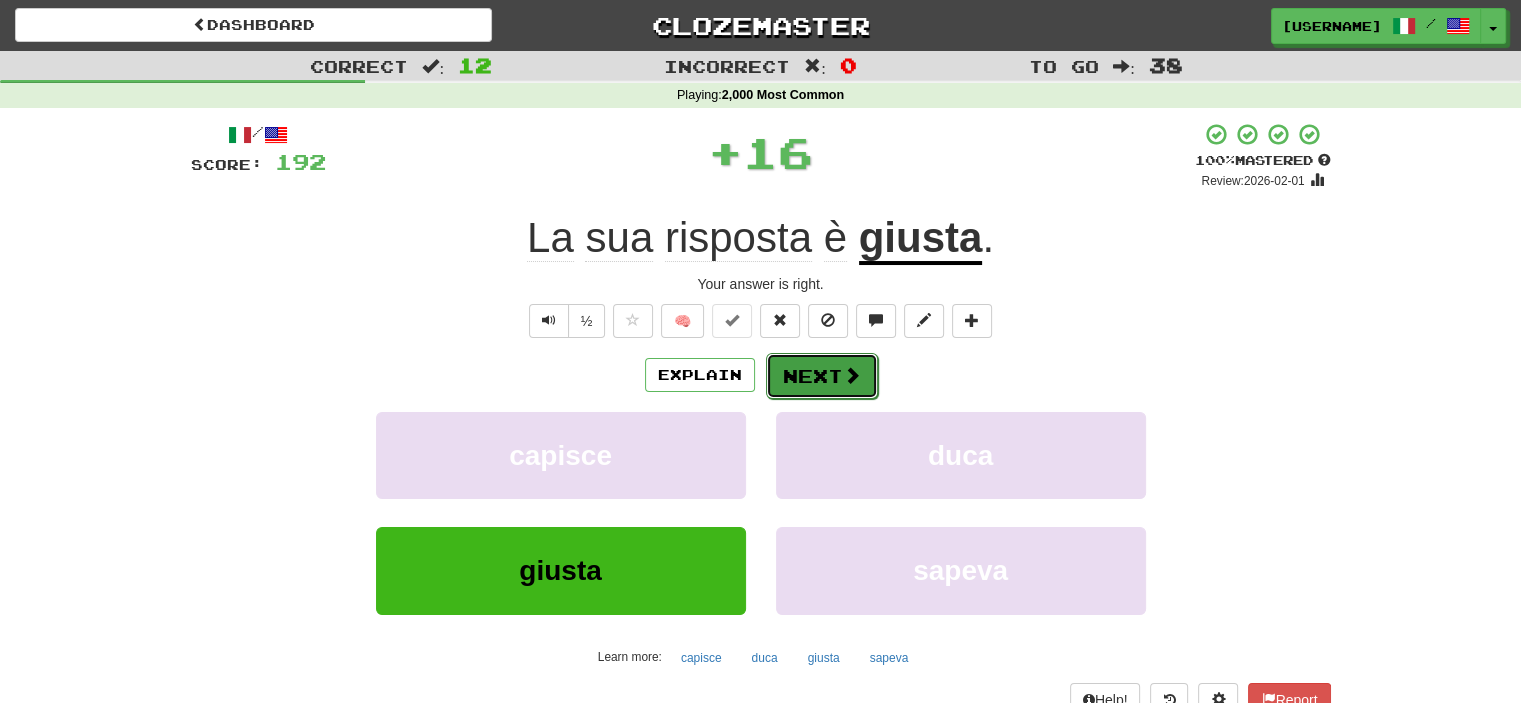 click on "Next" at bounding box center [822, 376] 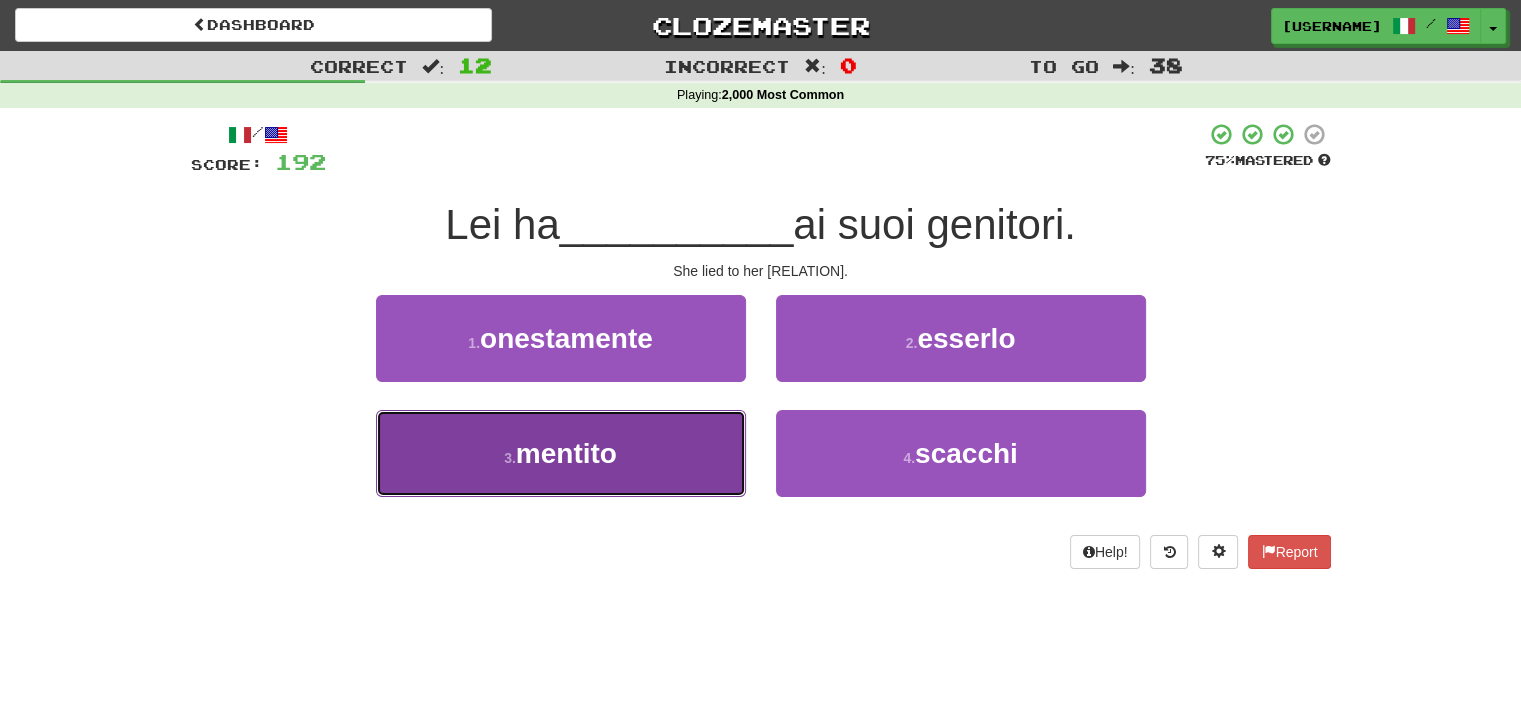 click on "3 .  mentito" at bounding box center (561, 453) 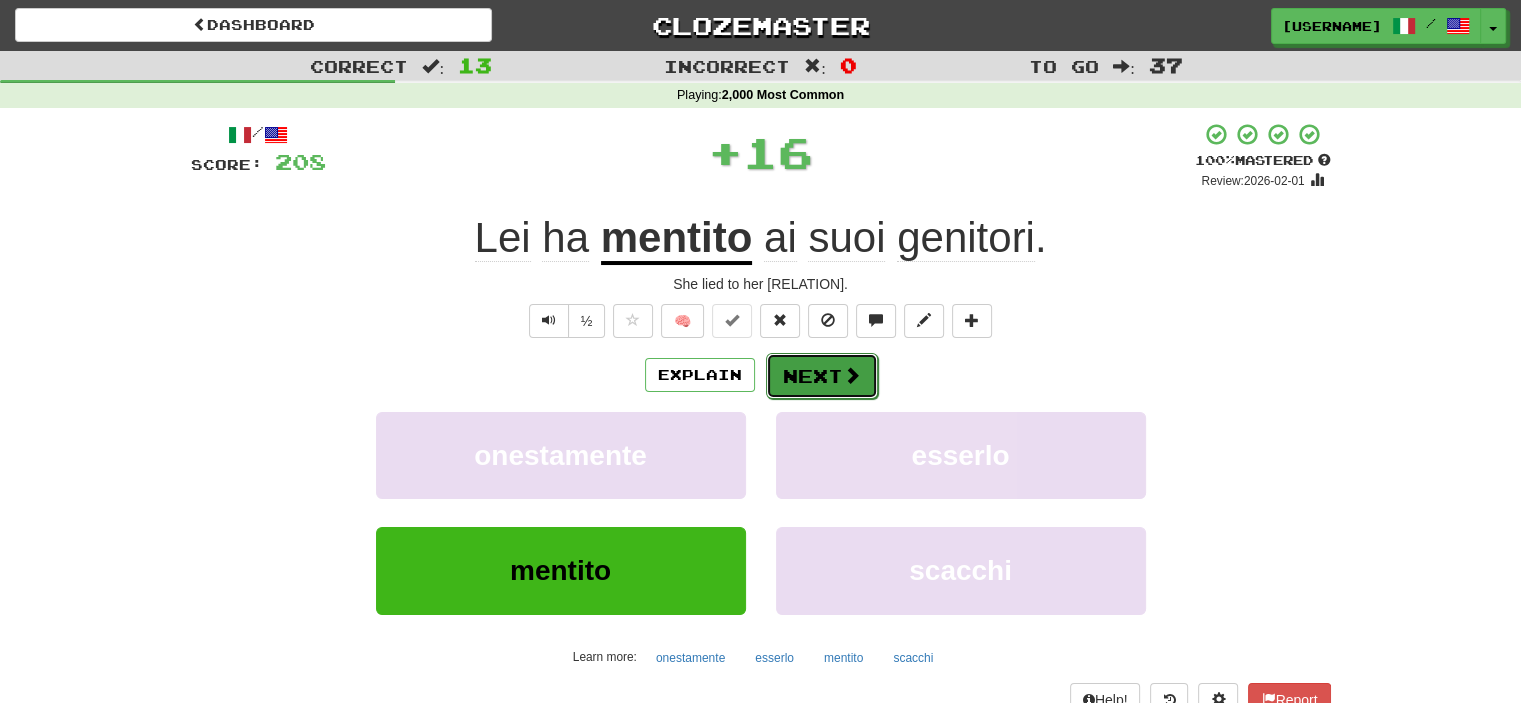 click on "Next" at bounding box center (822, 376) 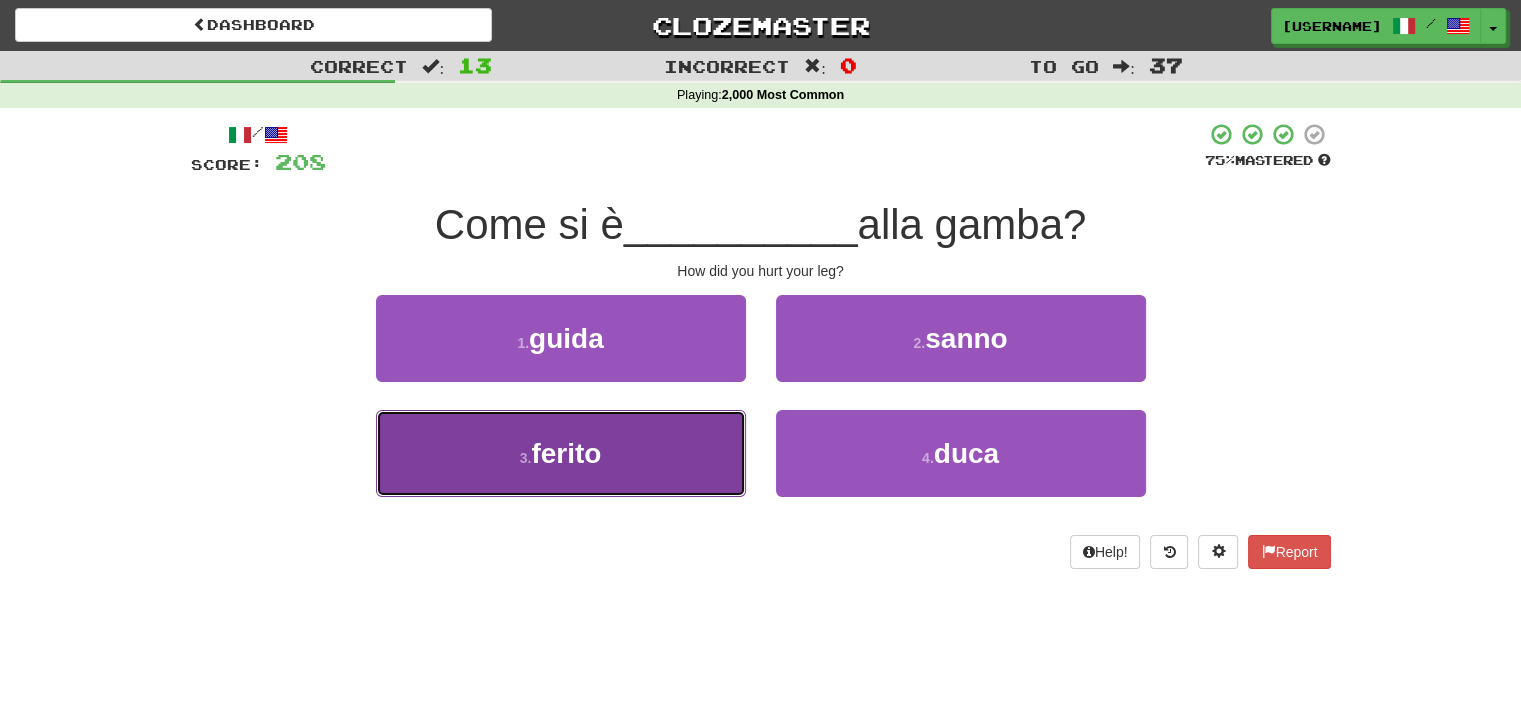 click on "3 .  ferito" at bounding box center (561, 453) 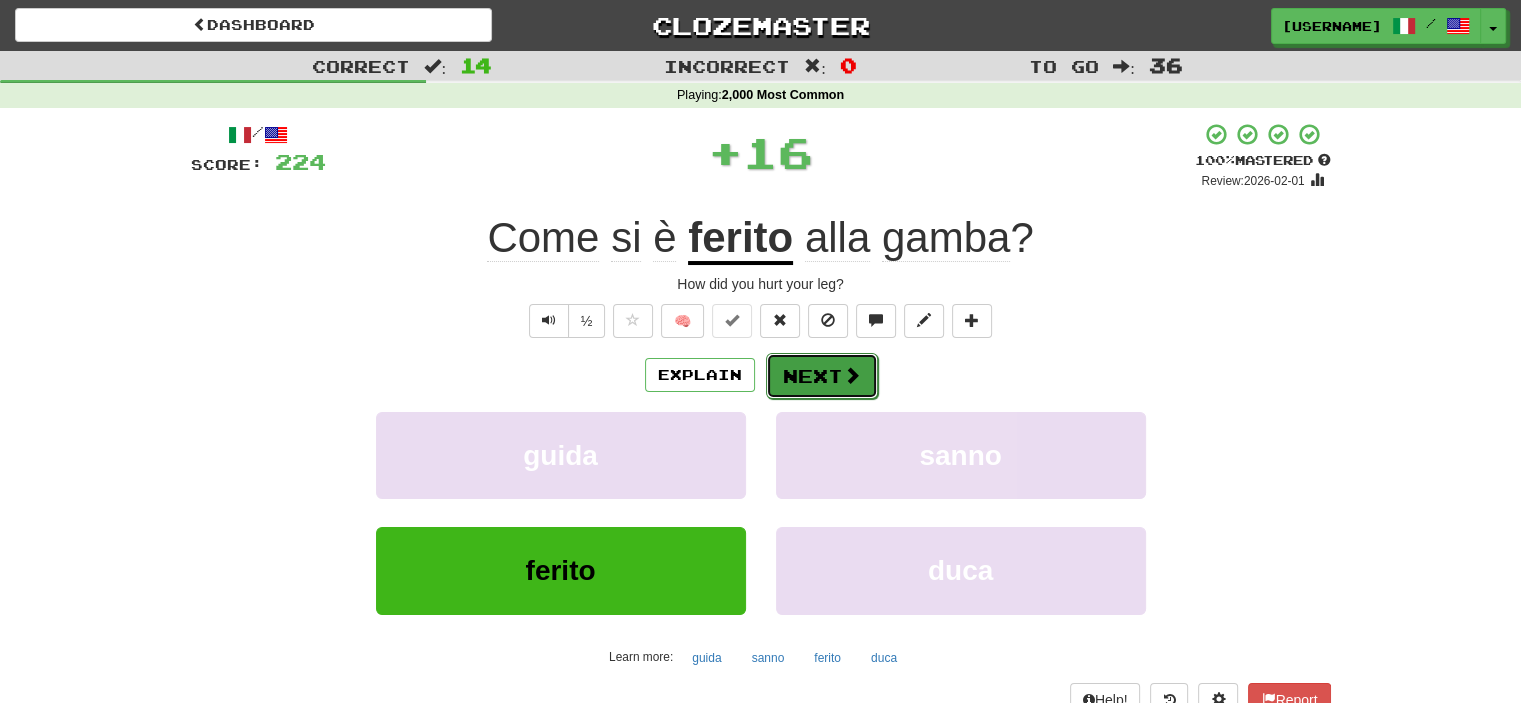 click on "Next" at bounding box center [822, 376] 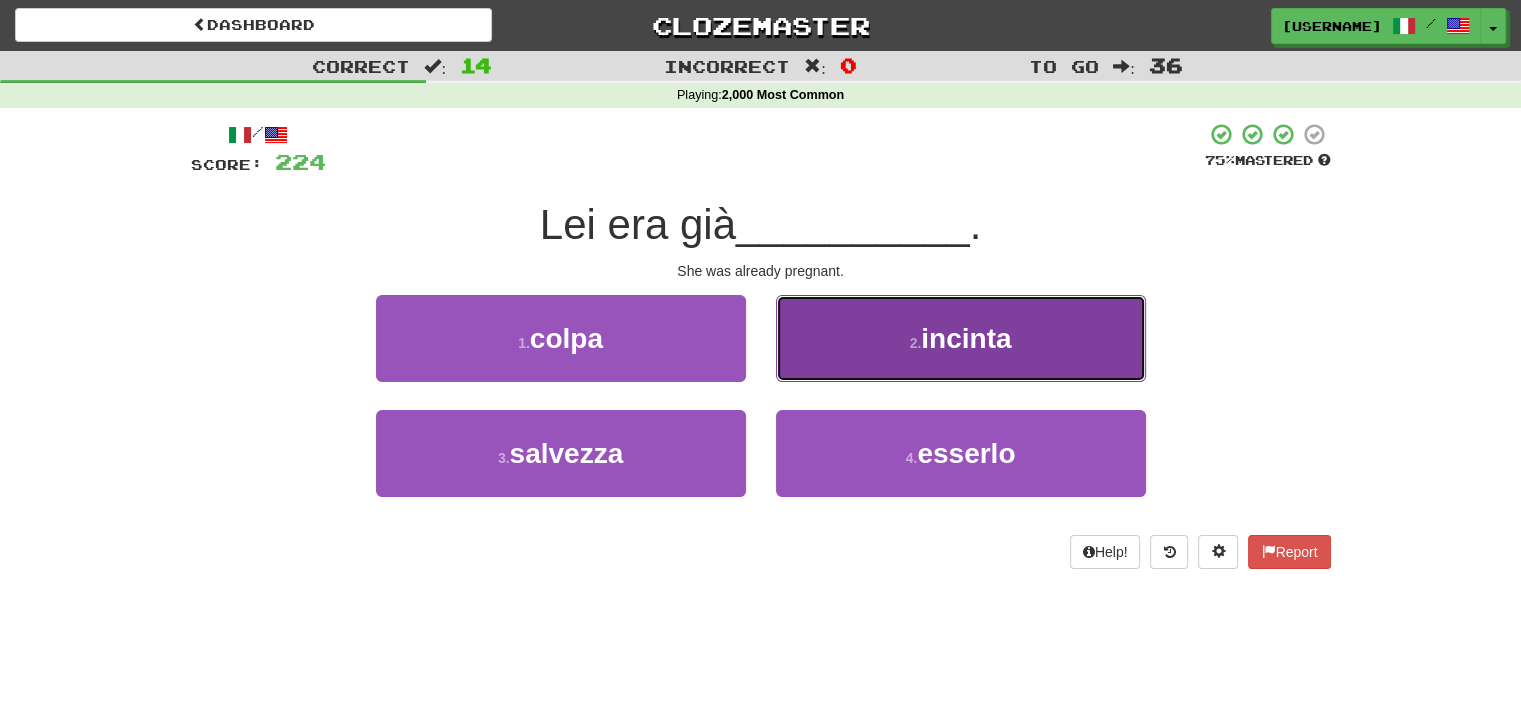 click on "2 .  incinta" at bounding box center (961, 338) 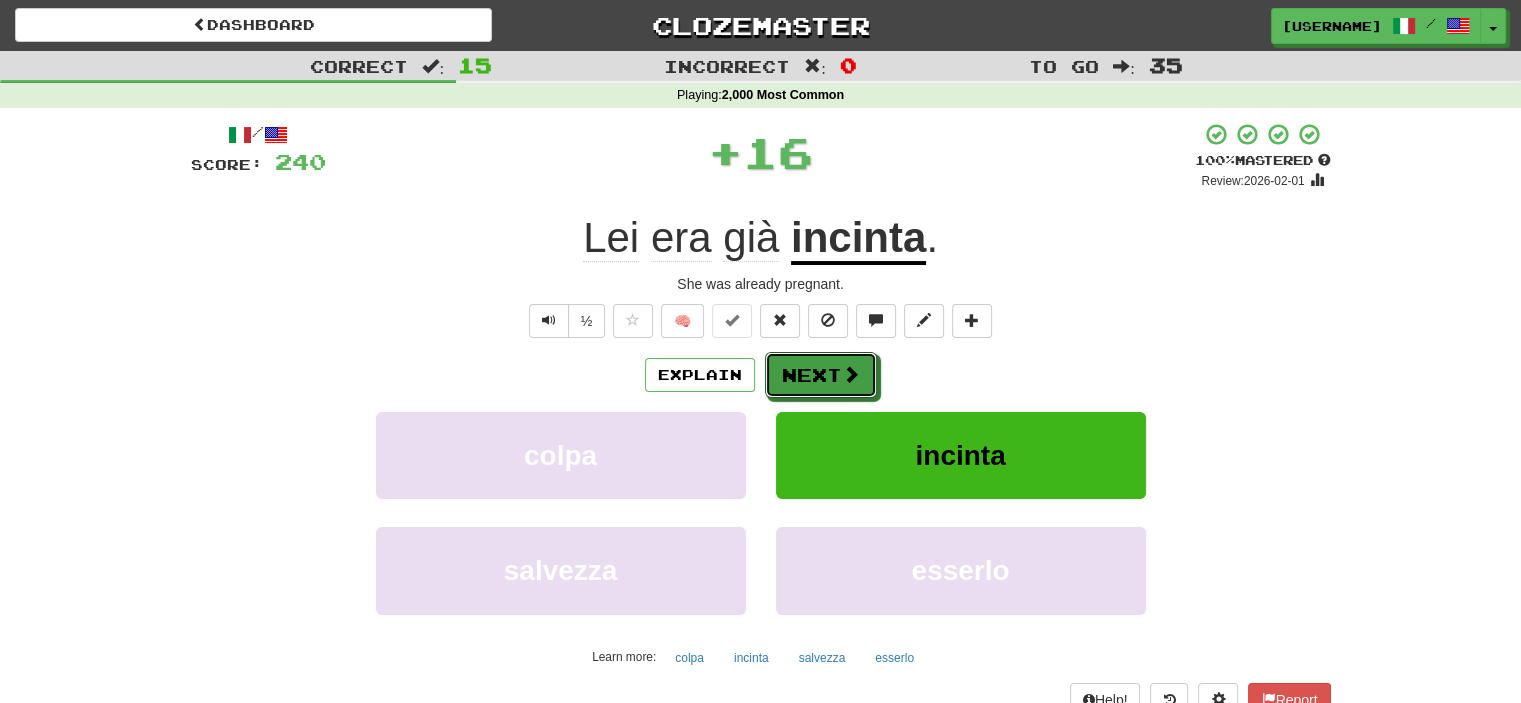 click on "Next" at bounding box center [821, 375] 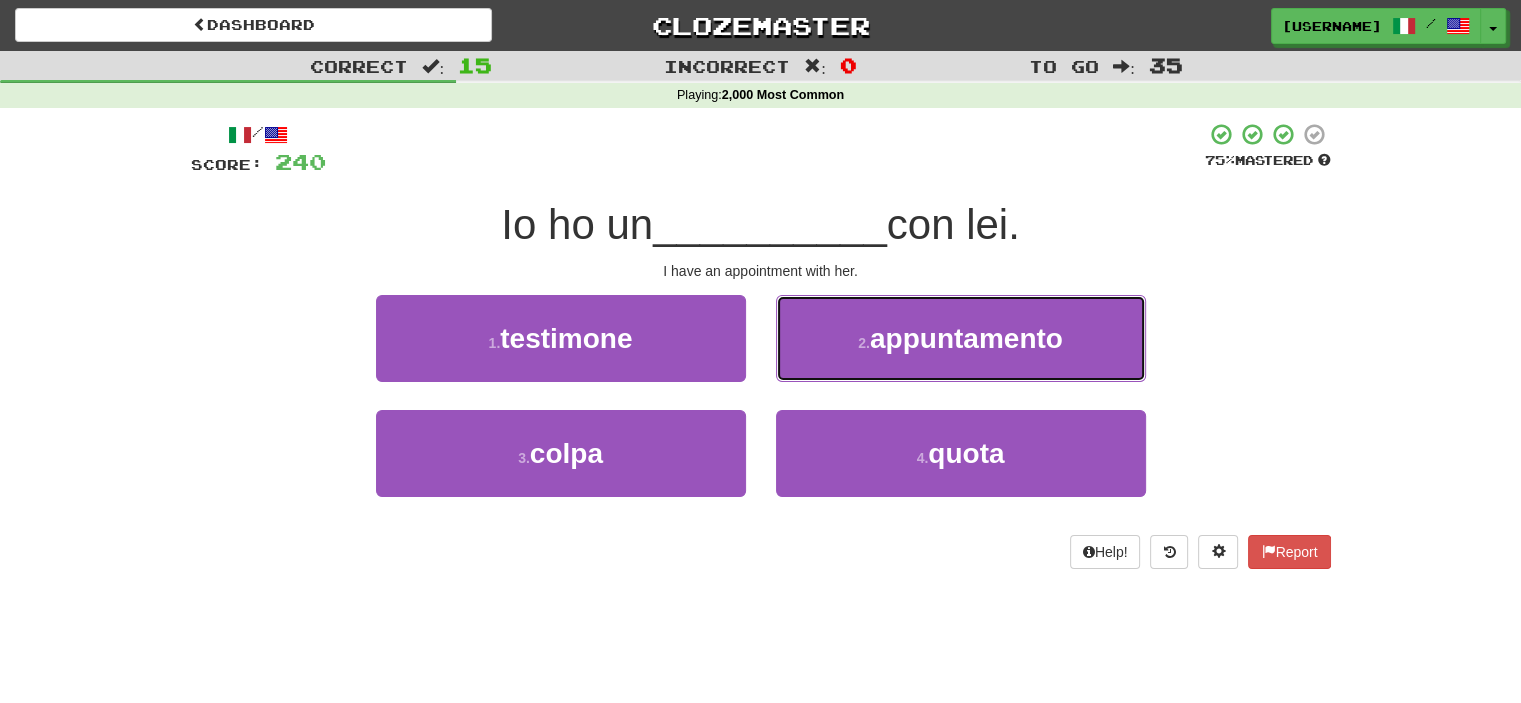 click on "2 .  appuntamento" at bounding box center (961, 338) 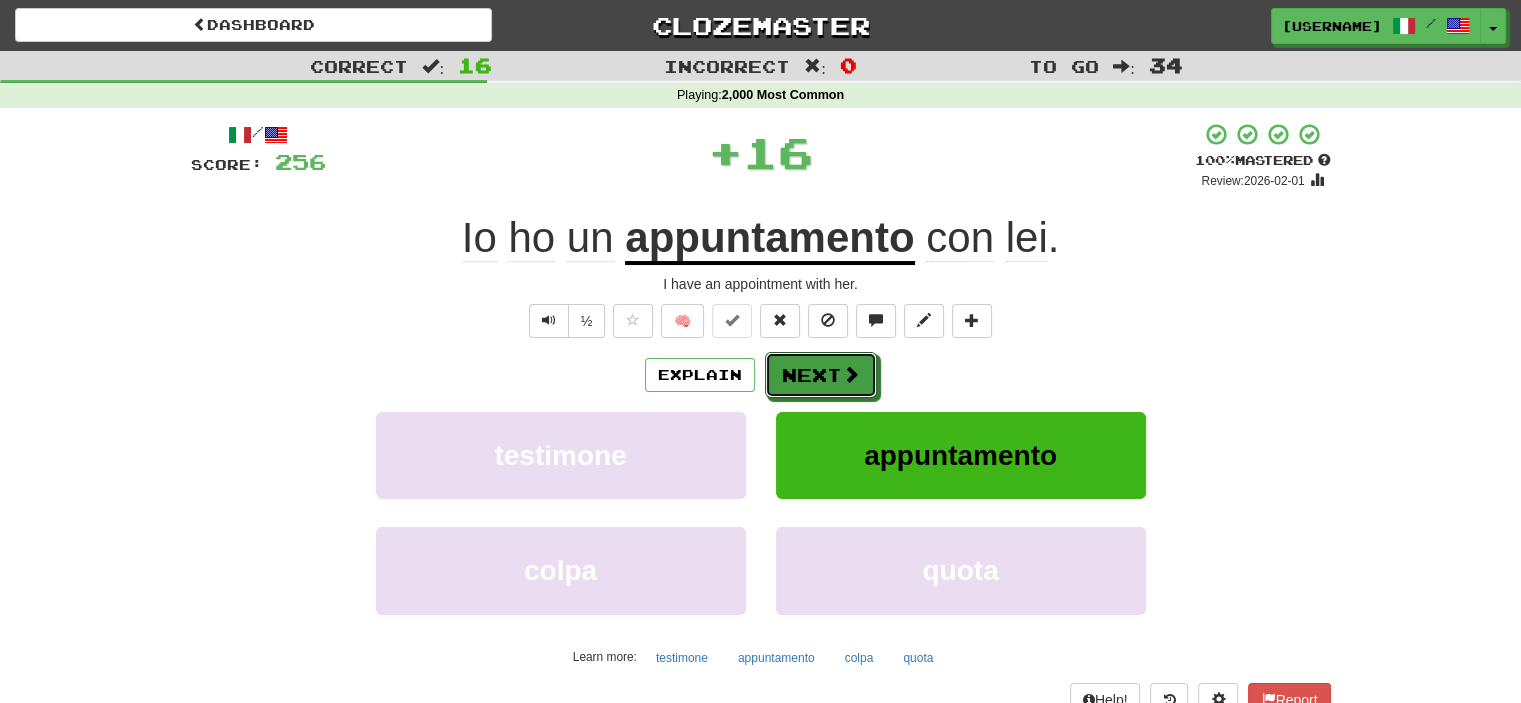 click on "Next" at bounding box center [821, 375] 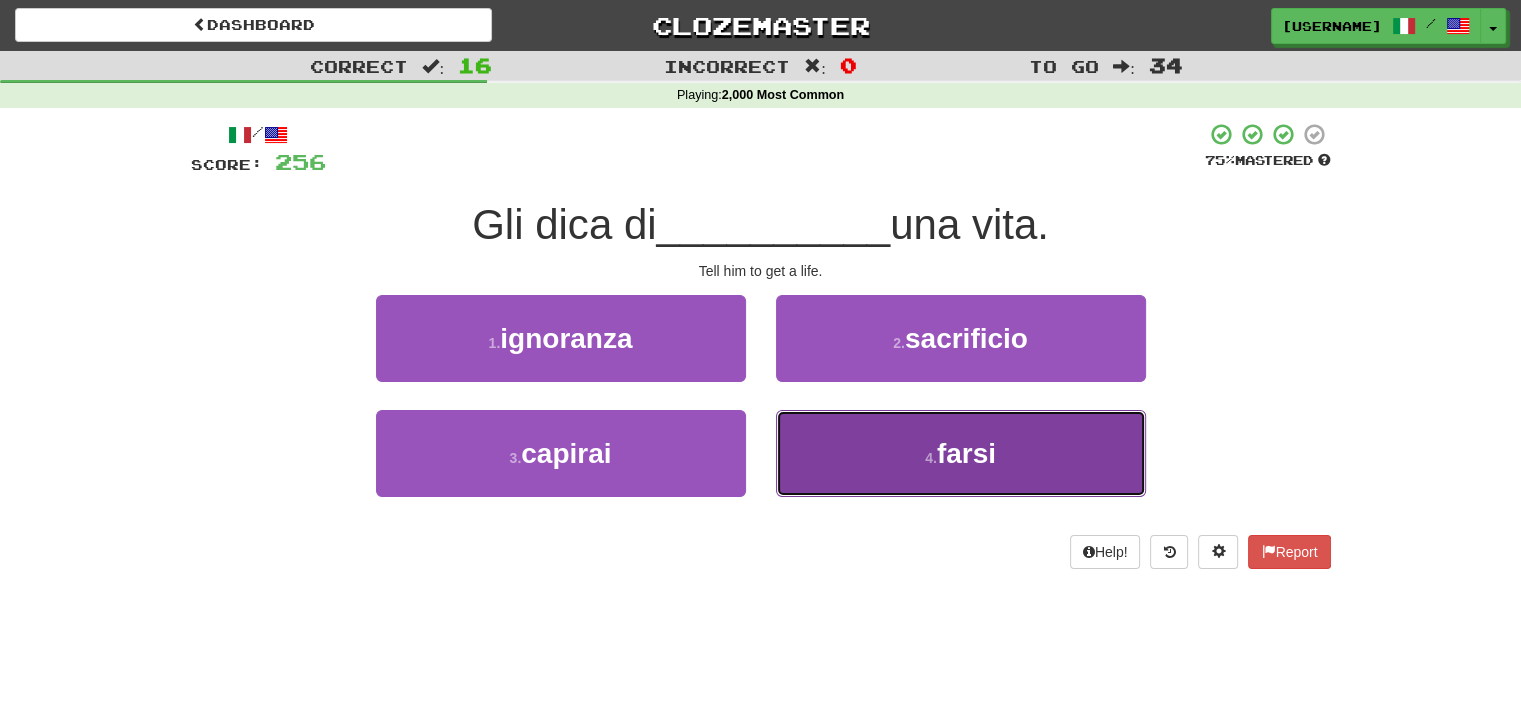 click on "4 .  farsi" at bounding box center [961, 453] 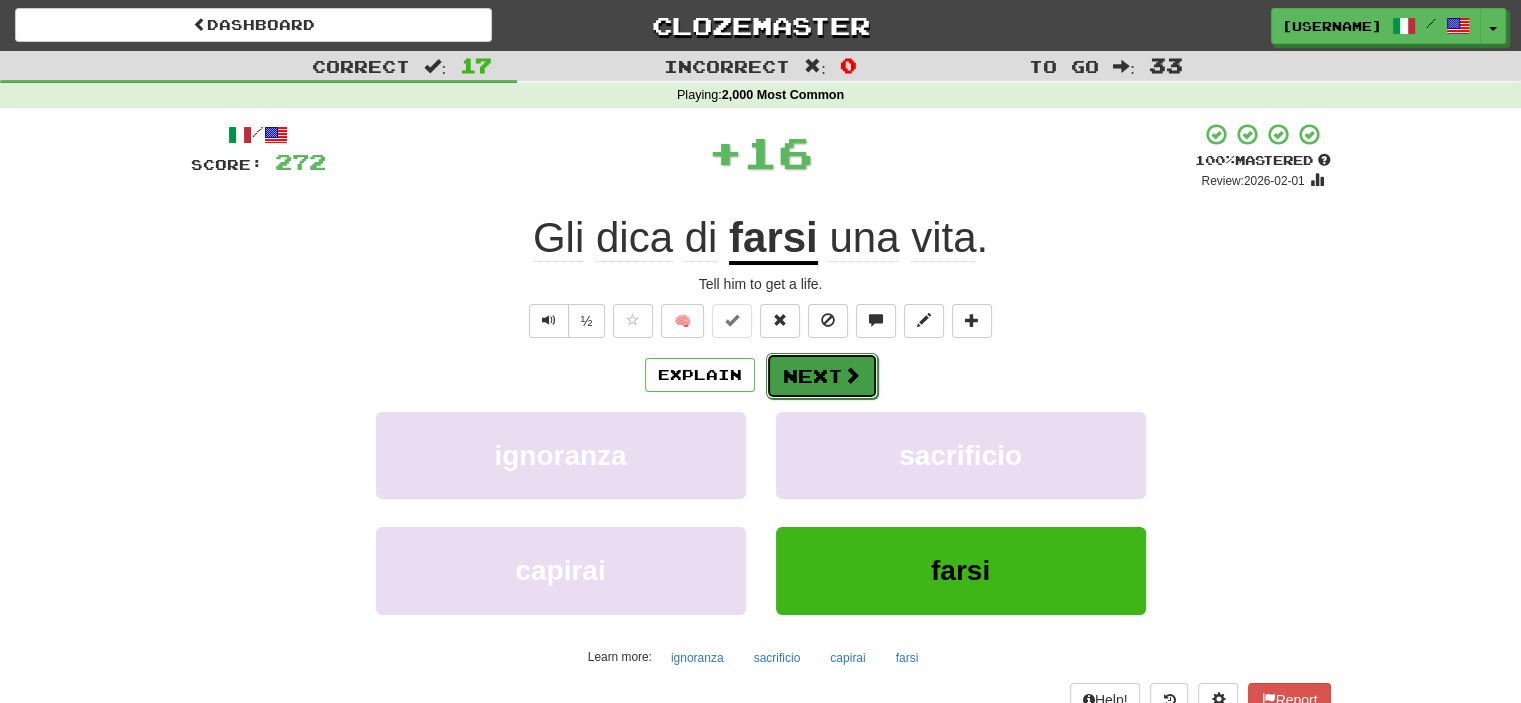 click on "Next" at bounding box center (822, 376) 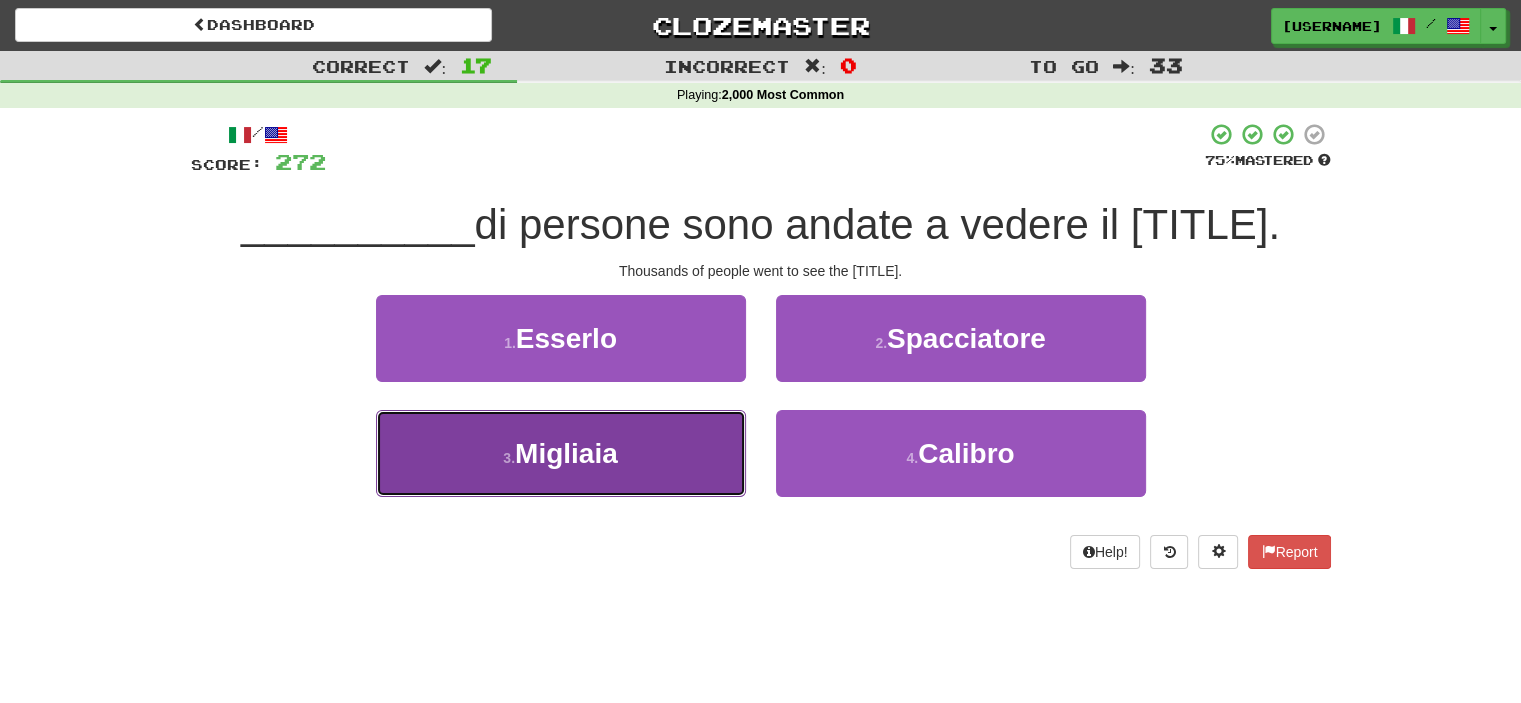 click on "3 .  Migliaia" at bounding box center (561, 453) 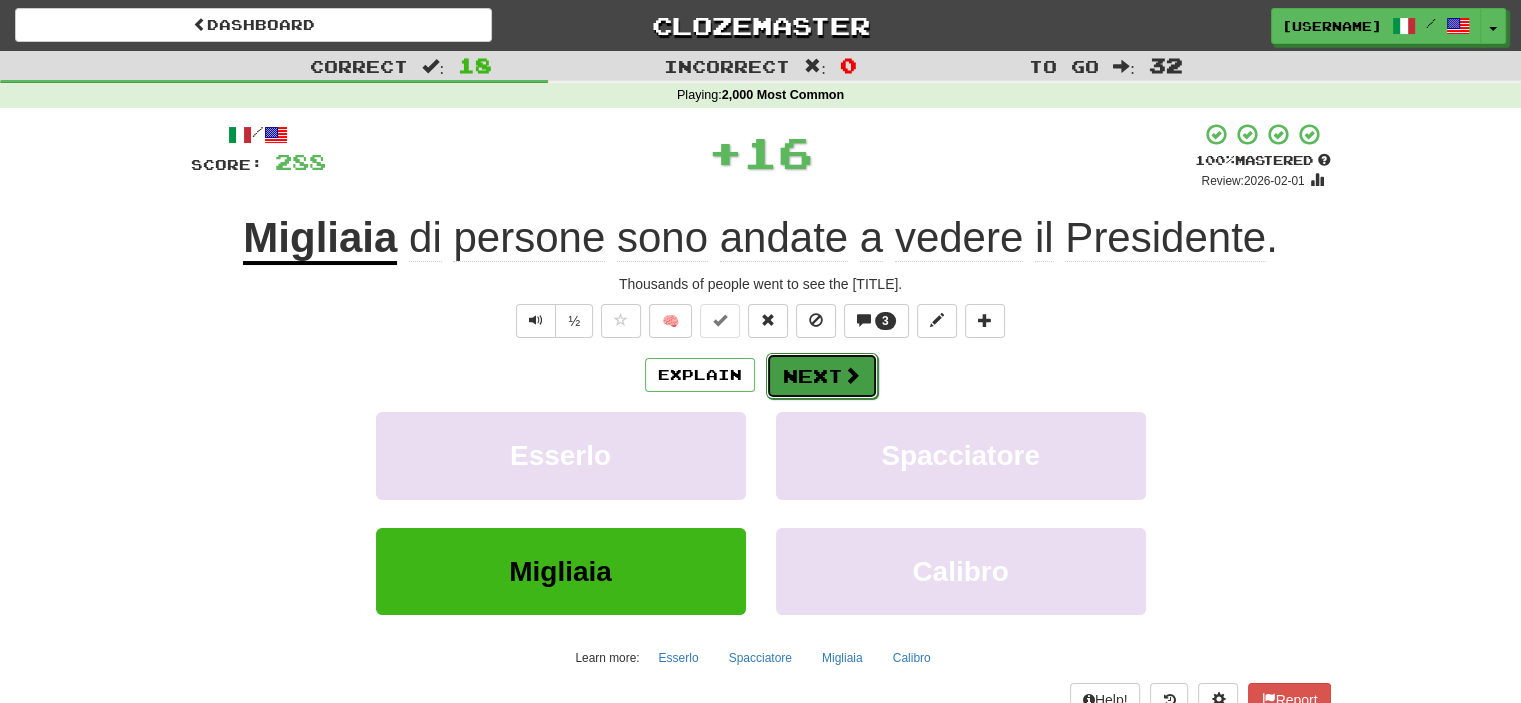 click on "Next" at bounding box center [822, 376] 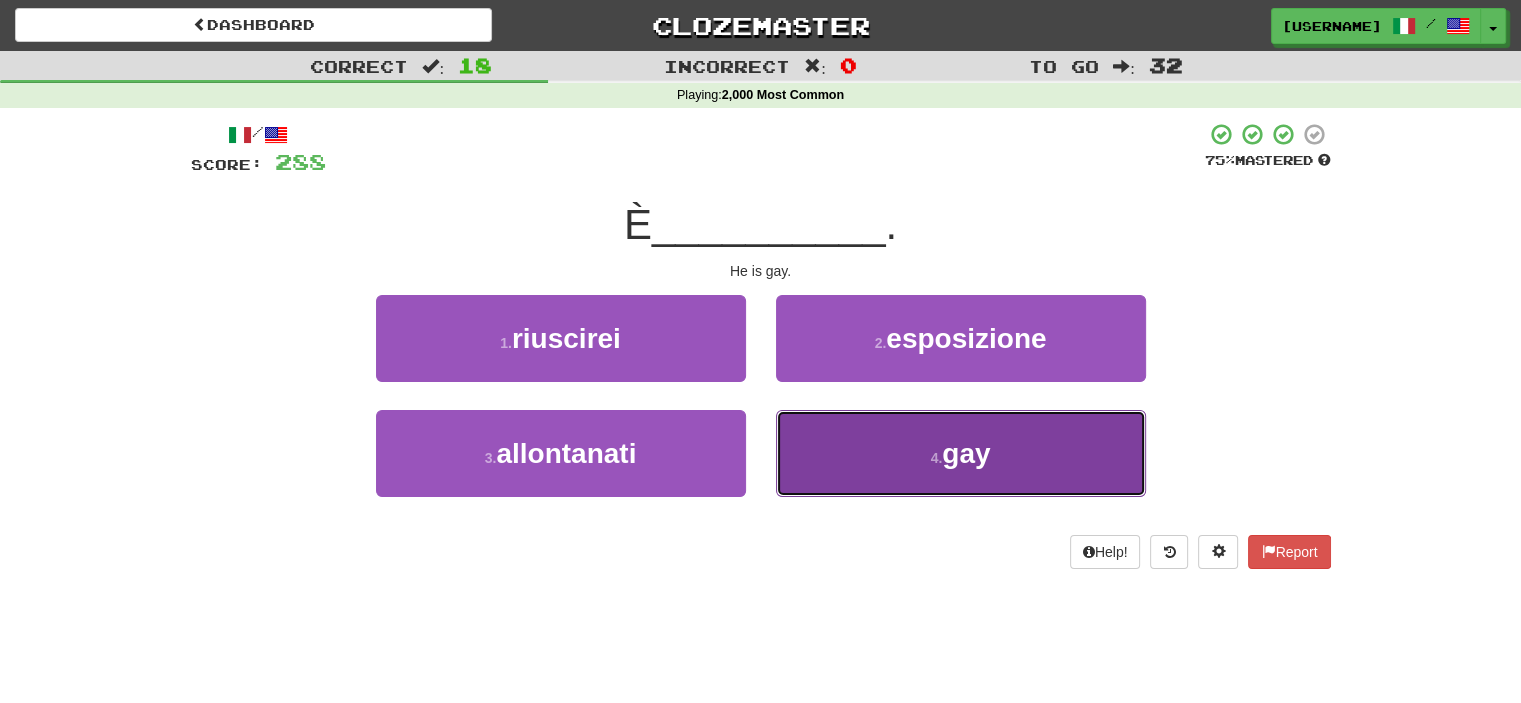 click on "4 .  gay" at bounding box center [961, 453] 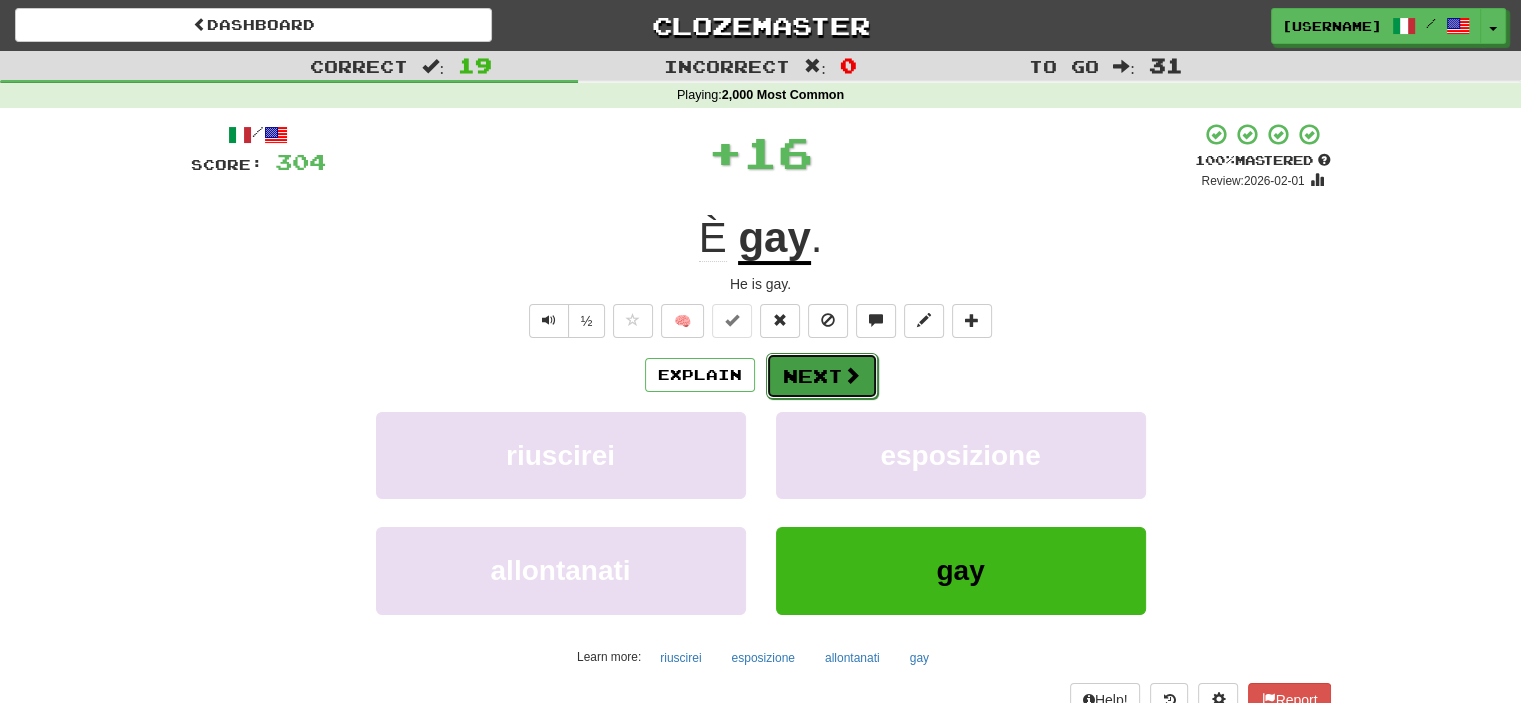 click on "Next" at bounding box center (822, 376) 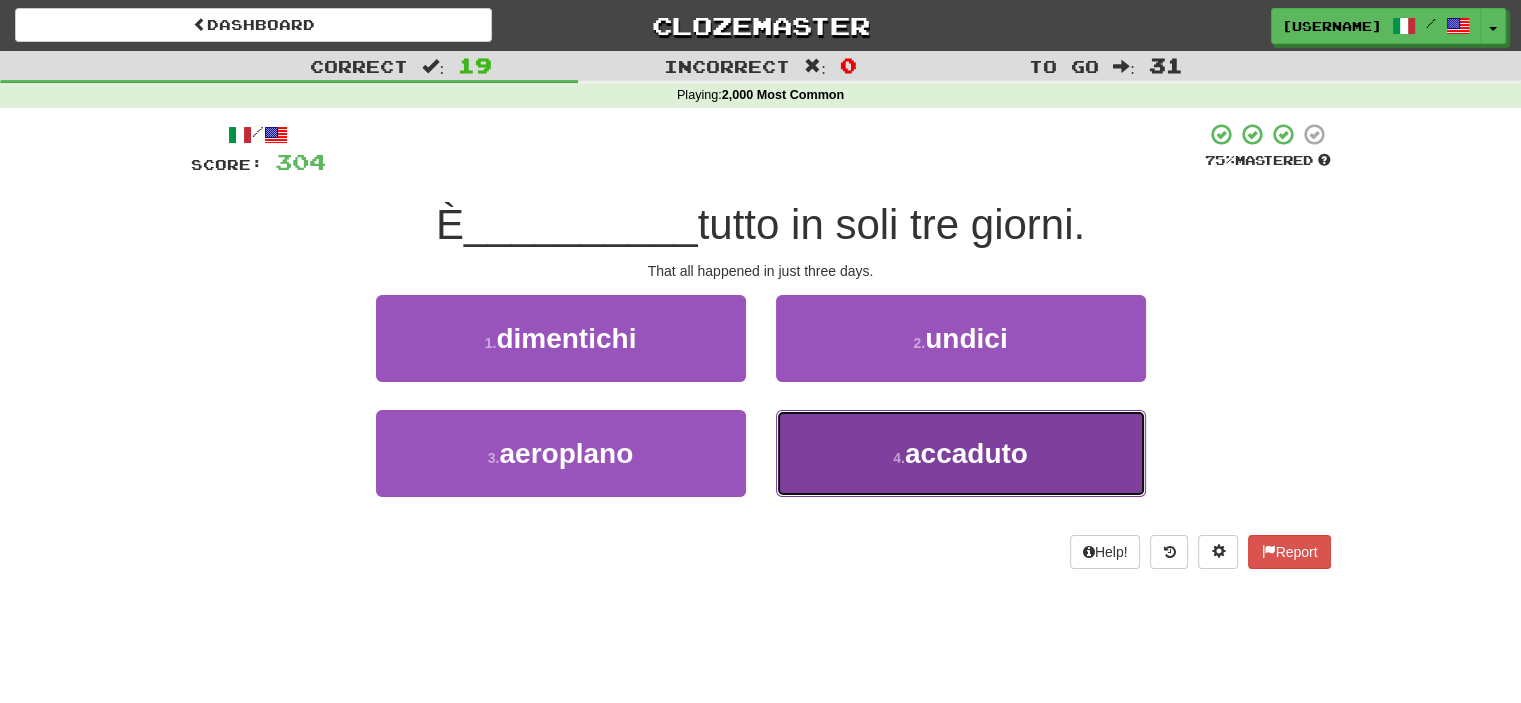 click on "4 .  accaduto" at bounding box center (961, 453) 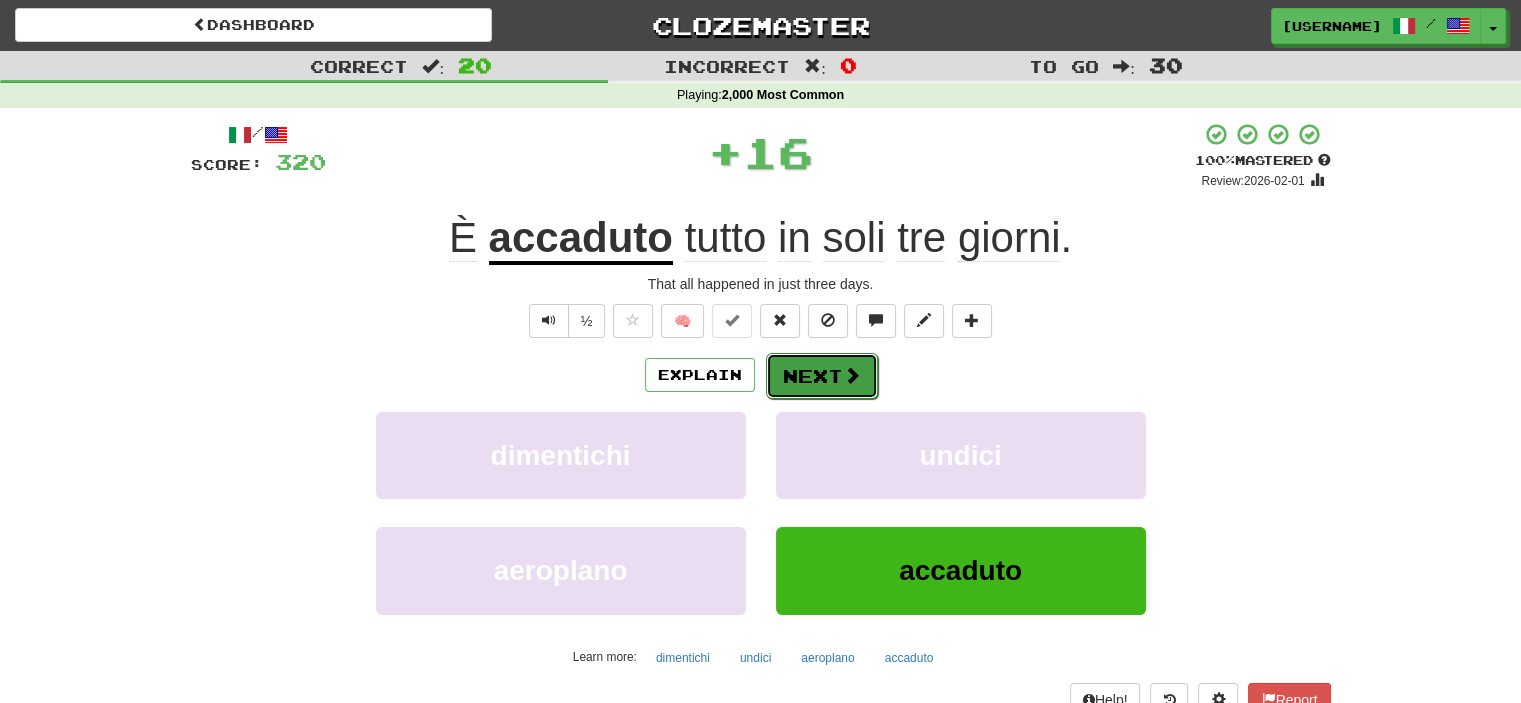 click on "Next" at bounding box center (822, 376) 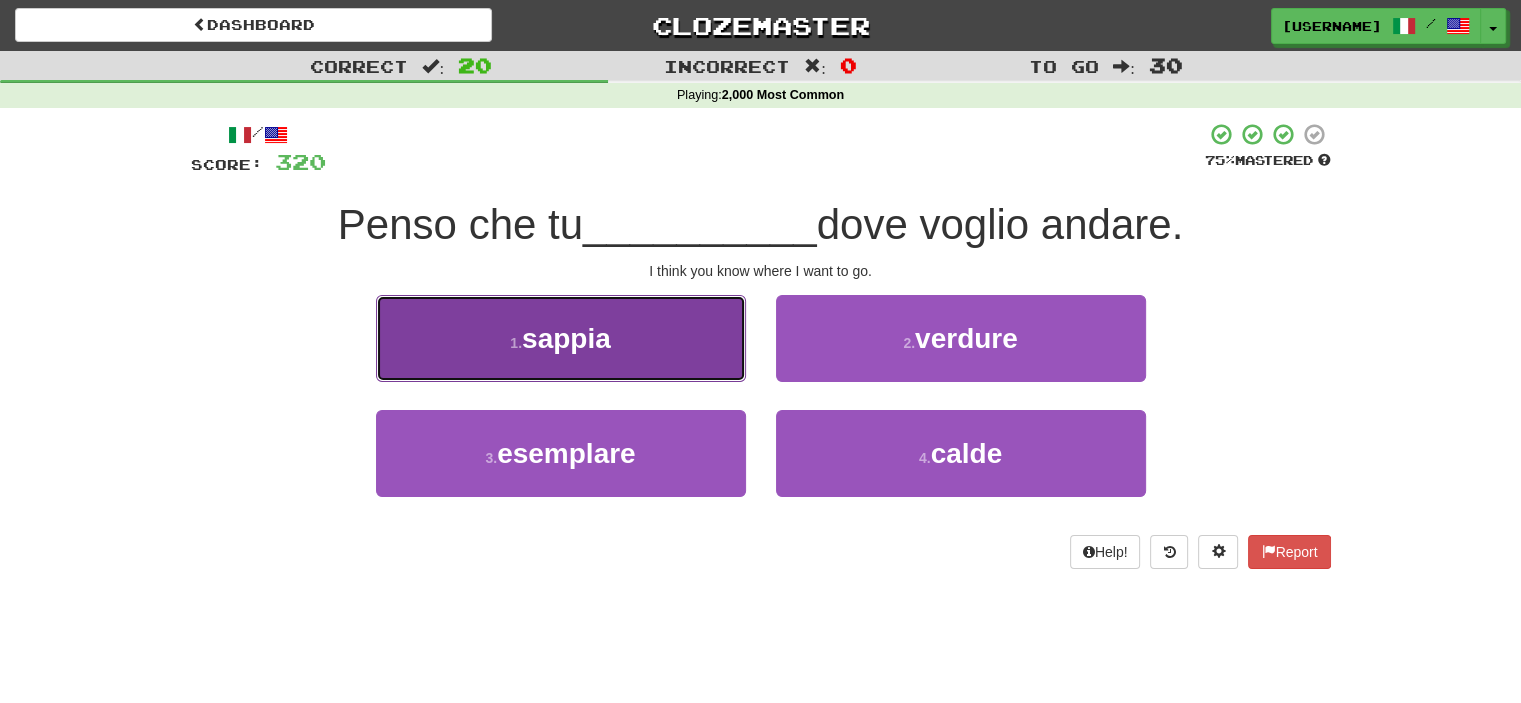 click on "1 .  sappia" at bounding box center [561, 338] 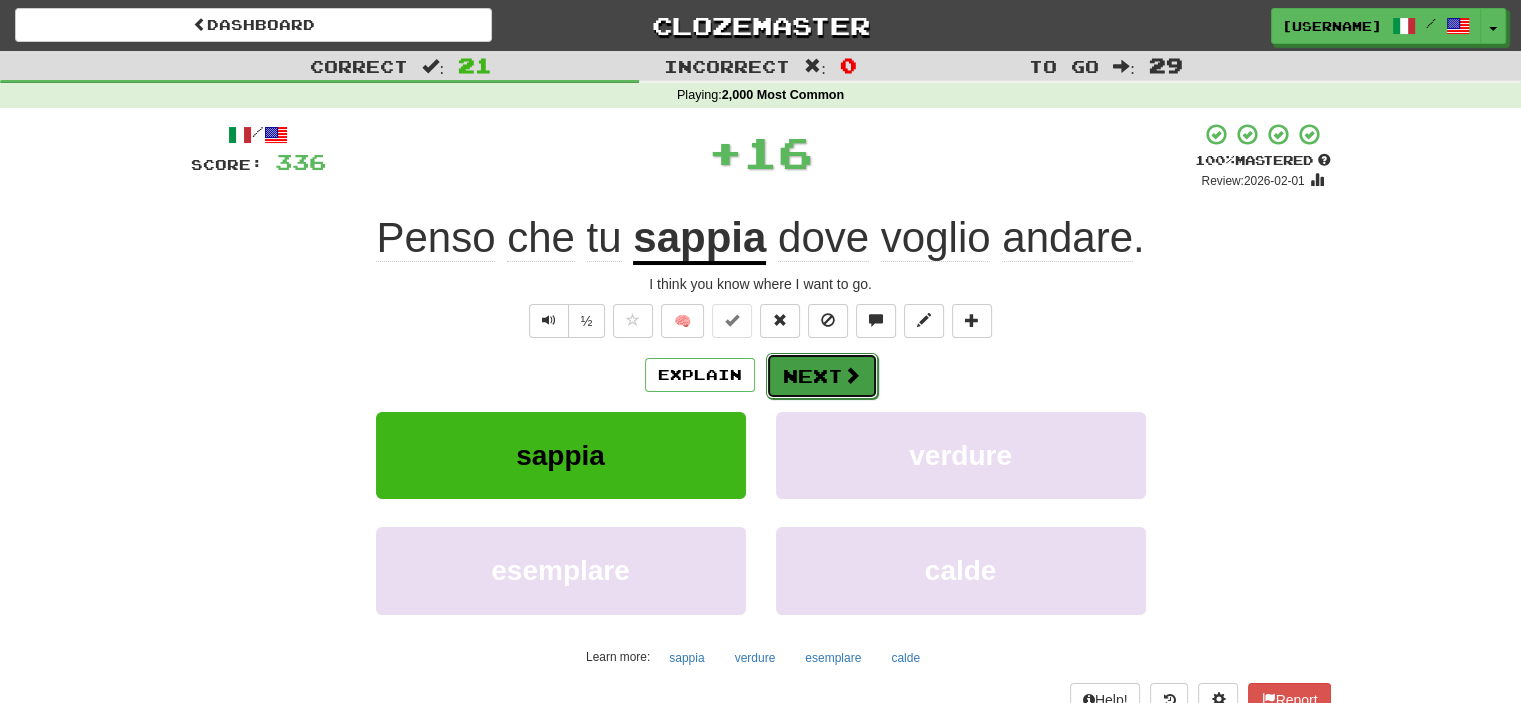 click on "Next" at bounding box center [822, 376] 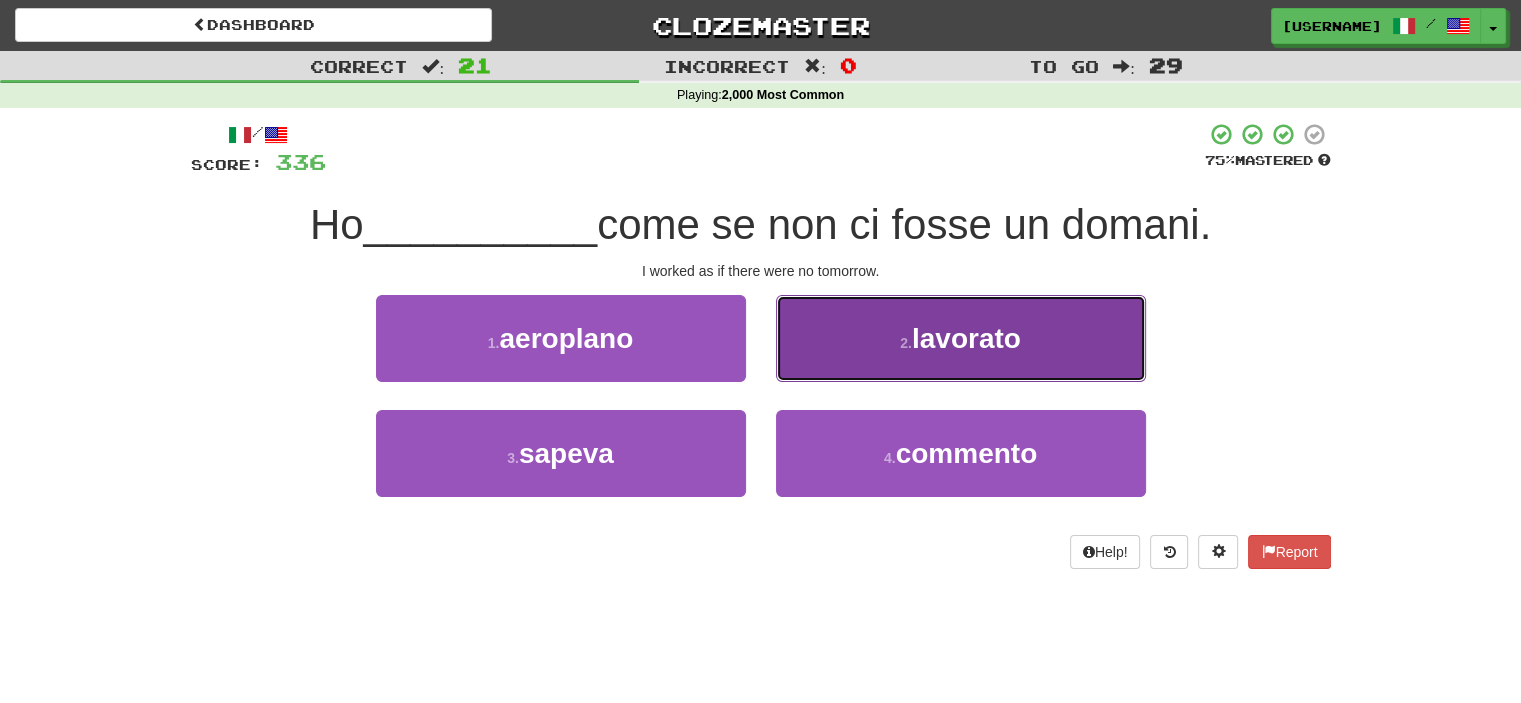 click on "2 .  lavorato" at bounding box center (961, 338) 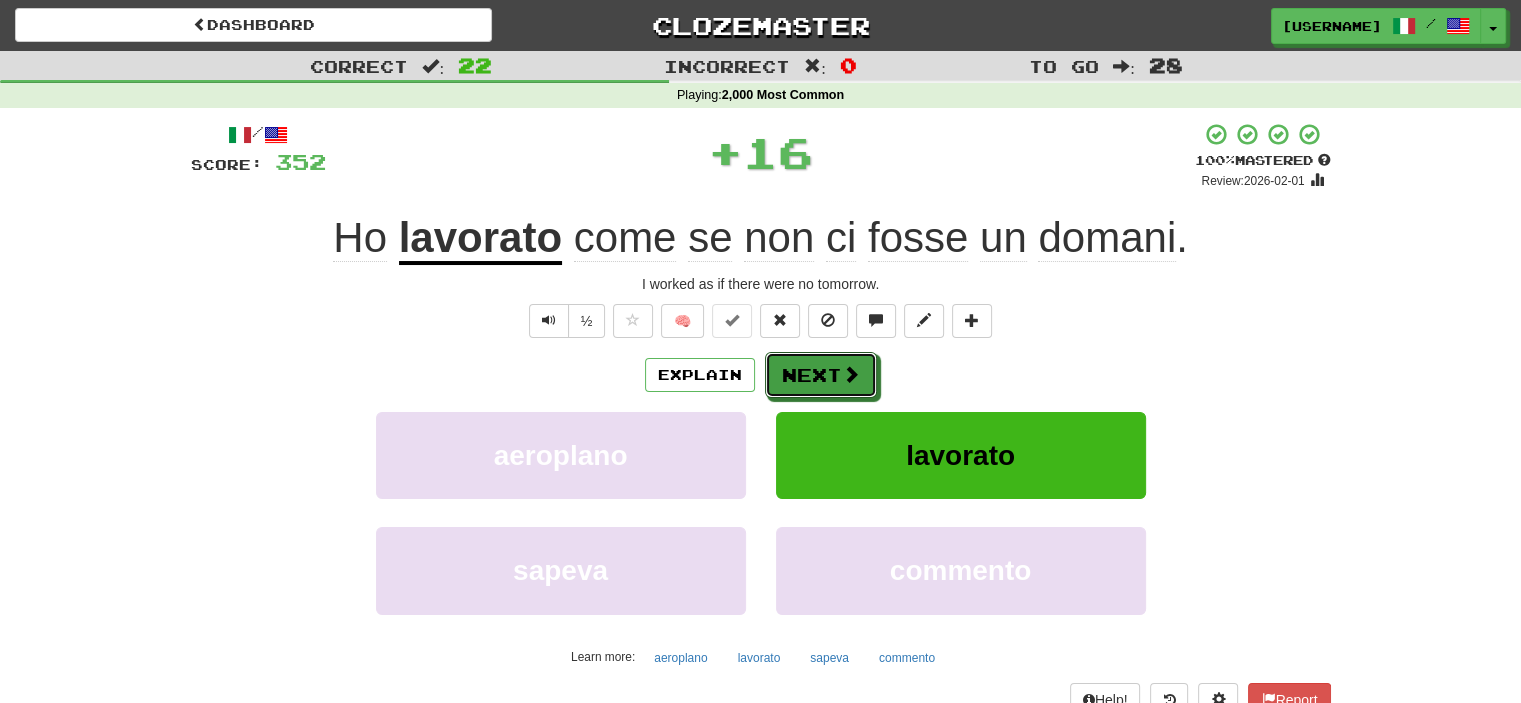 click on "Next" at bounding box center (821, 375) 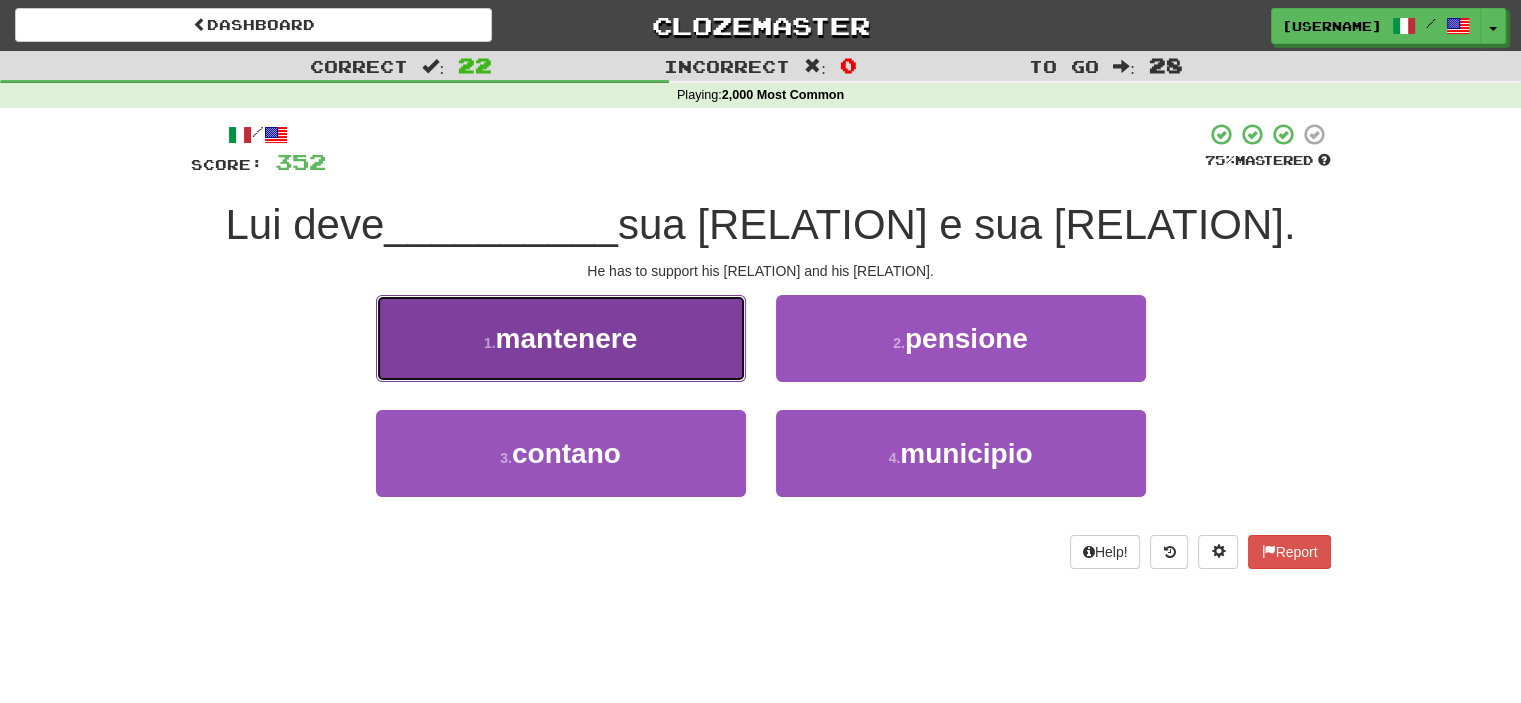 click on "1 .  mantenere" at bounding box center (561, 338) 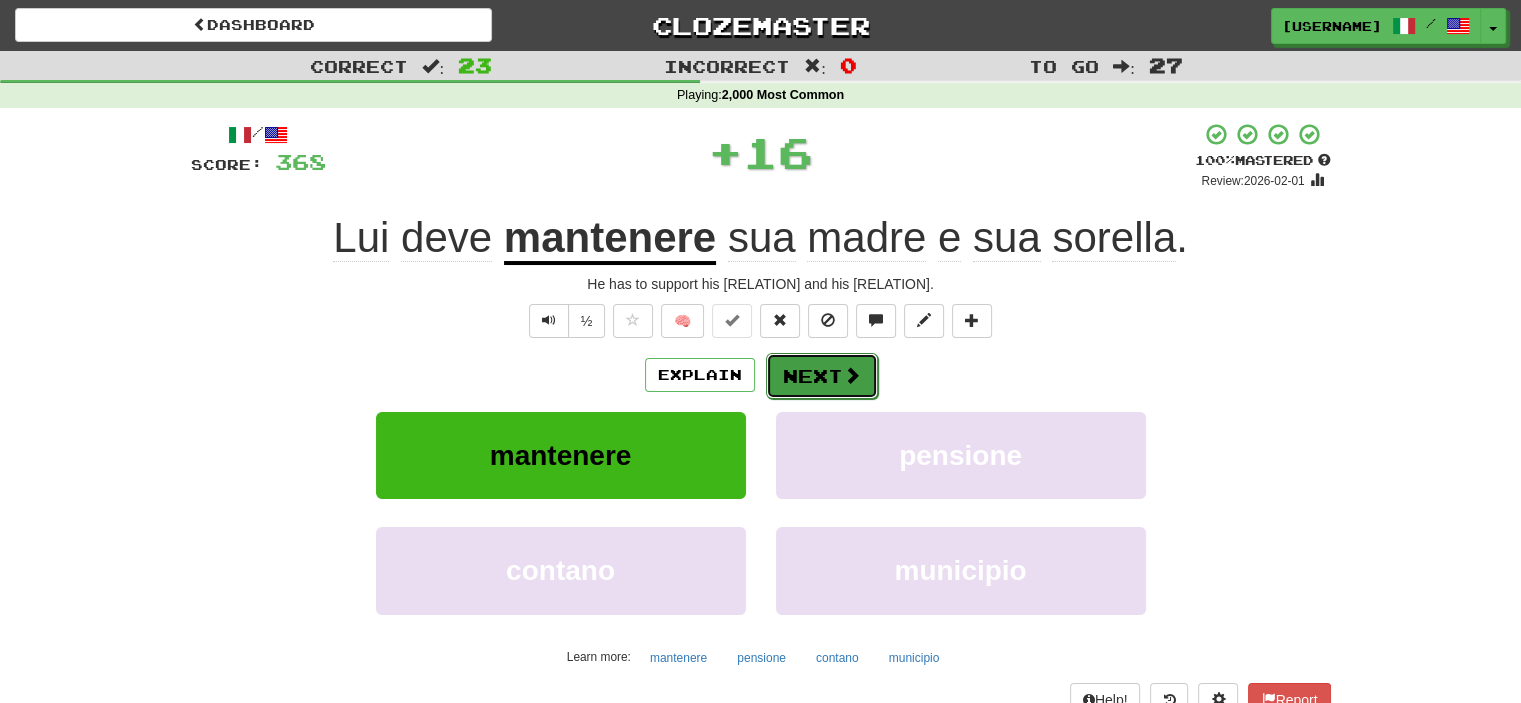 click on "Next" at bounding box center (822, 376) 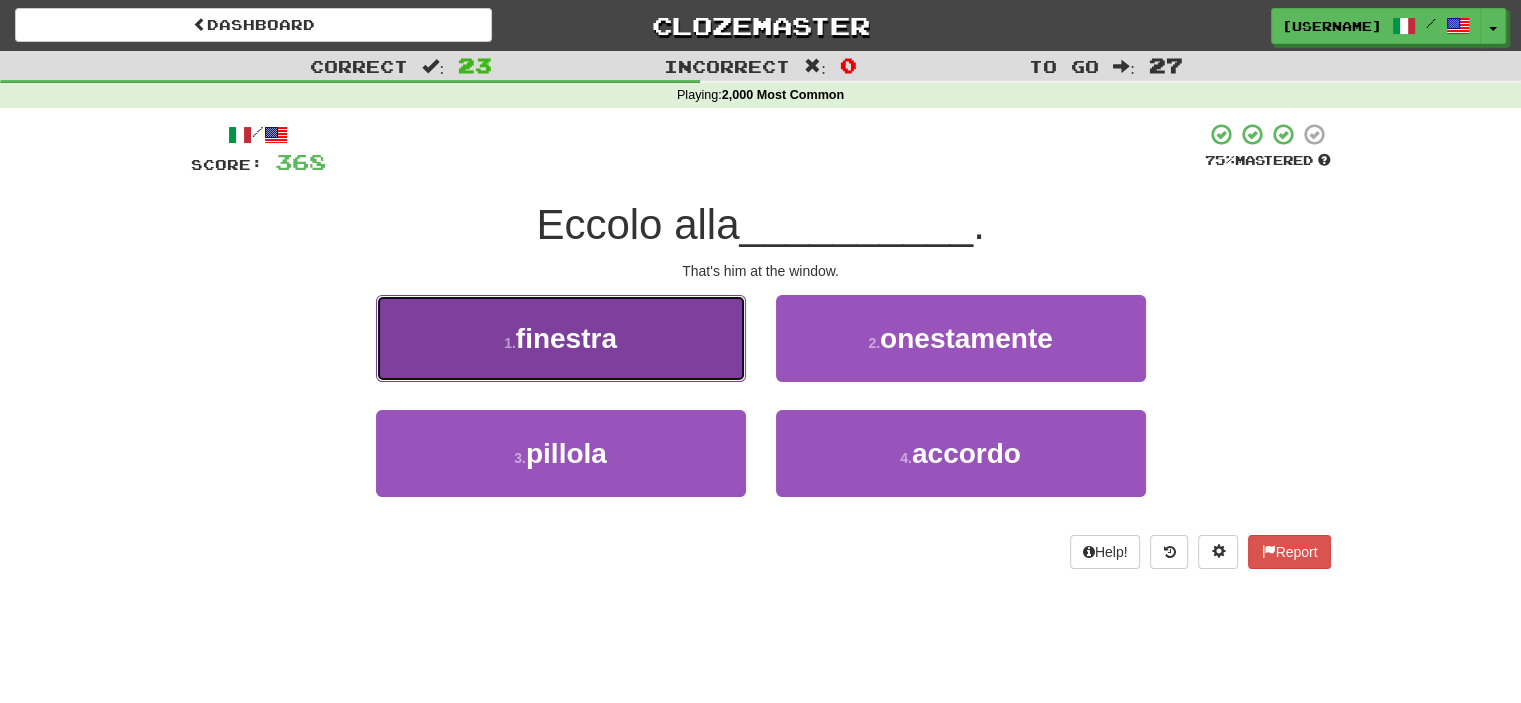 click on "1 .  finestra" at bounding box center [561, 338] 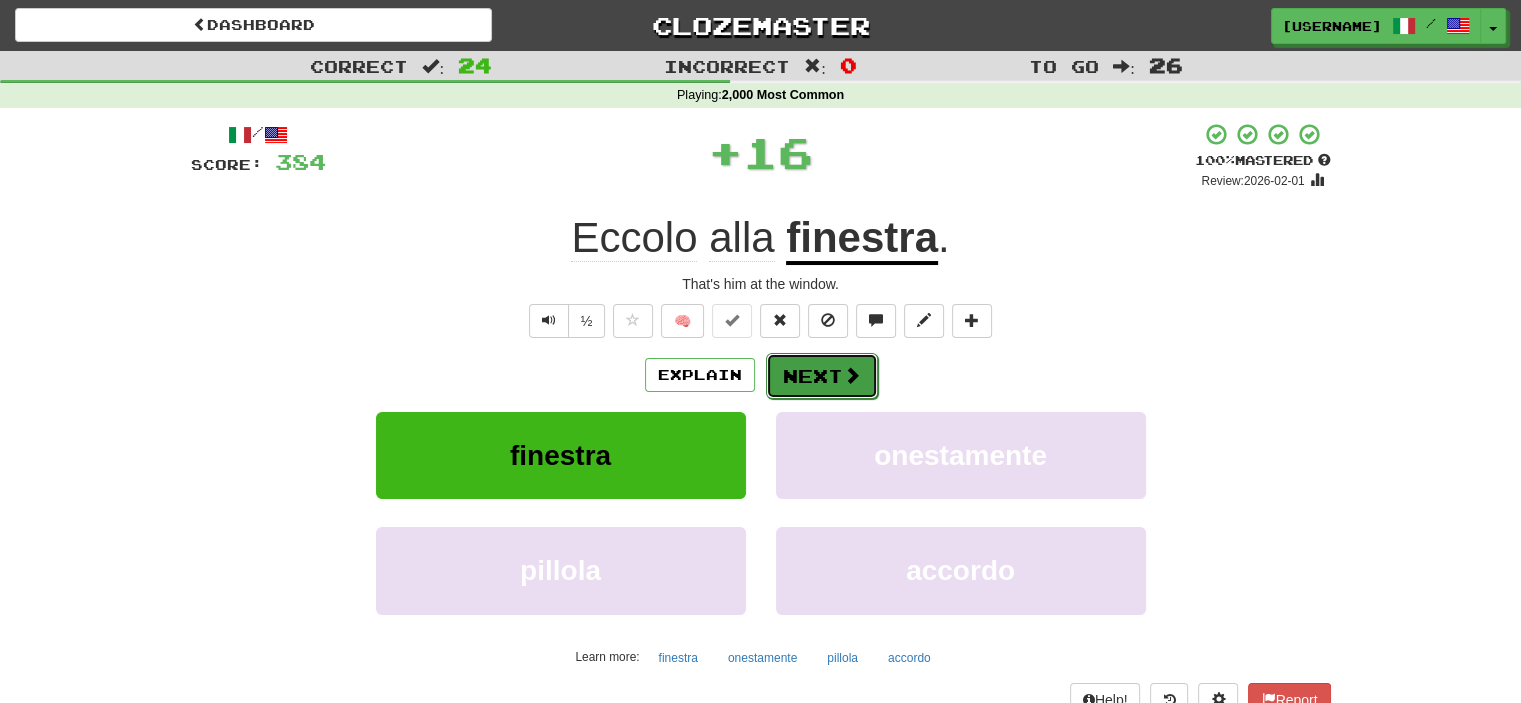click on "Next" at bounding box center [822, 376] 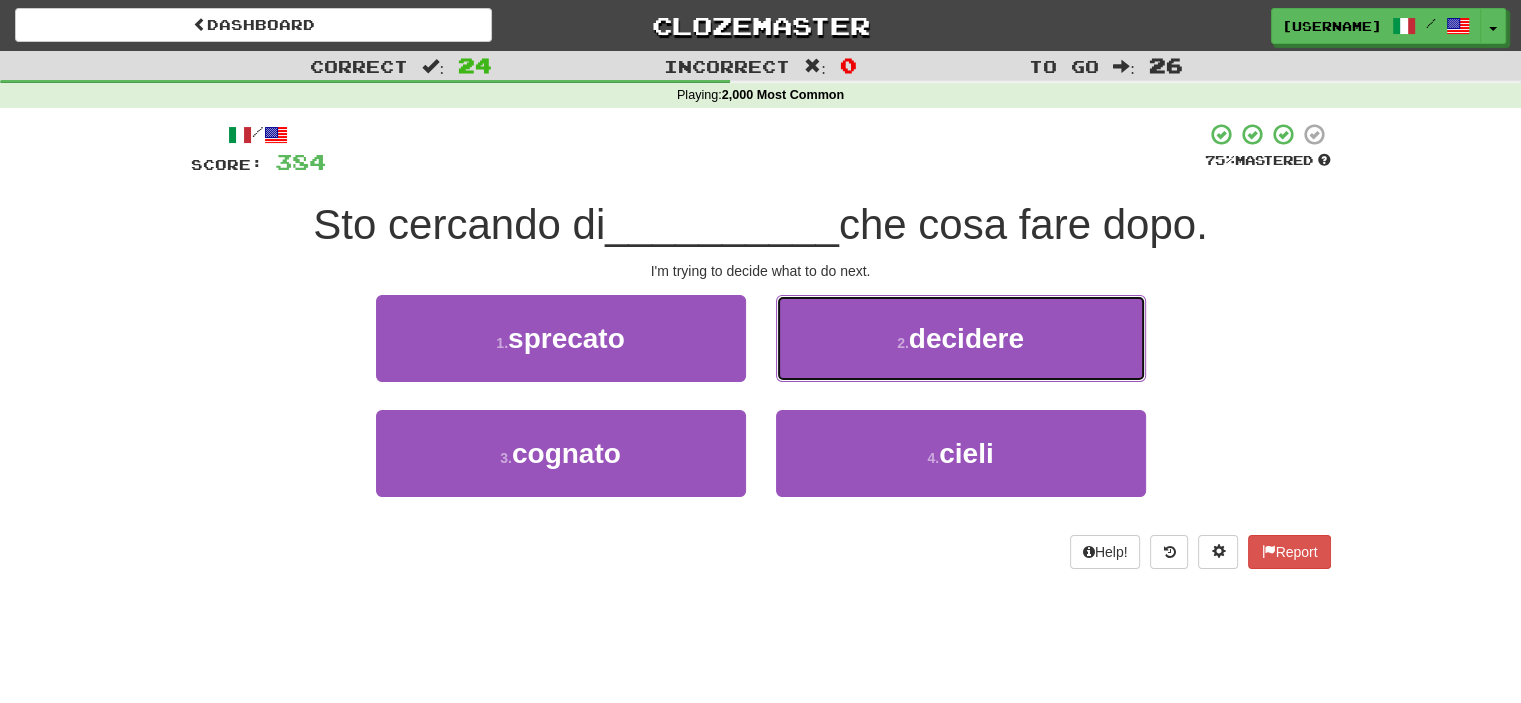 click on "2 .  decidere" at bounding box center [961, 338] 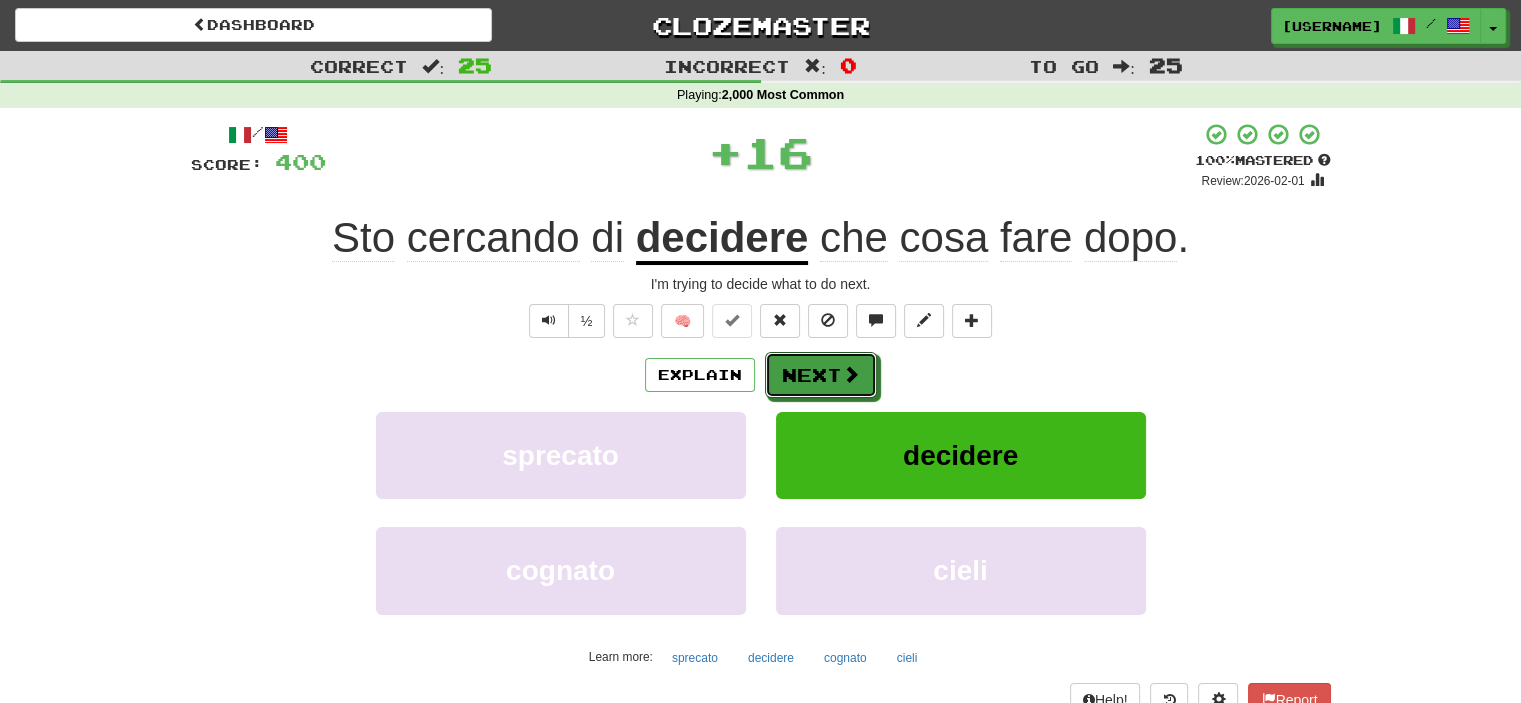 click on "Next" at bounding box center [821, 375] 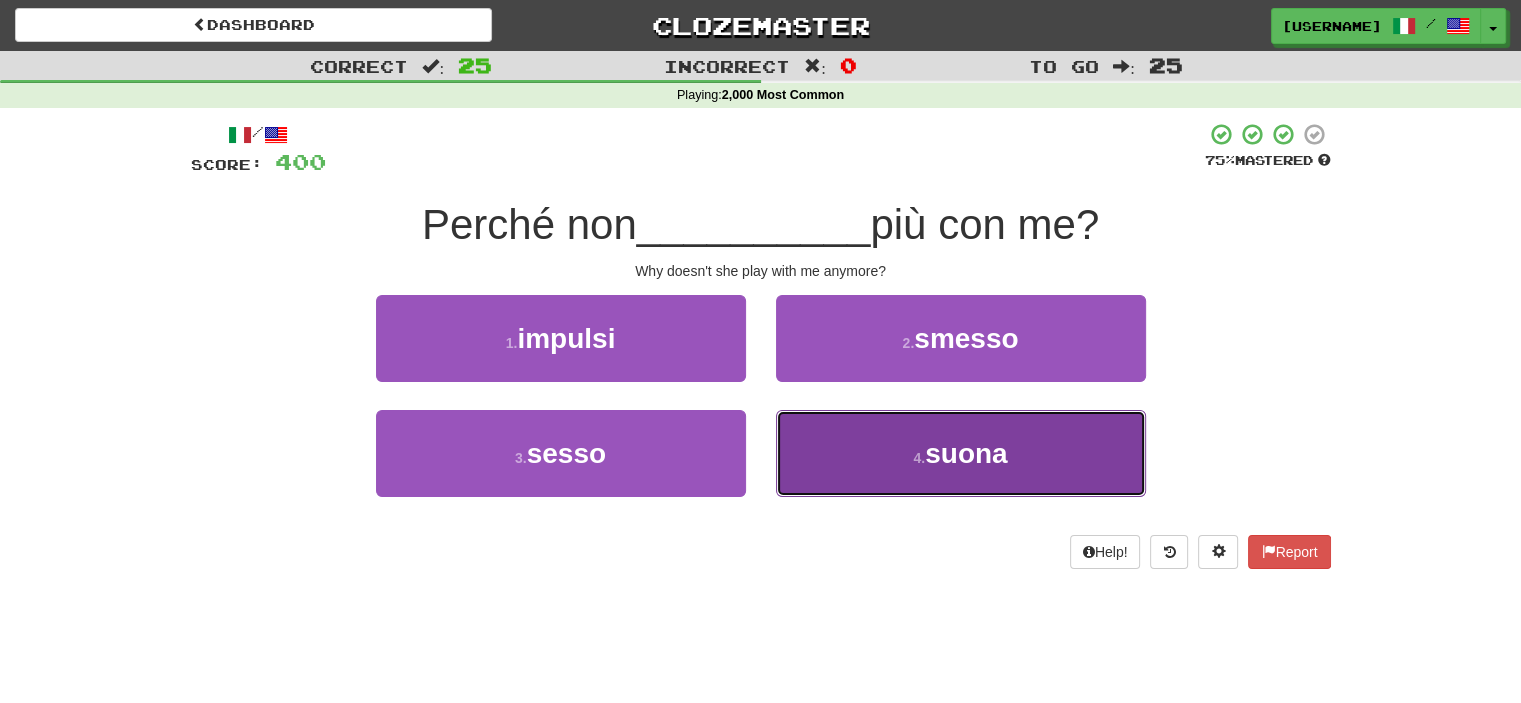 click on "4 .  suona" at bounding box center [961, 453] 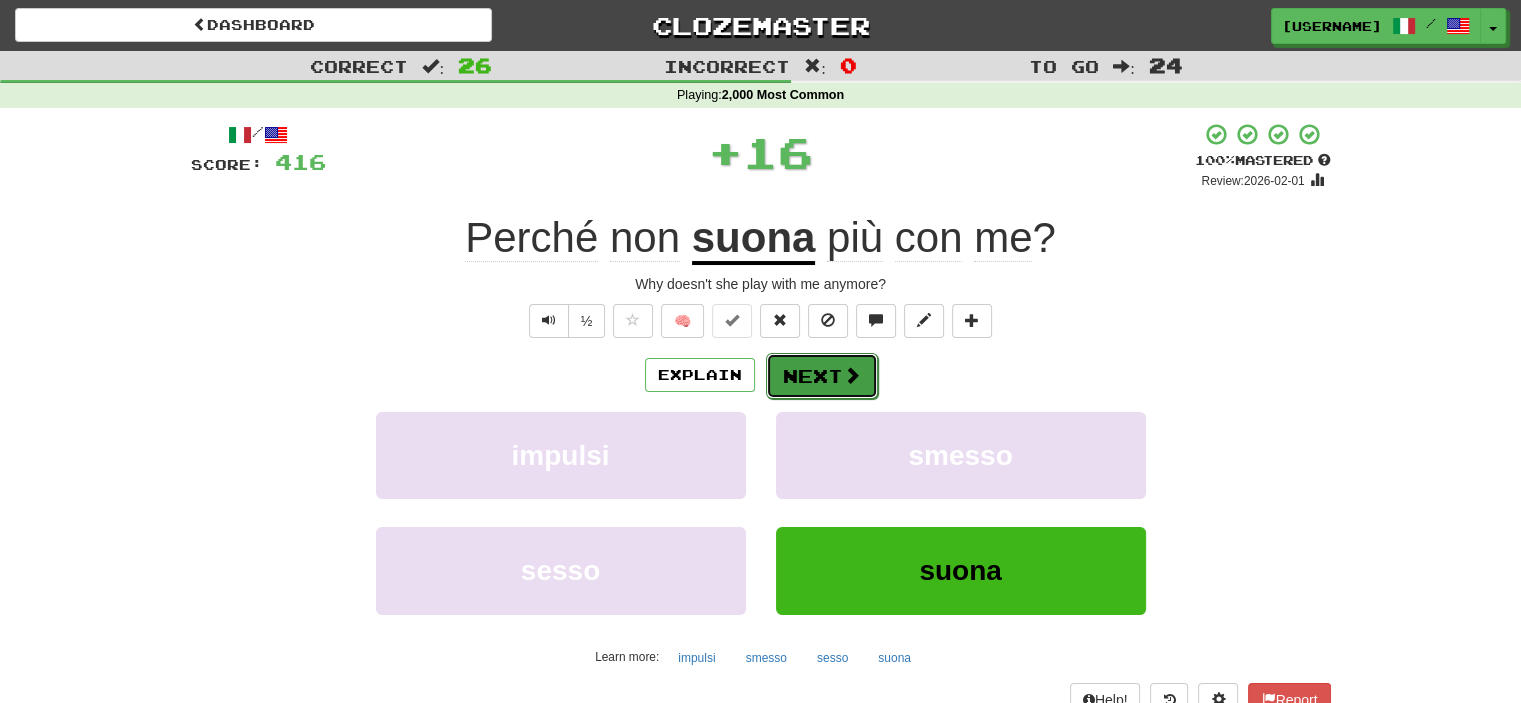 click on "Next" at bounding box center [822, 376] 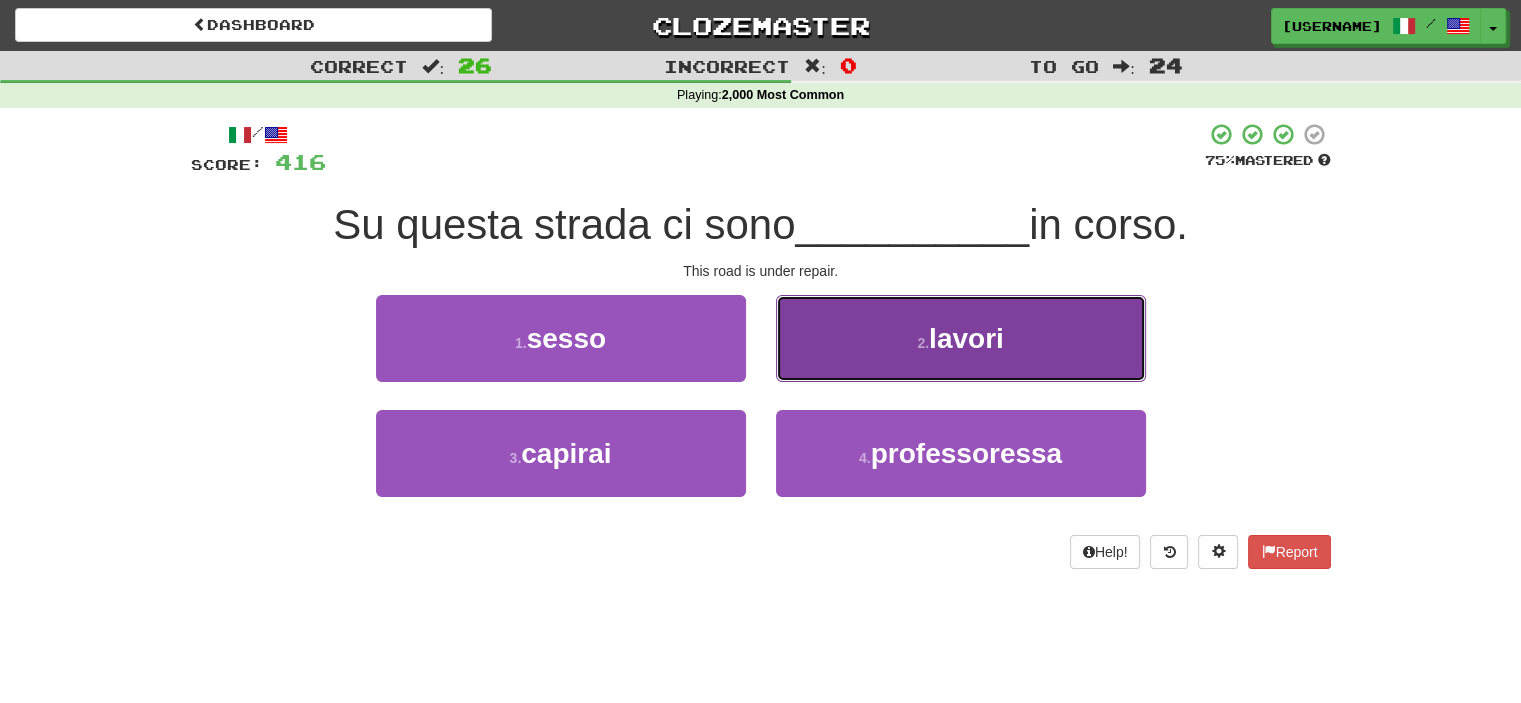 click on "2 .  lavori" at bounding box center (961, 338) 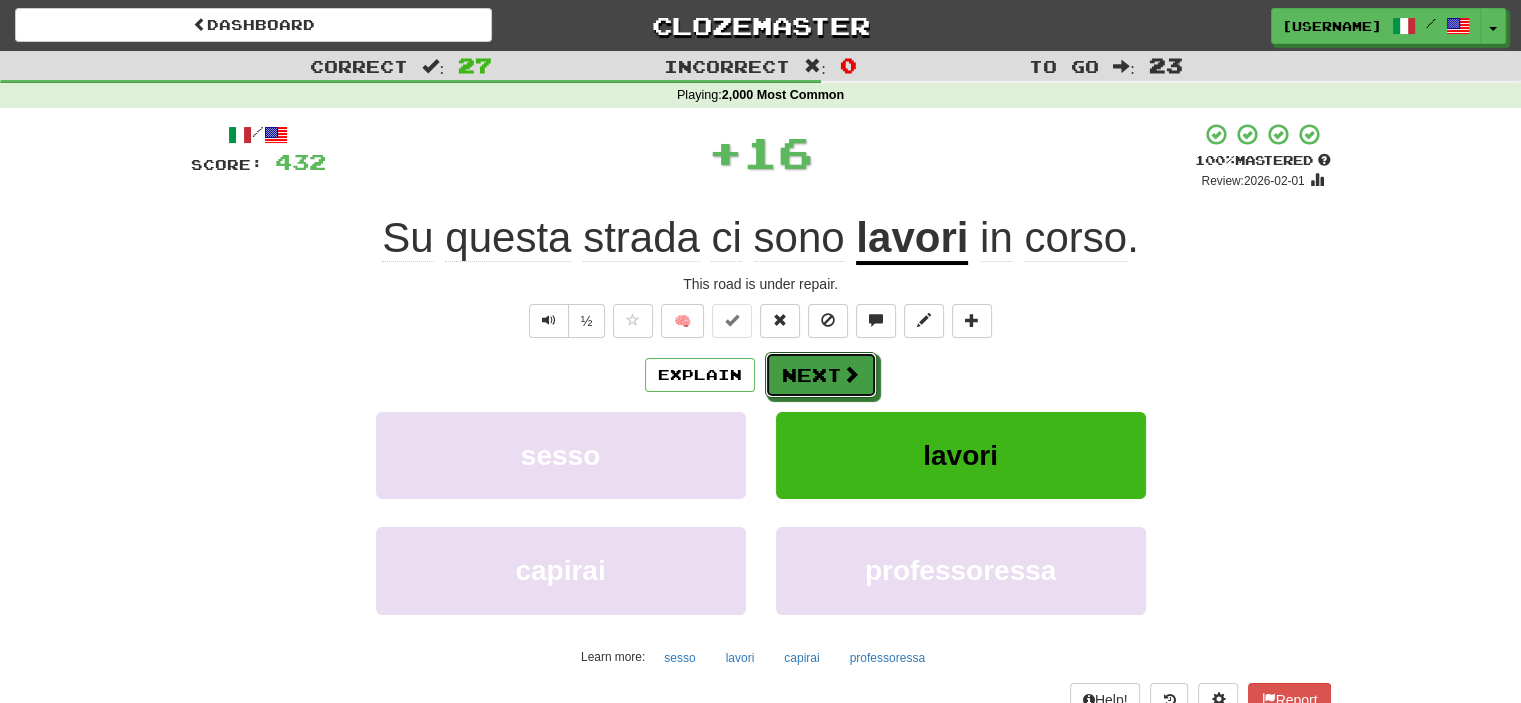 click on "Next" at bounding box center (821, 375) 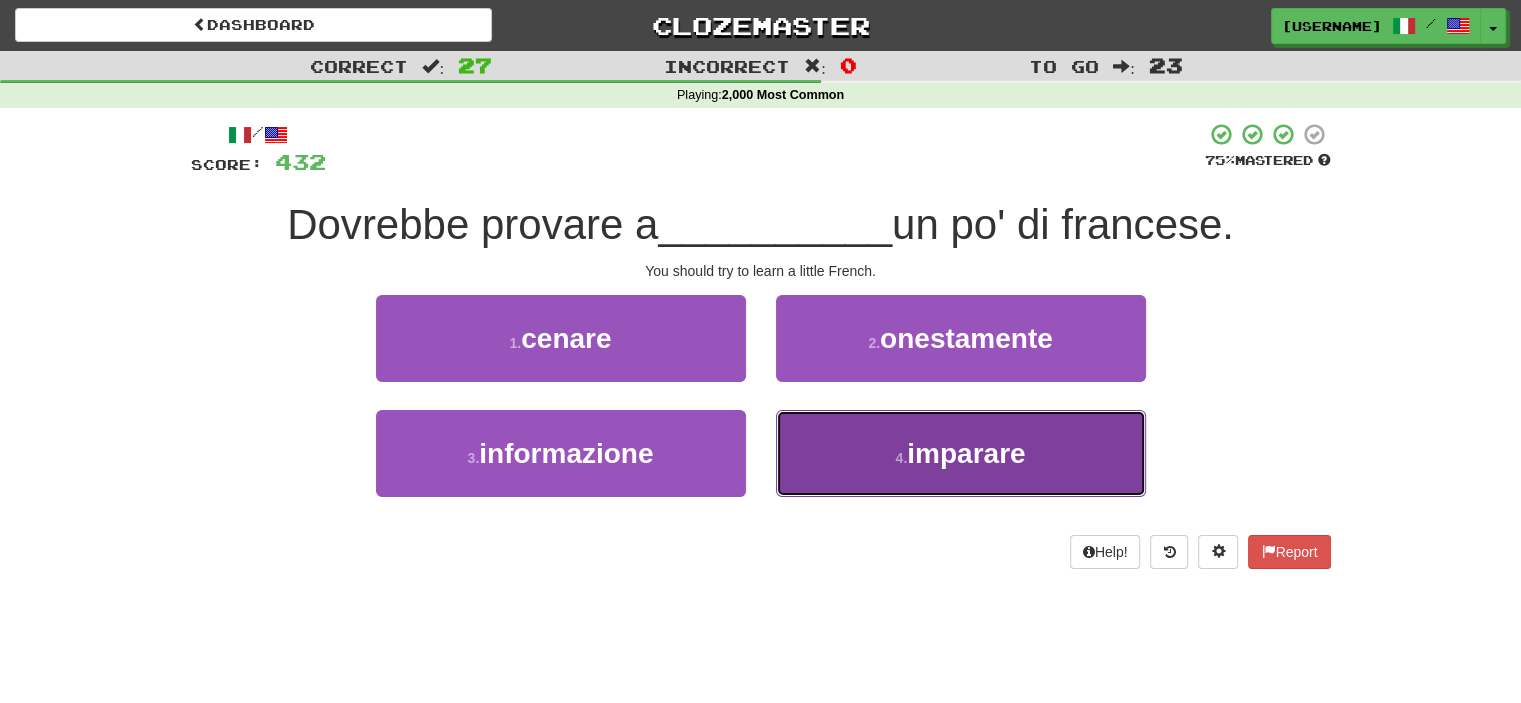 click on "4 .  imparare" at bounding box center [961, 453] 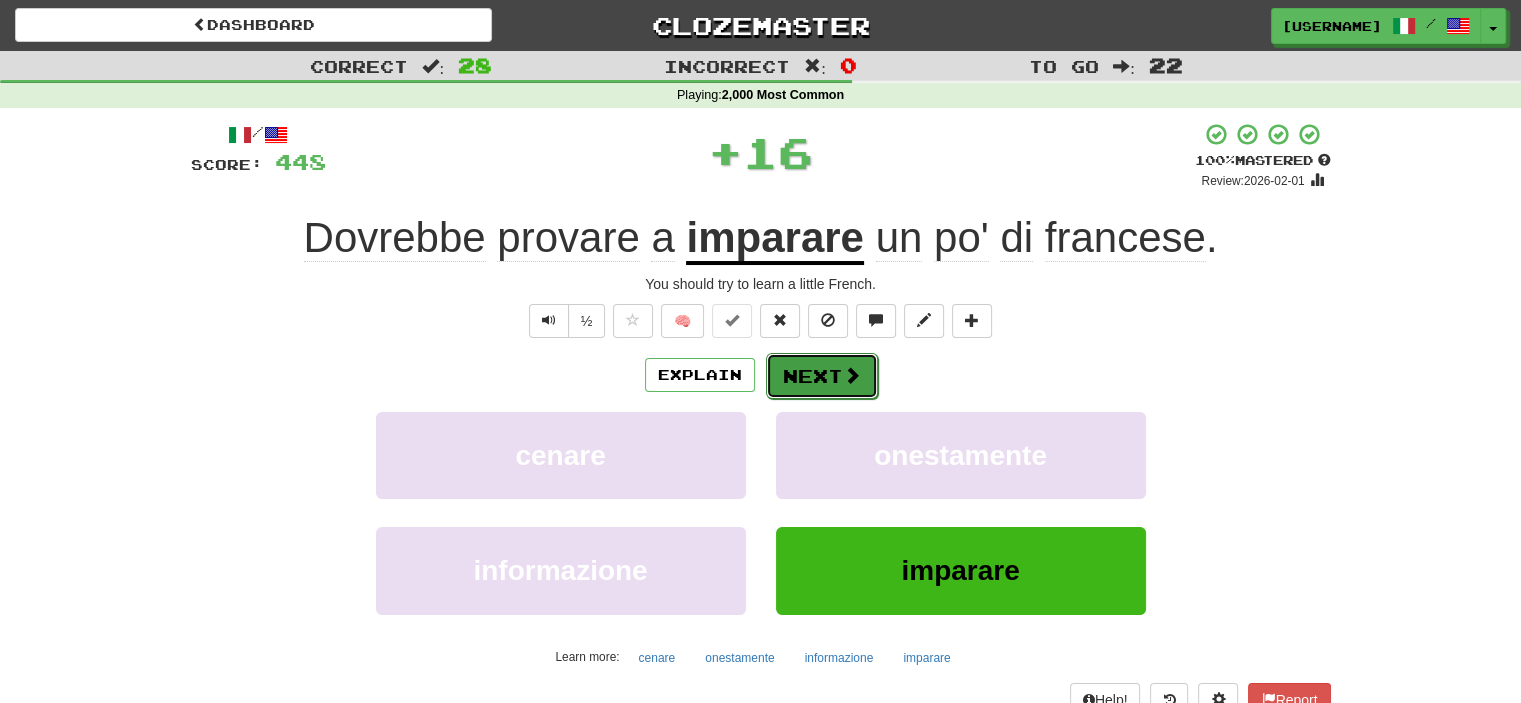click on "Next" at bounding box center [822, 376] 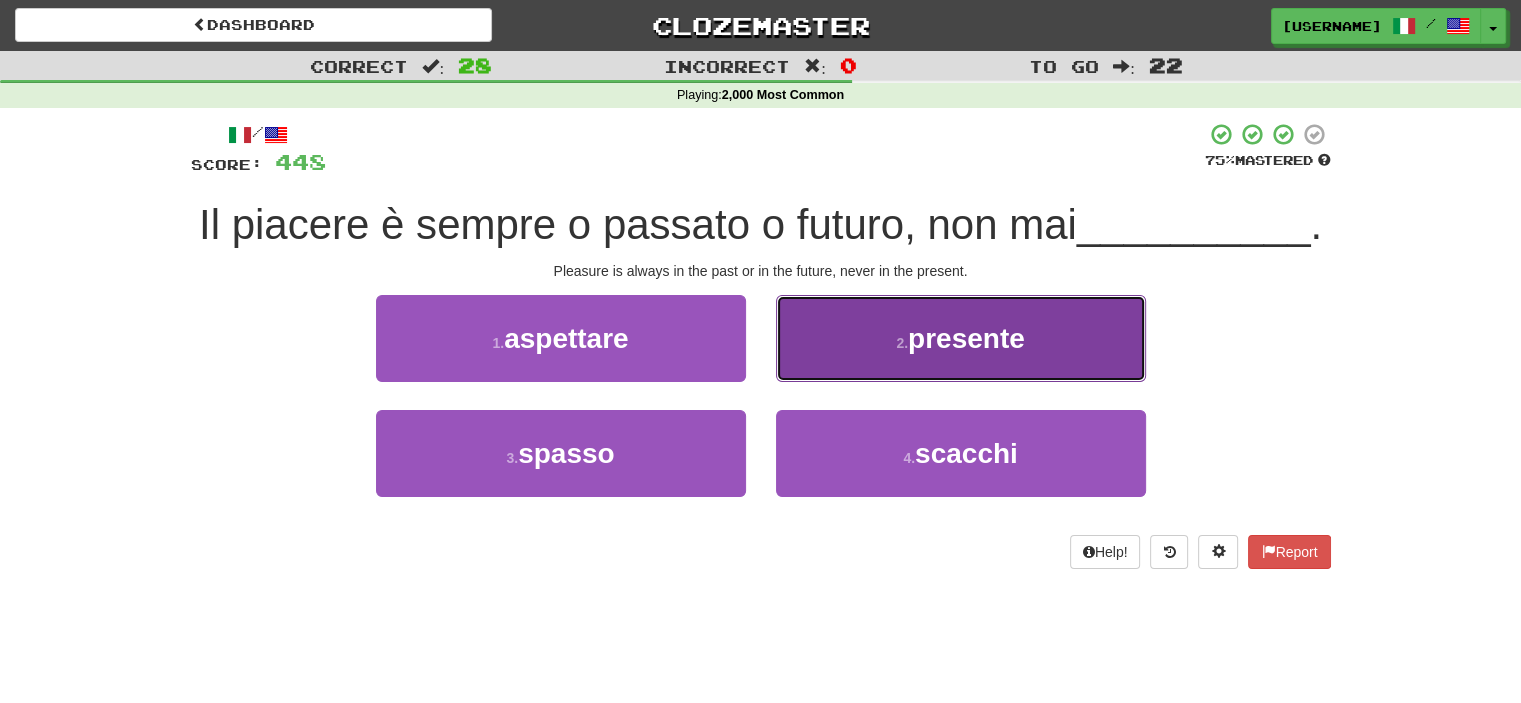 click on "2 .  presente" at bounding box center [961, 338] 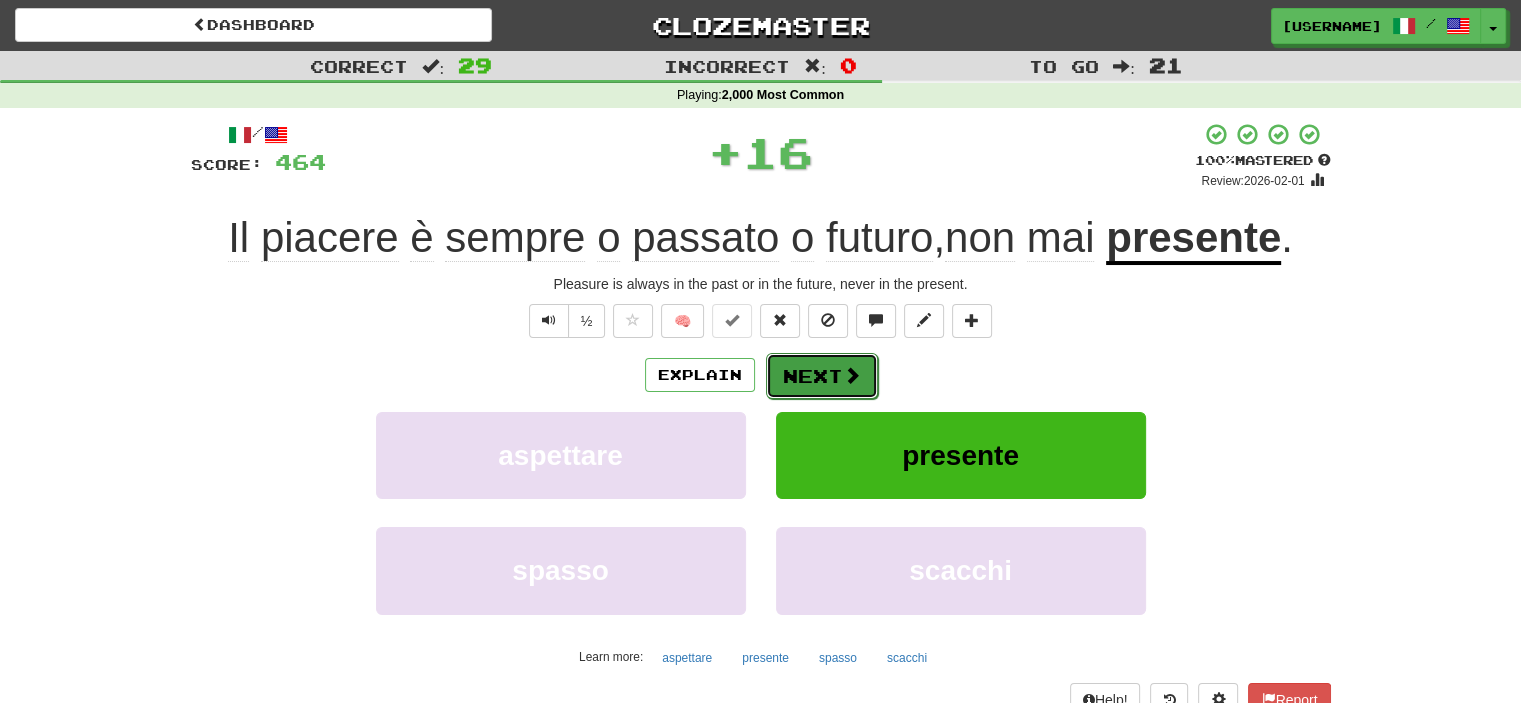 click on "Next" at bounding box center [822, 376] 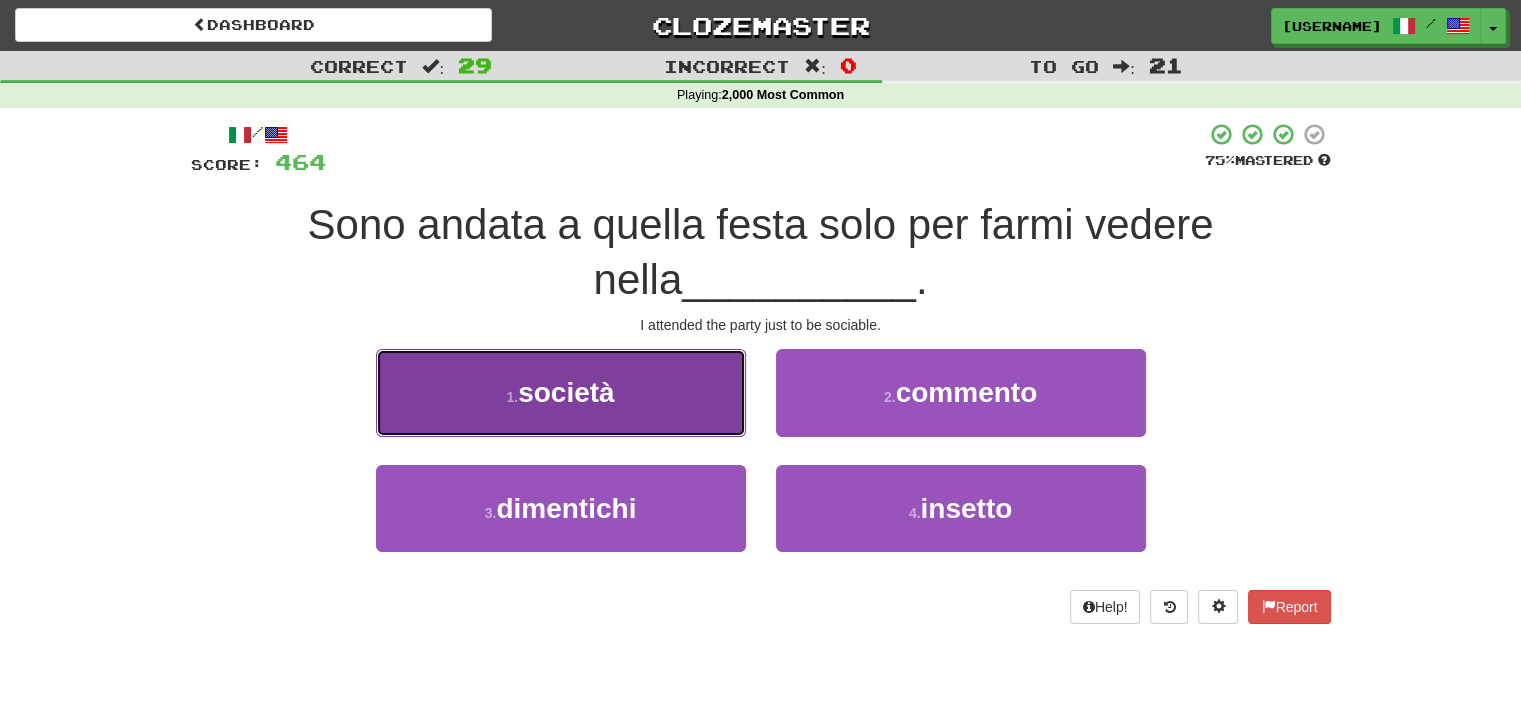 click on "1 .  società" at bounding box center [561, 392] 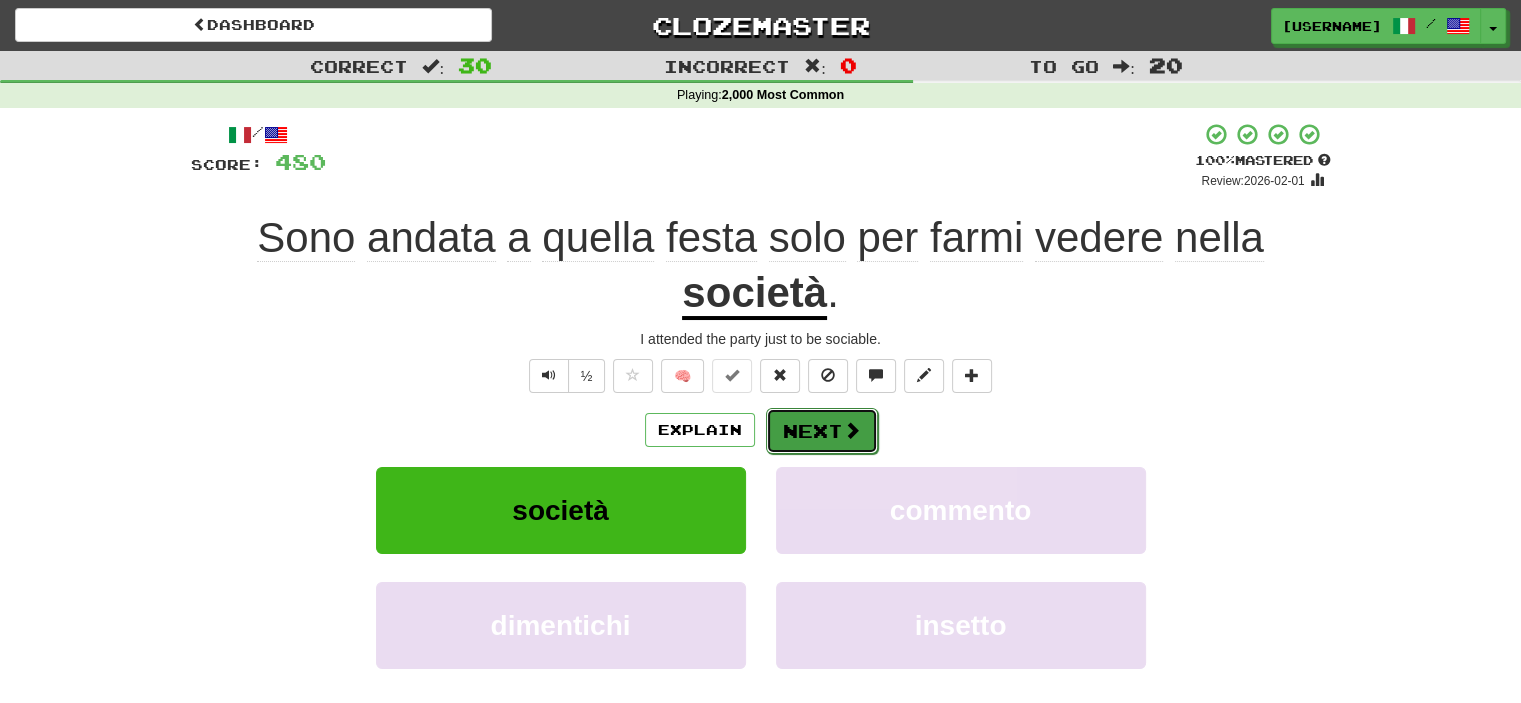 click on "Next" at bounding box center [822, 431] 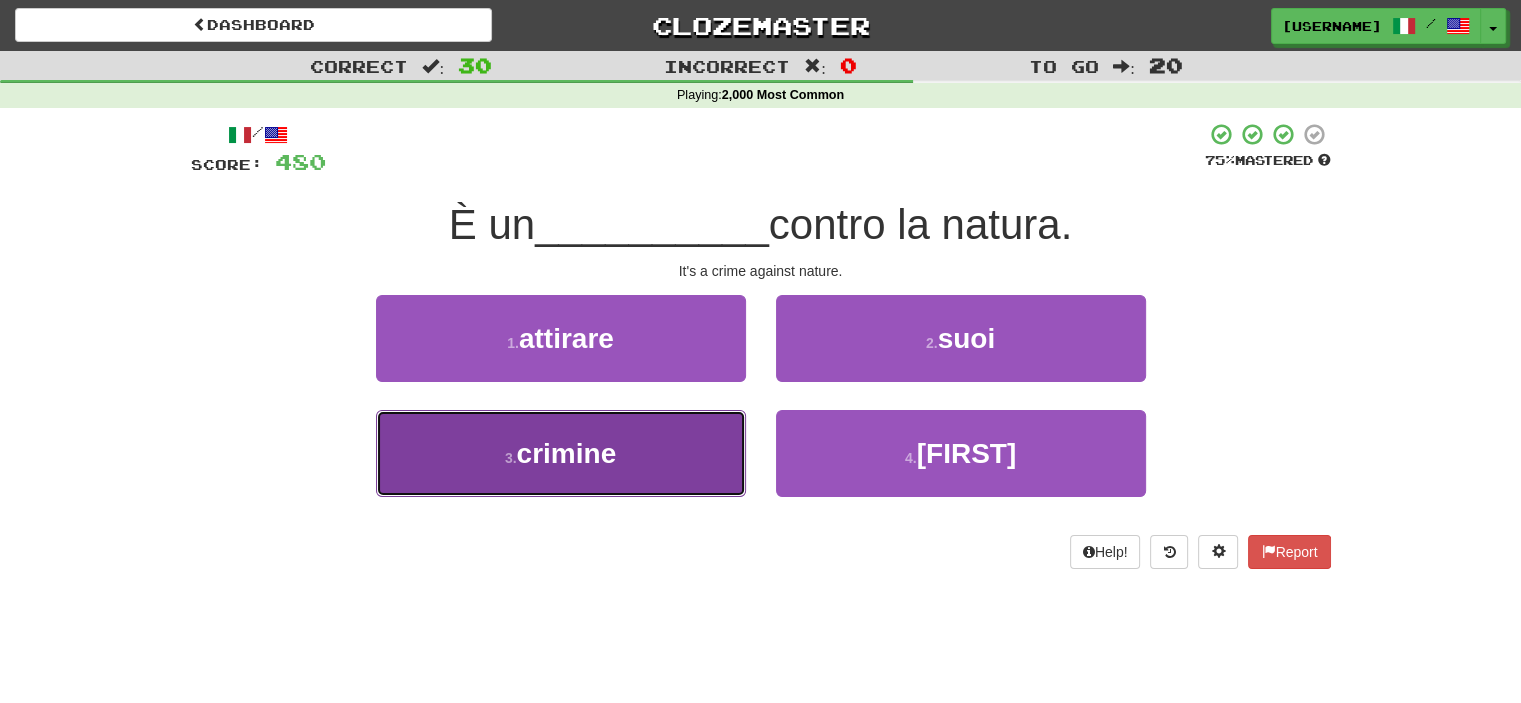 click on "3 .  crimine" at bounding box center [561, 453] 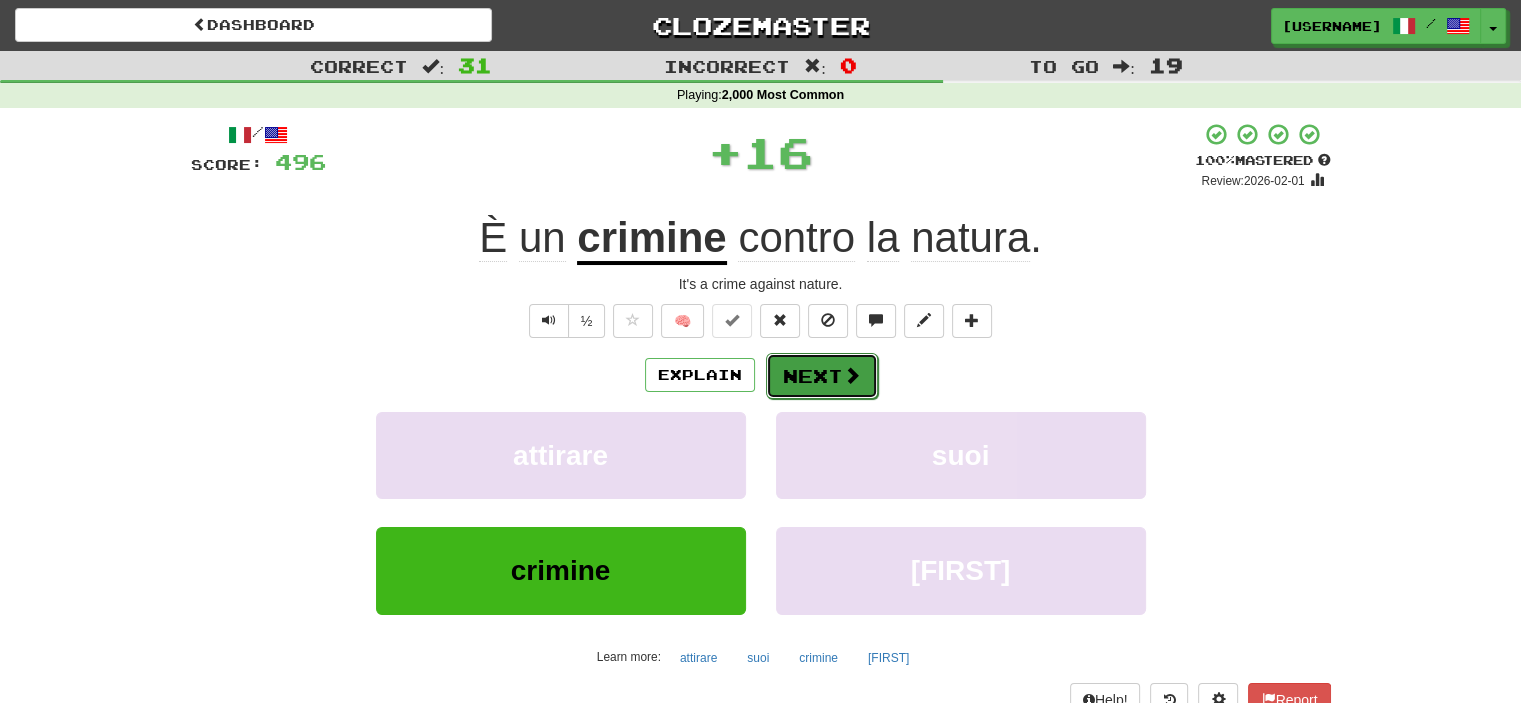 click on "Next" at bounding box center [822, 376] 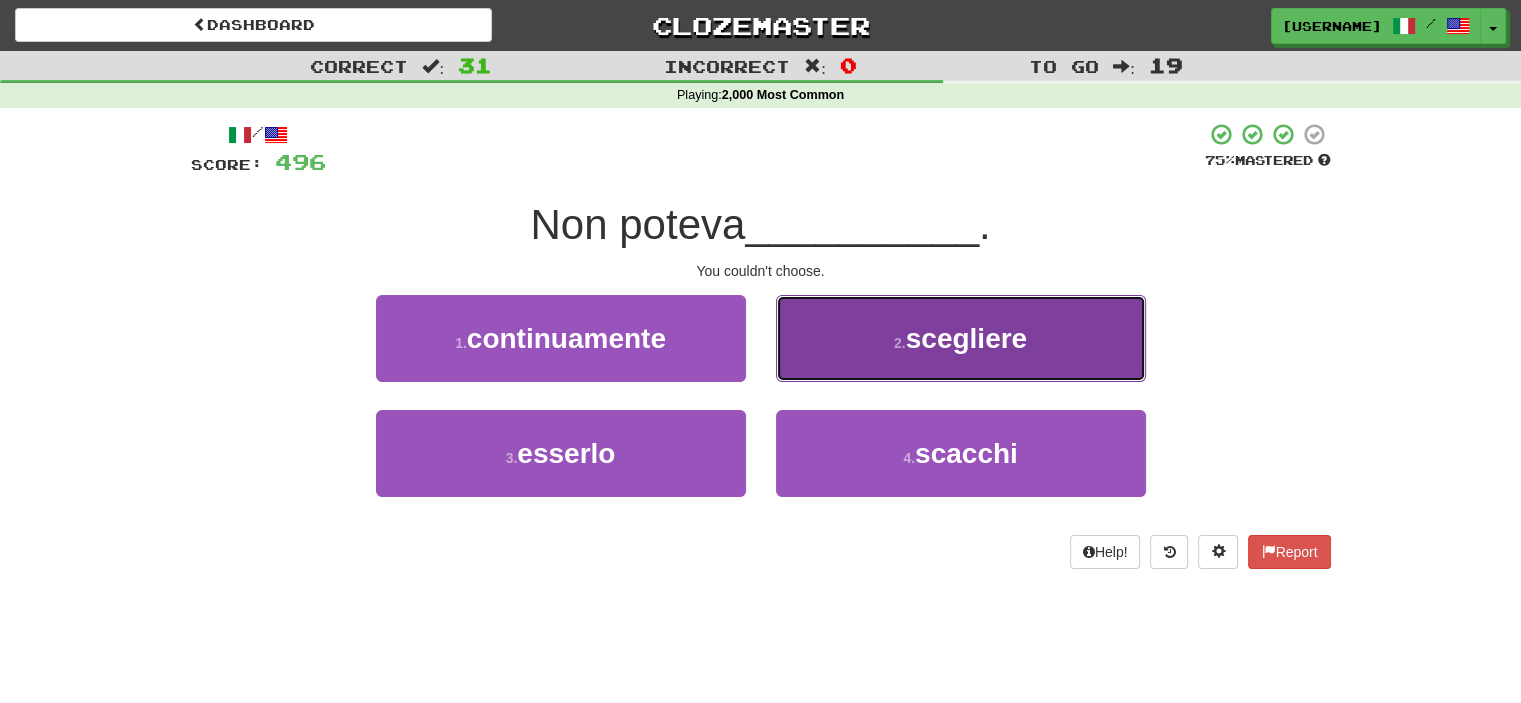 click on "2 .  scegliere" at bounding box center [961, 338] 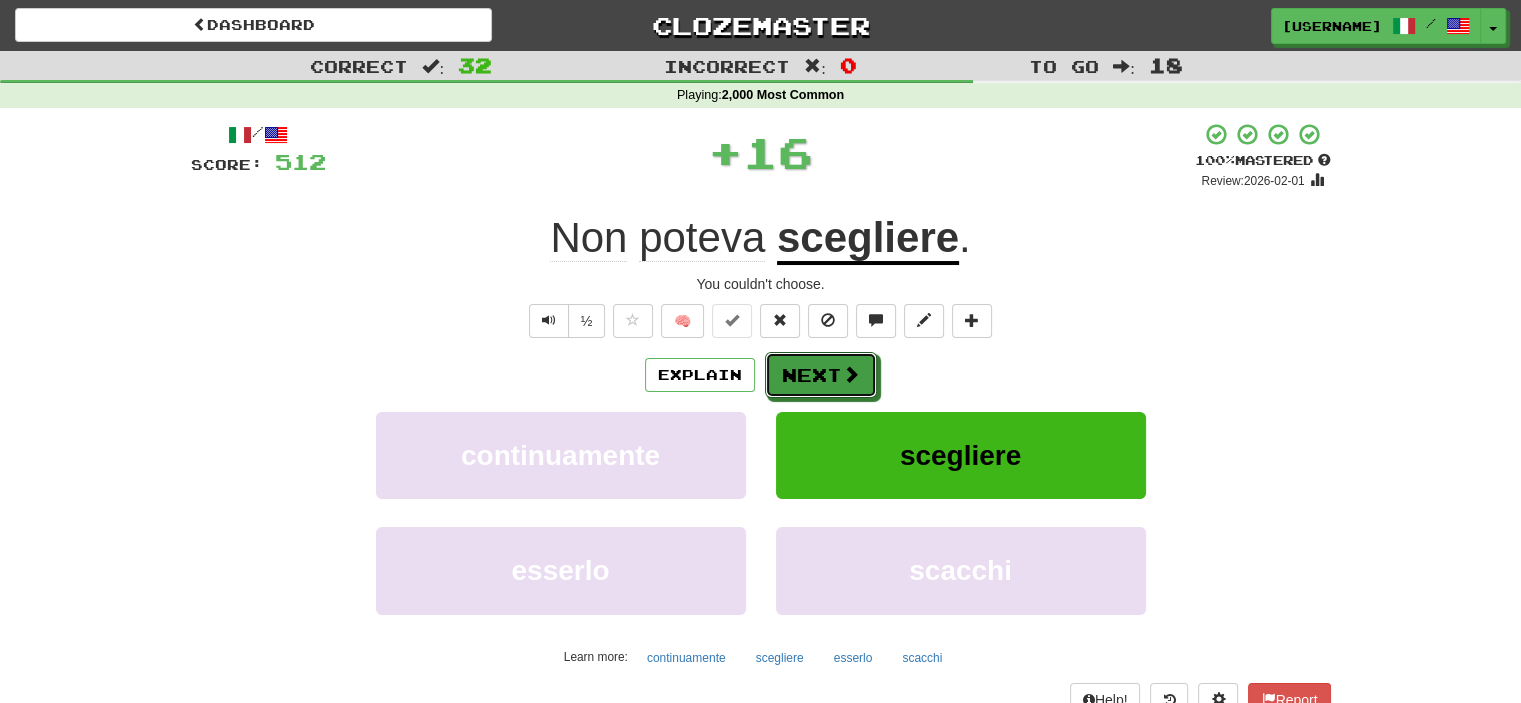 click on "Next" at bounding box center (821, 375) 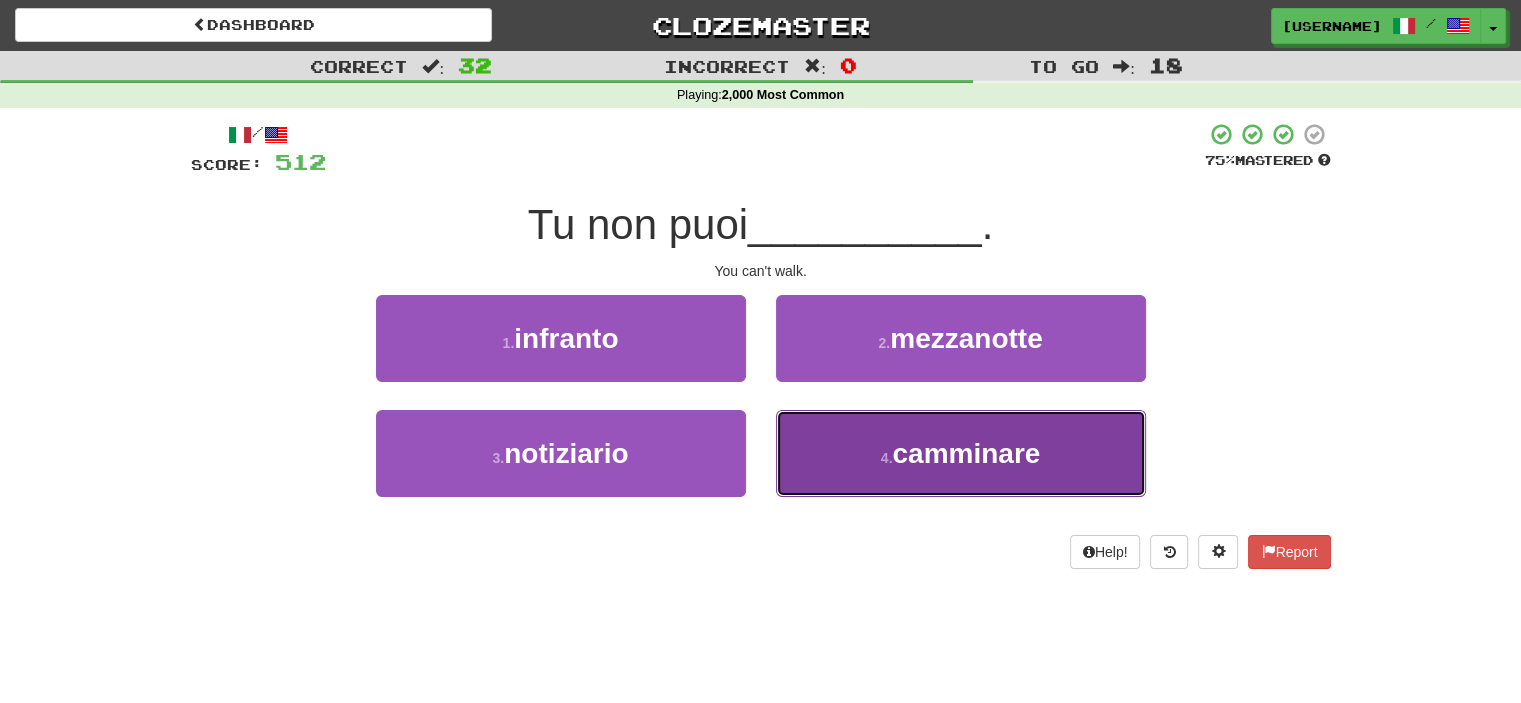 click on "4 .  camminare" at bounding box center [961, 453] 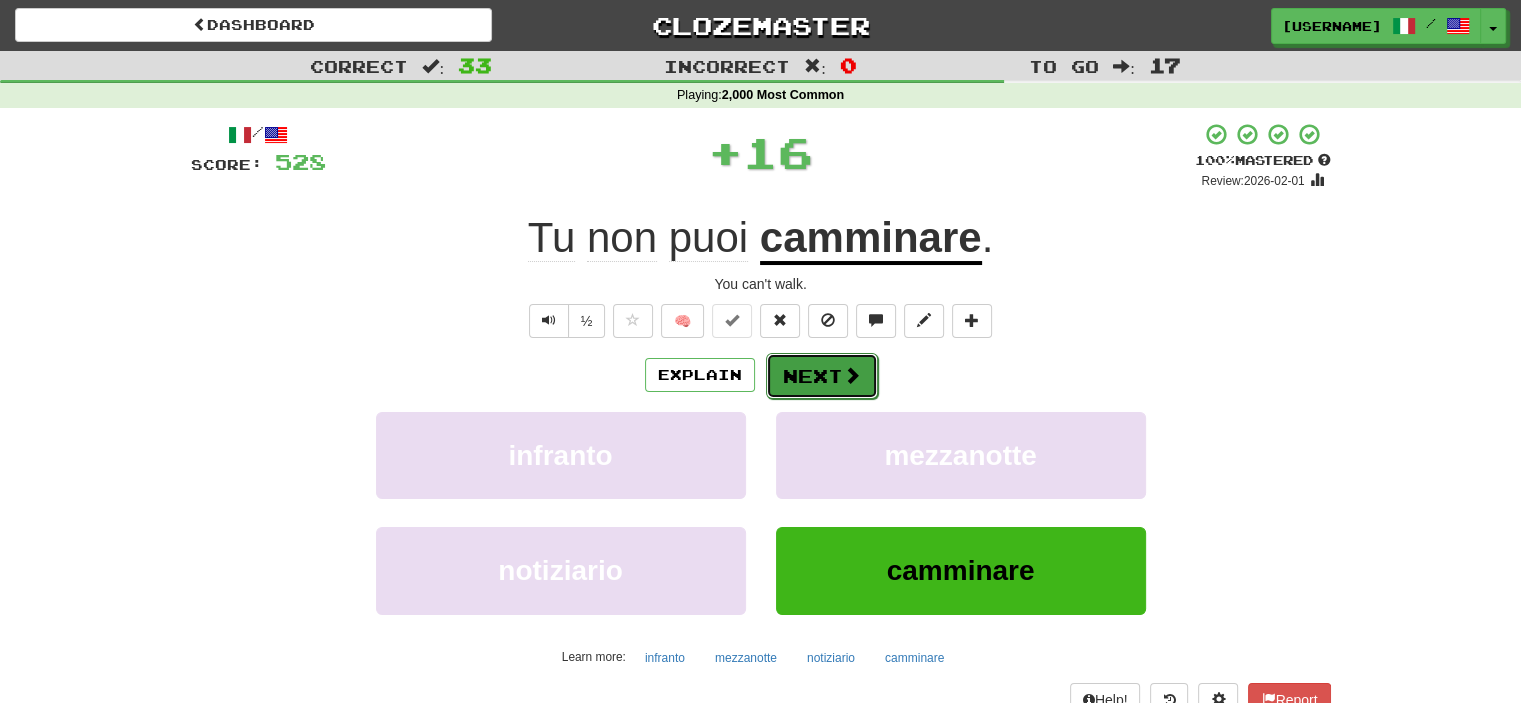 click on "Next" at bounding box center (822, 376) 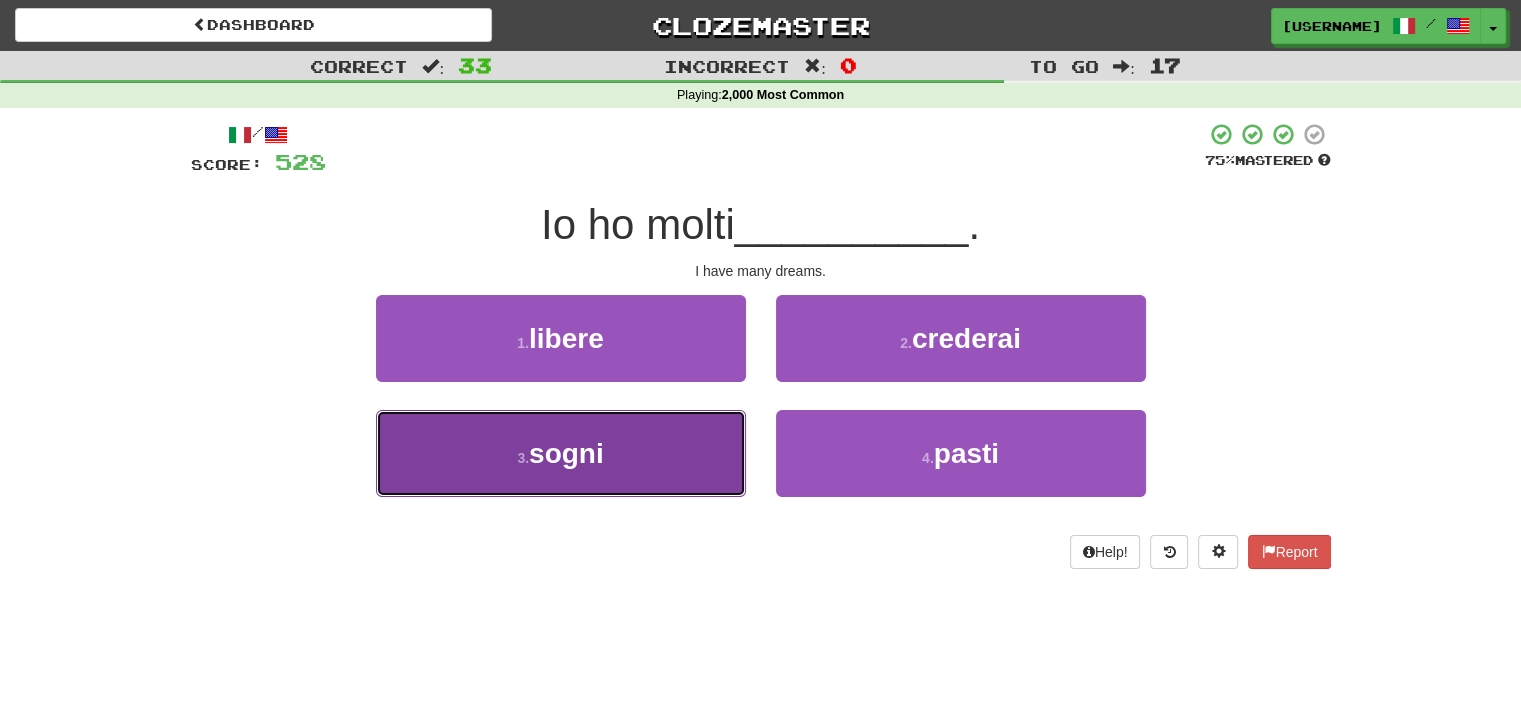 click on "3 .  sogni" at bounding box center [561, 453] 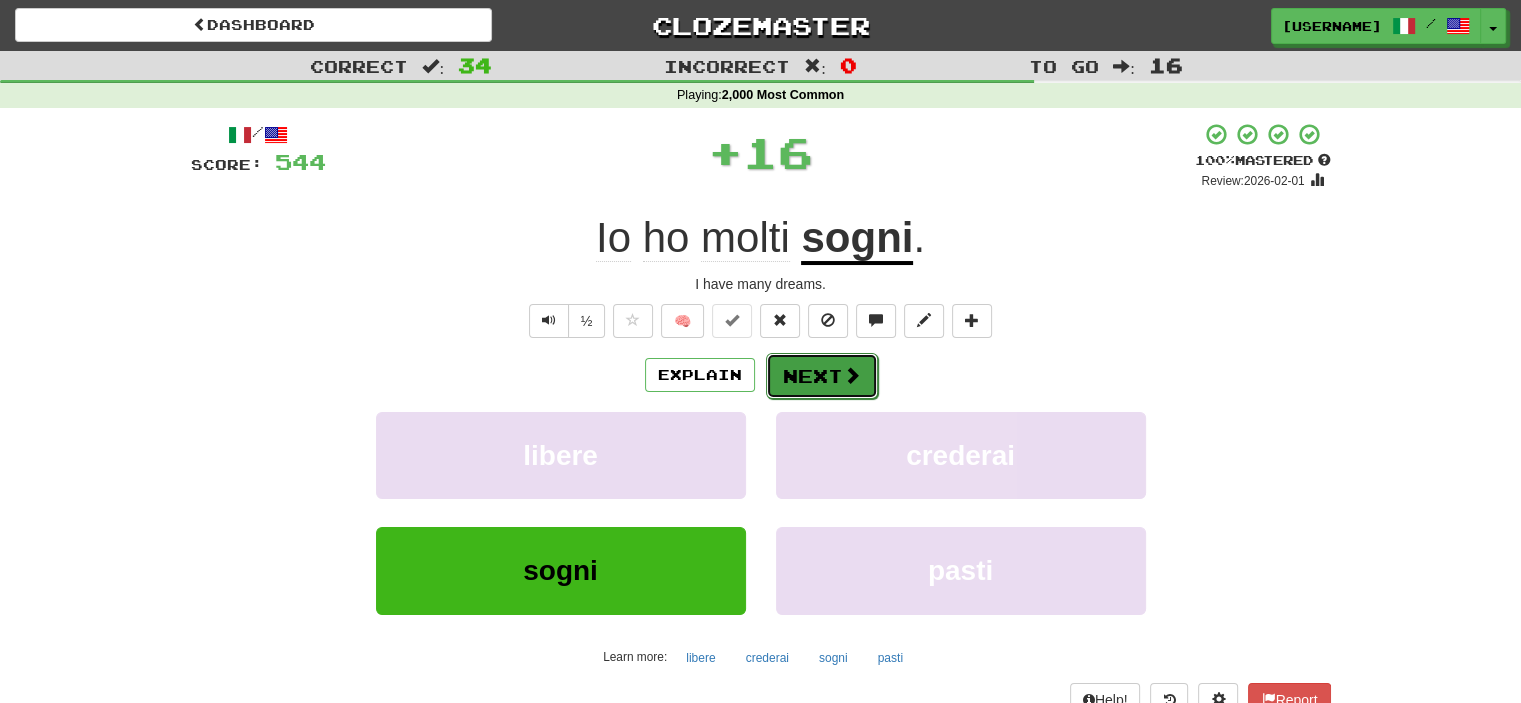 click on "Next" at bounding box center [822, 376] 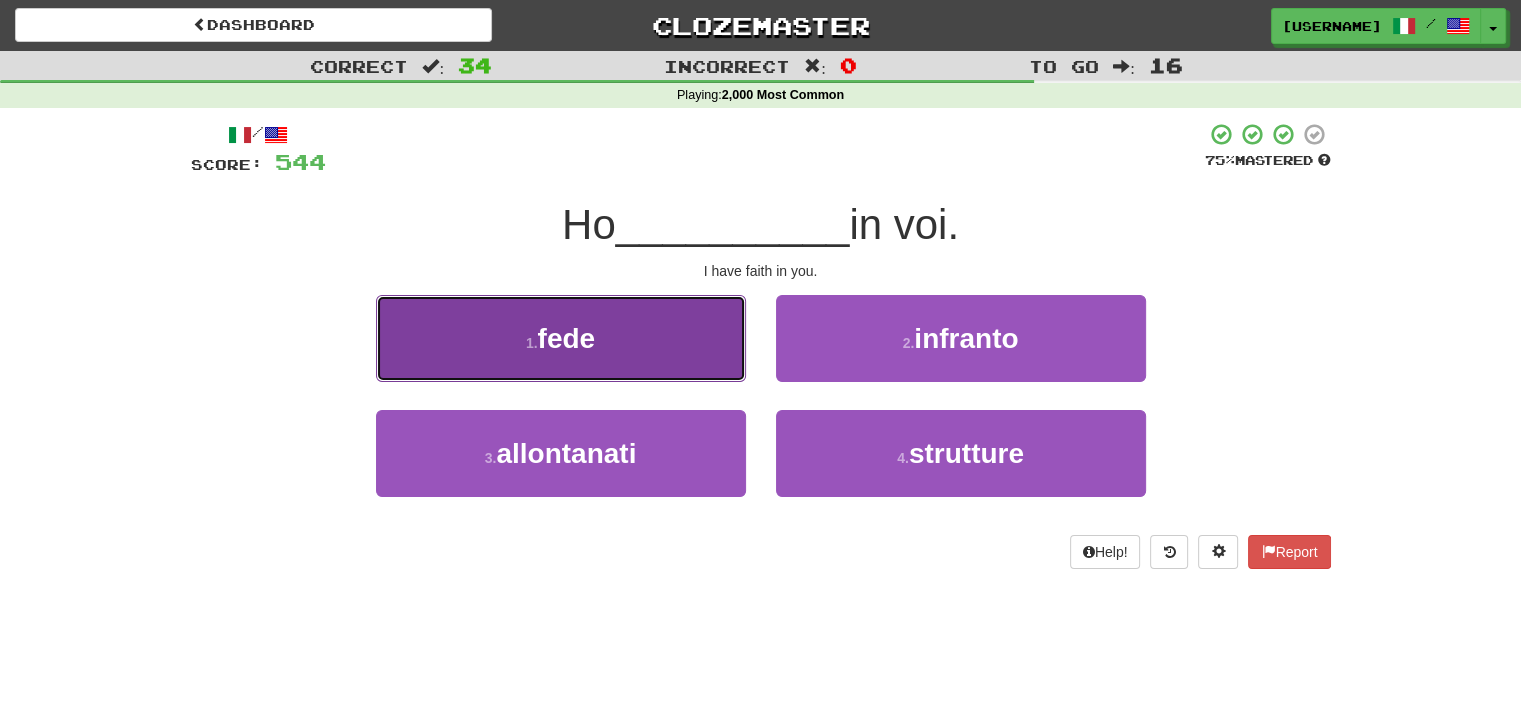 click on "1 .  fede" at bounding box center (561, 338) 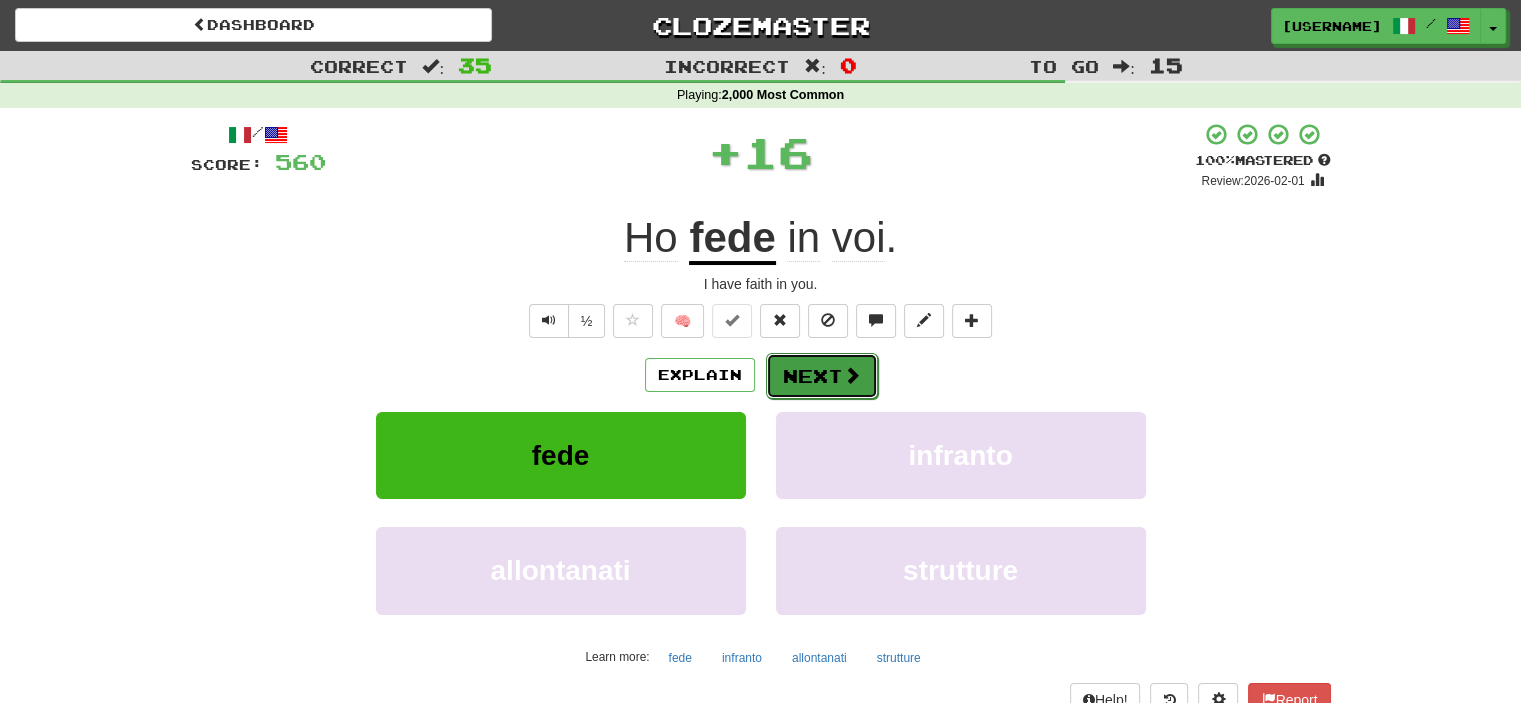 click on "Next" at bounding box center [822, 376] 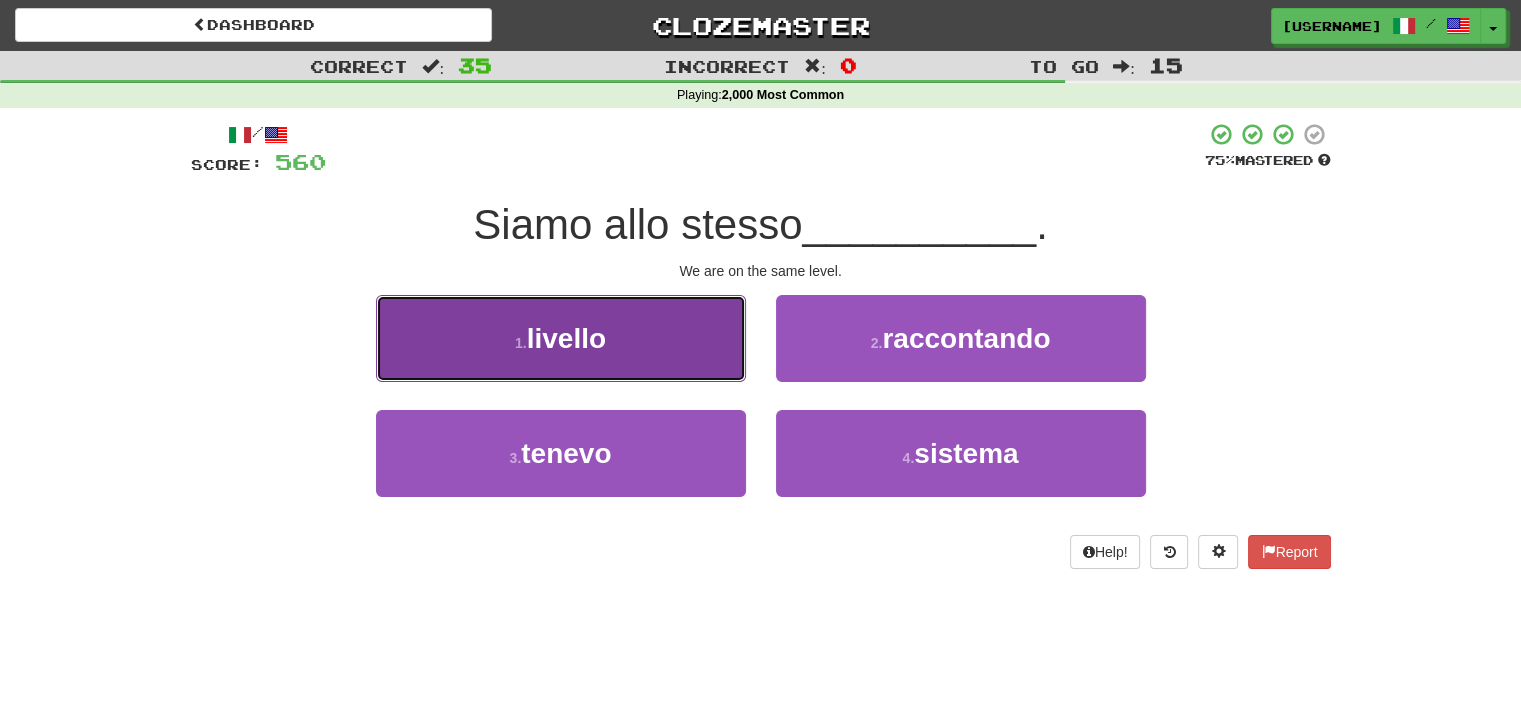 click on "1 .  livello" at bounding box center [561, 338] 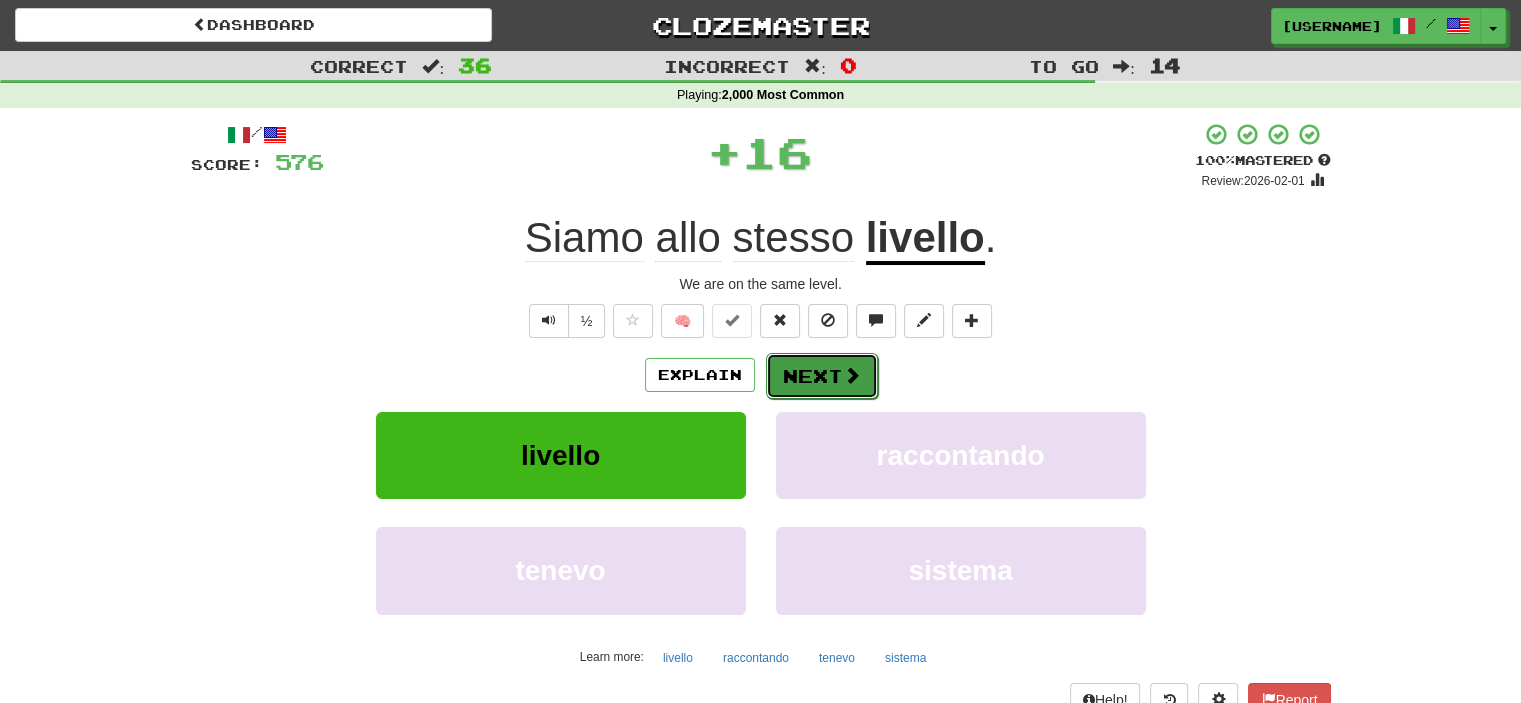 click on "Next" at bounding box center [822, 376] 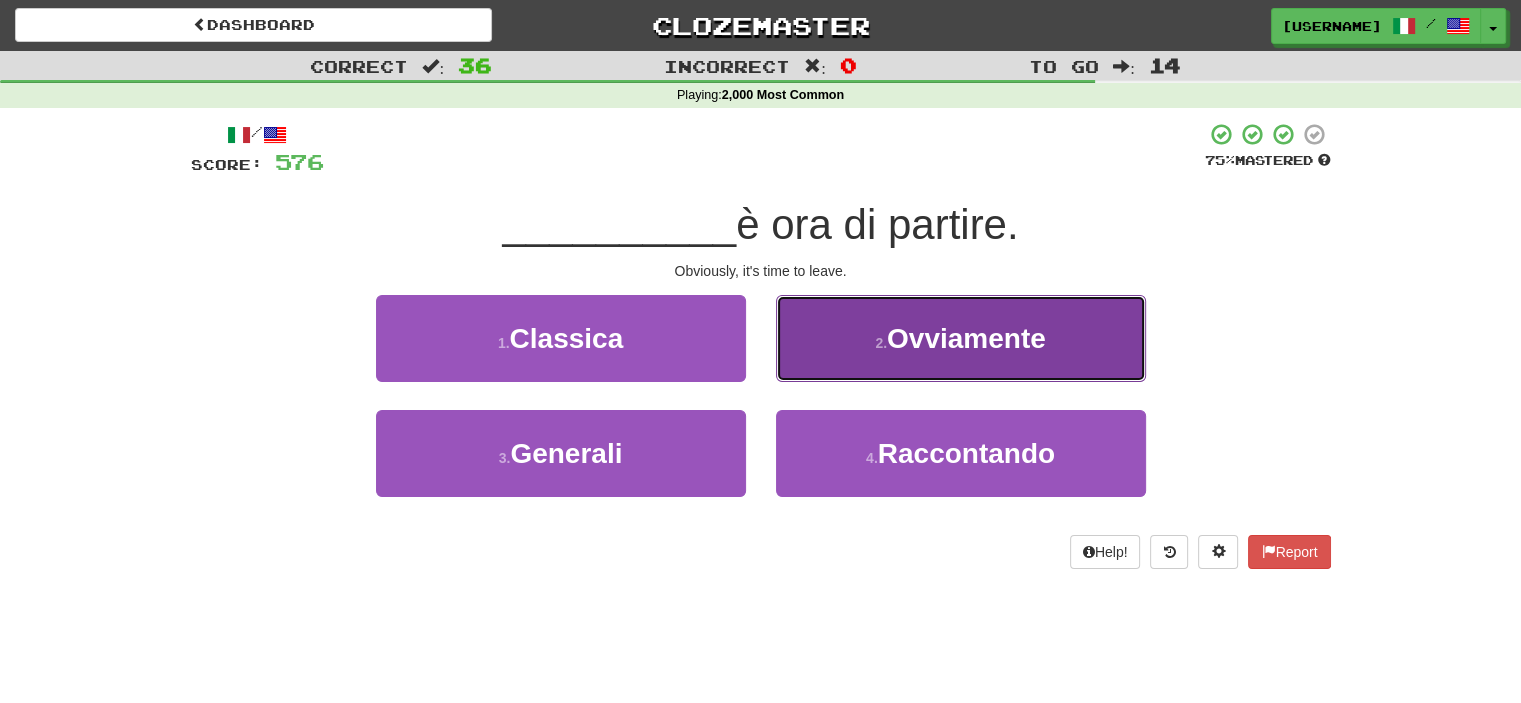 click on "2 .  Ovviamente" at bounding box center (961, 338) 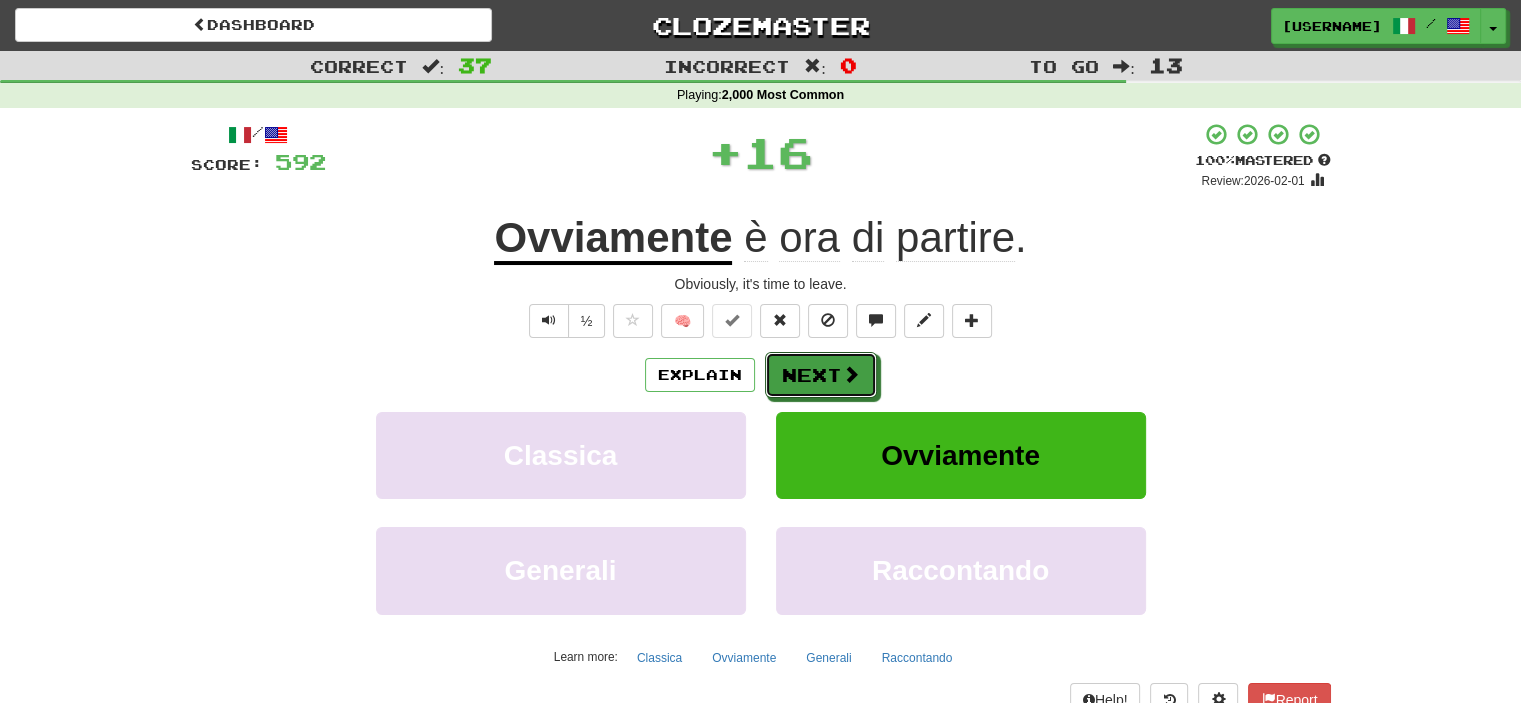 click on "Next" at bounding box center (821, 375) 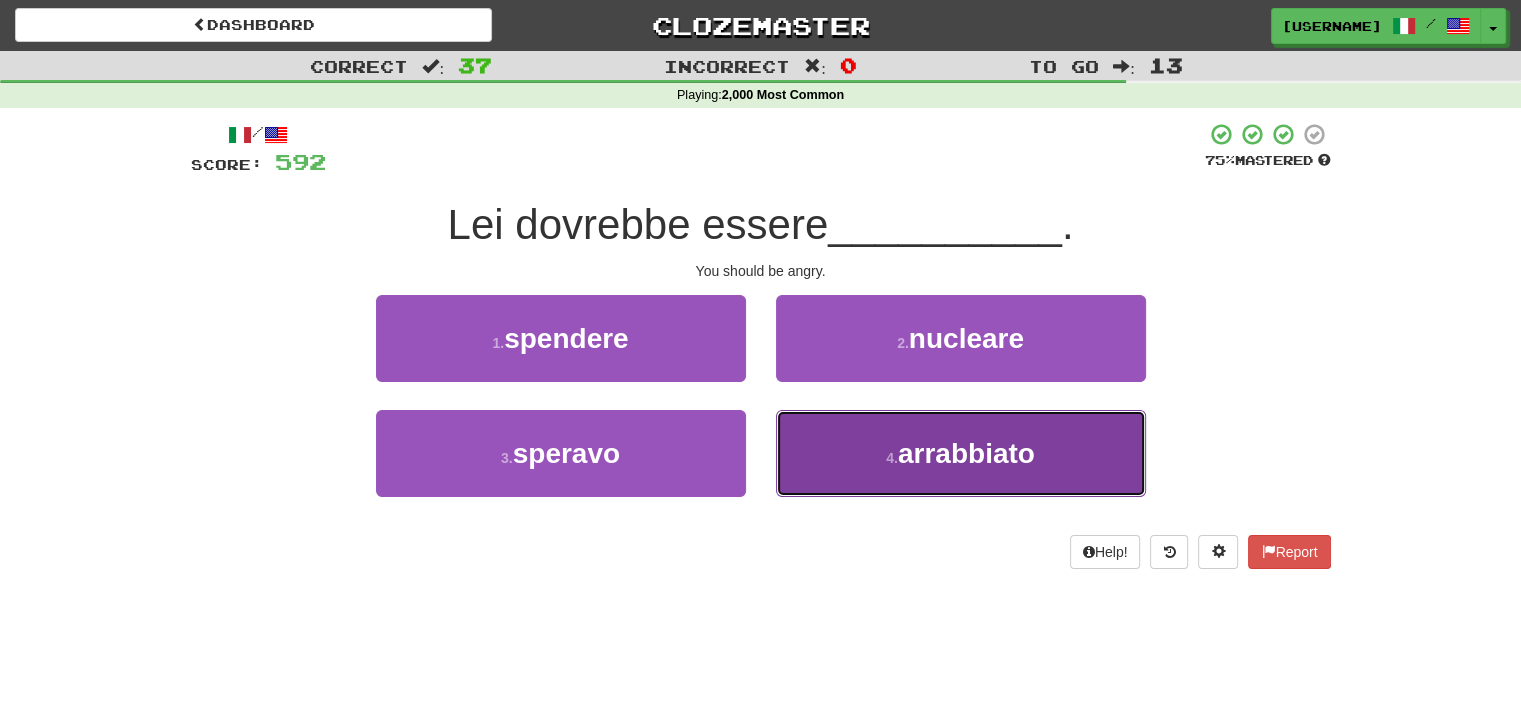 click on "4 .  arrabbiato" at bounding box center (961, 453) 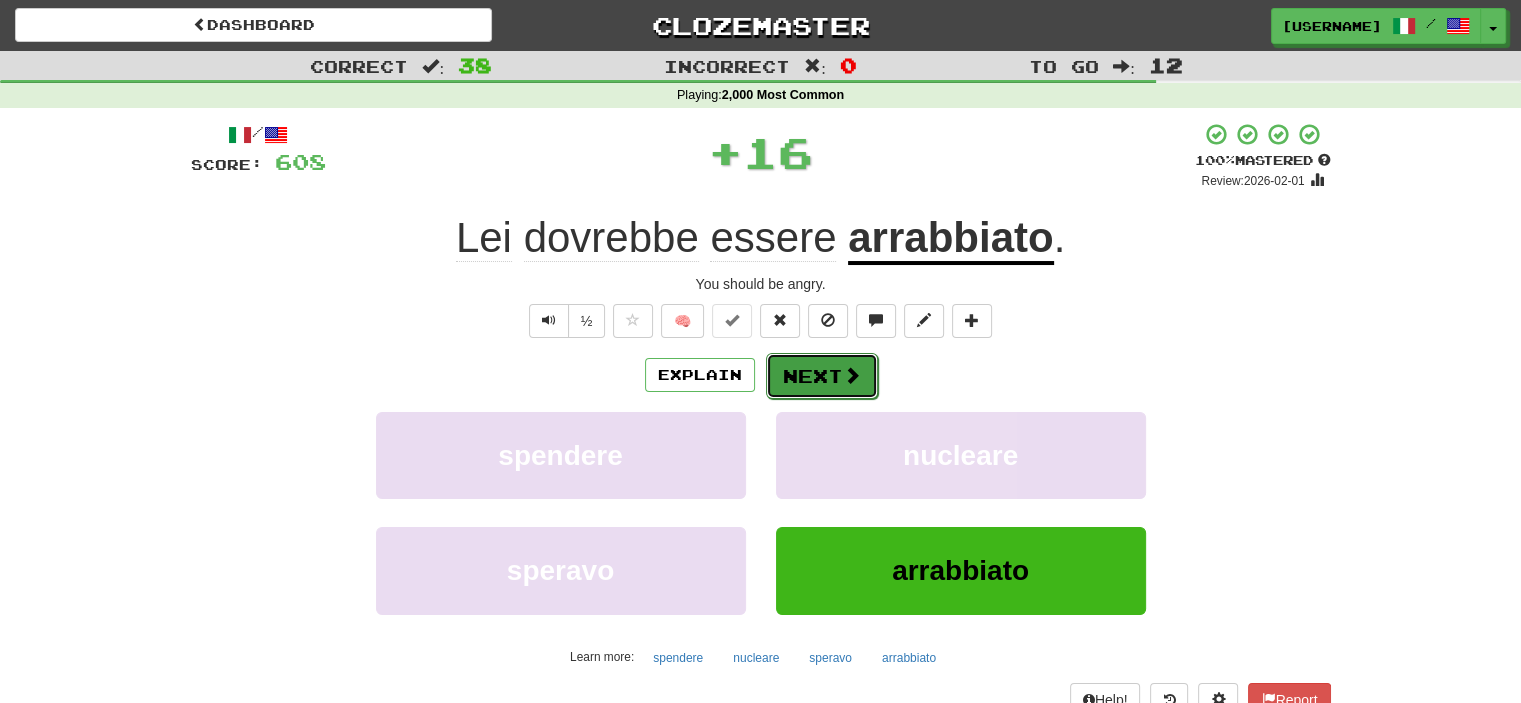 click on "Next" at bounding box center [822, 376] 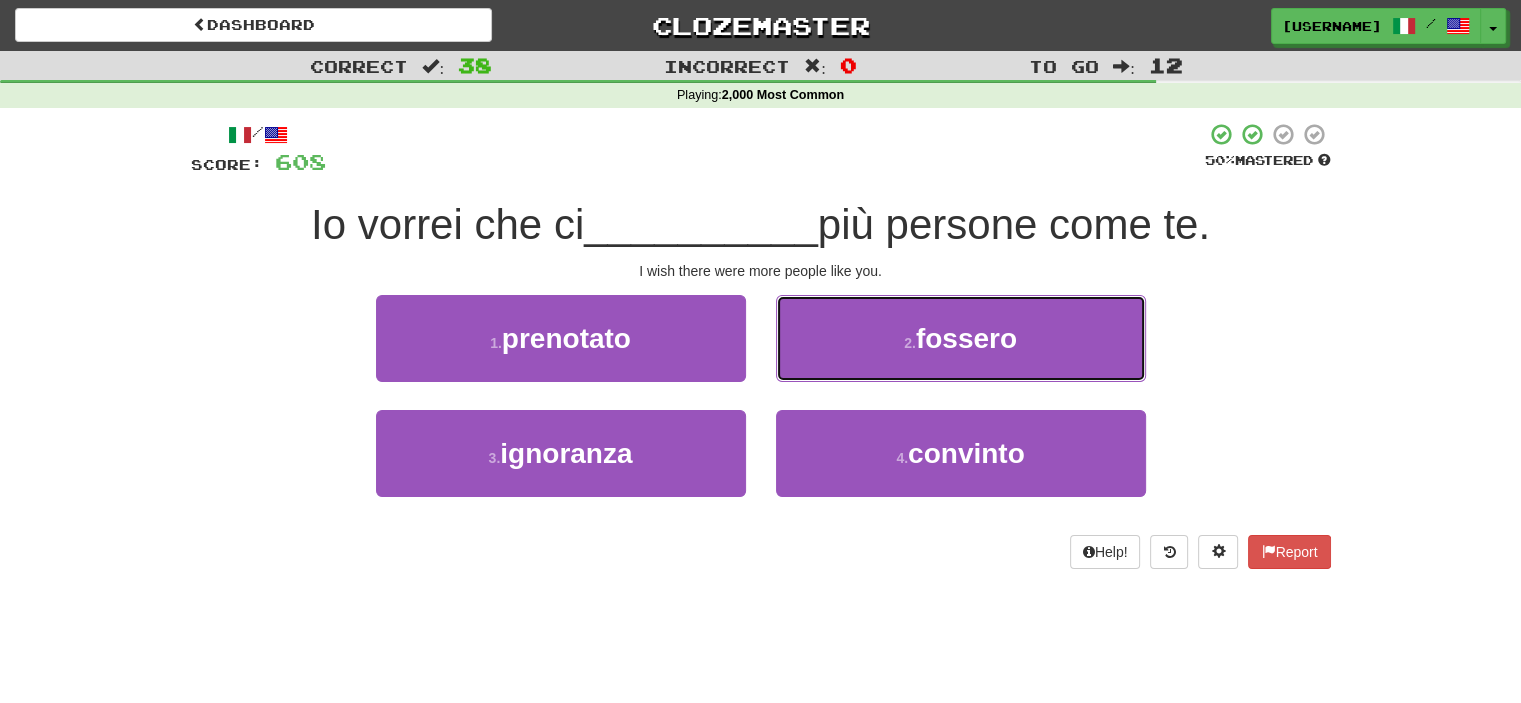 click on "2 .  fossero" at bounding box center (961, 338) 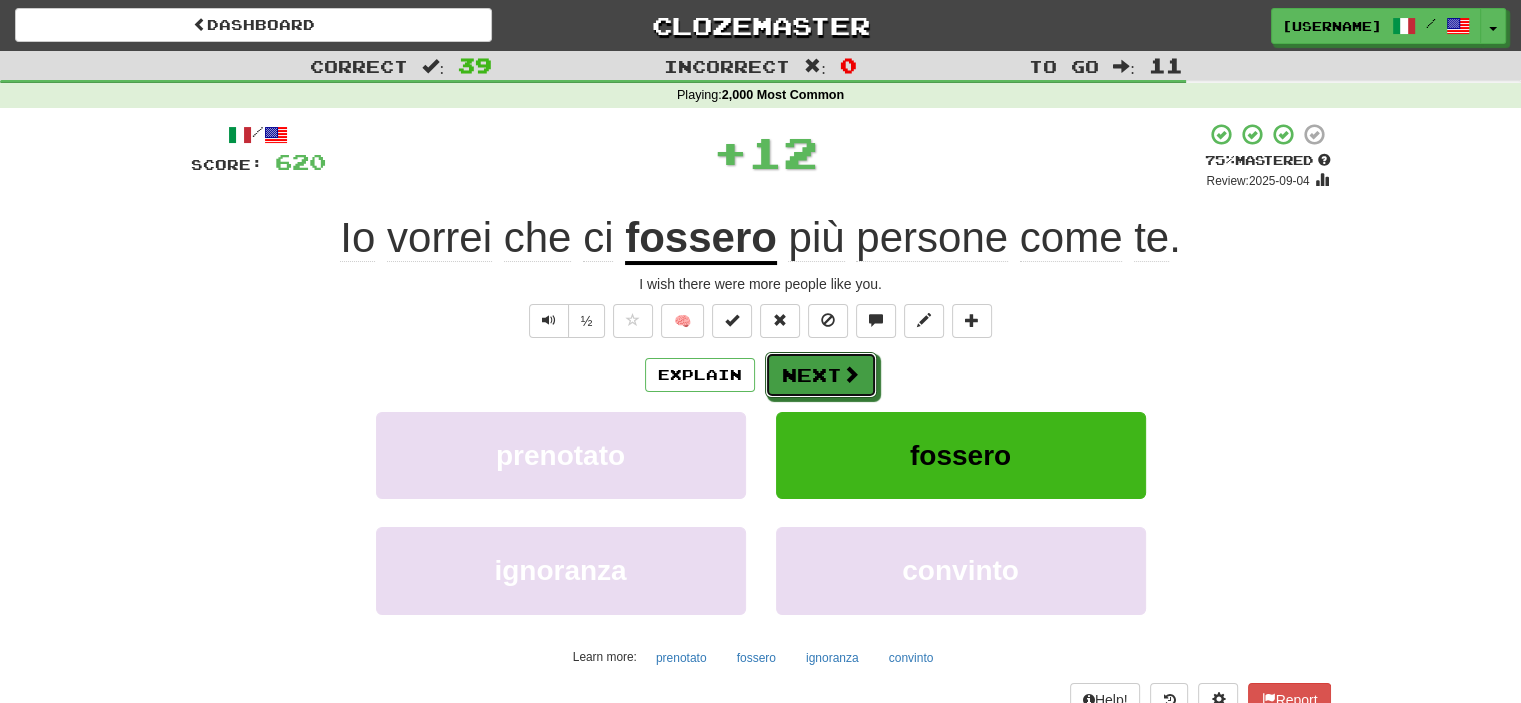 click on "Next" at bounding box center (821, 375) 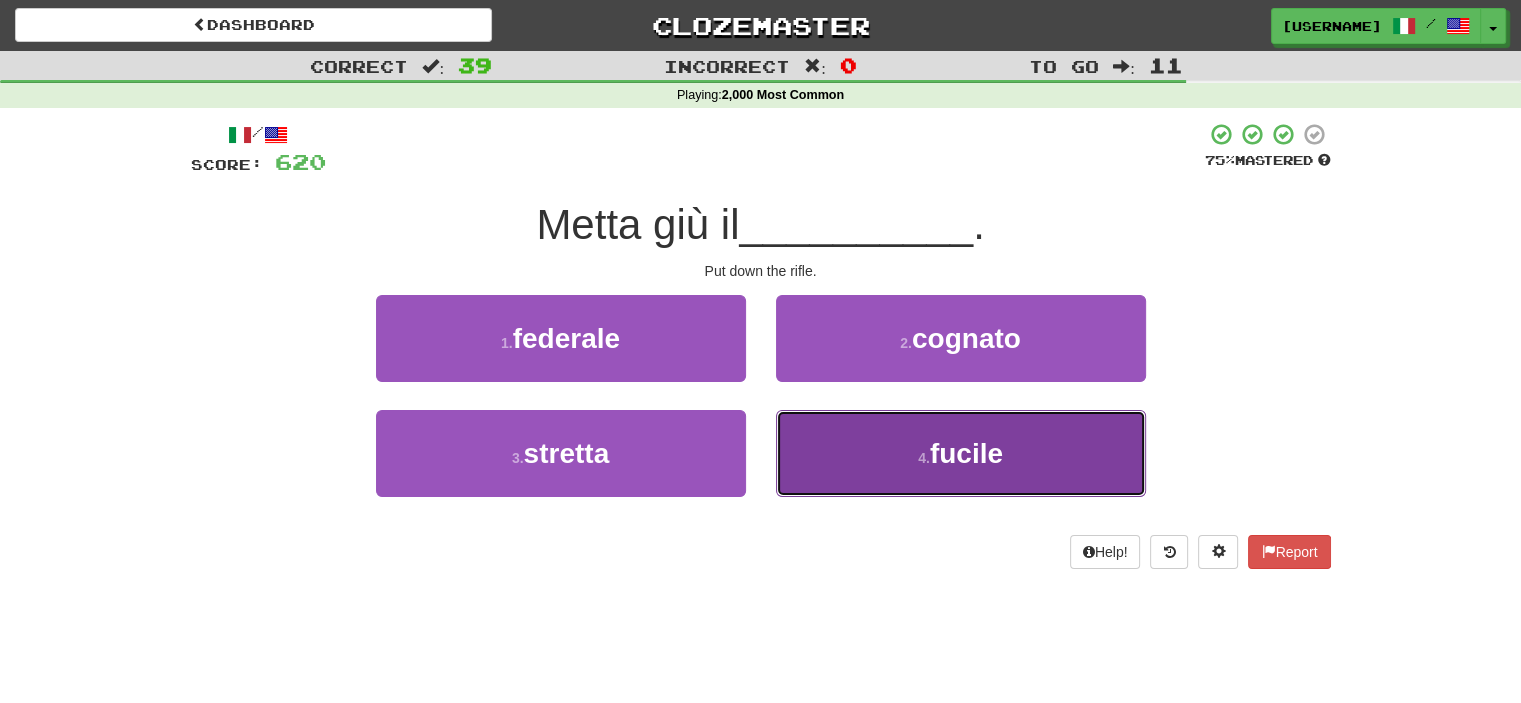click on "4 .  fucile" at bounding box center [961, 453] 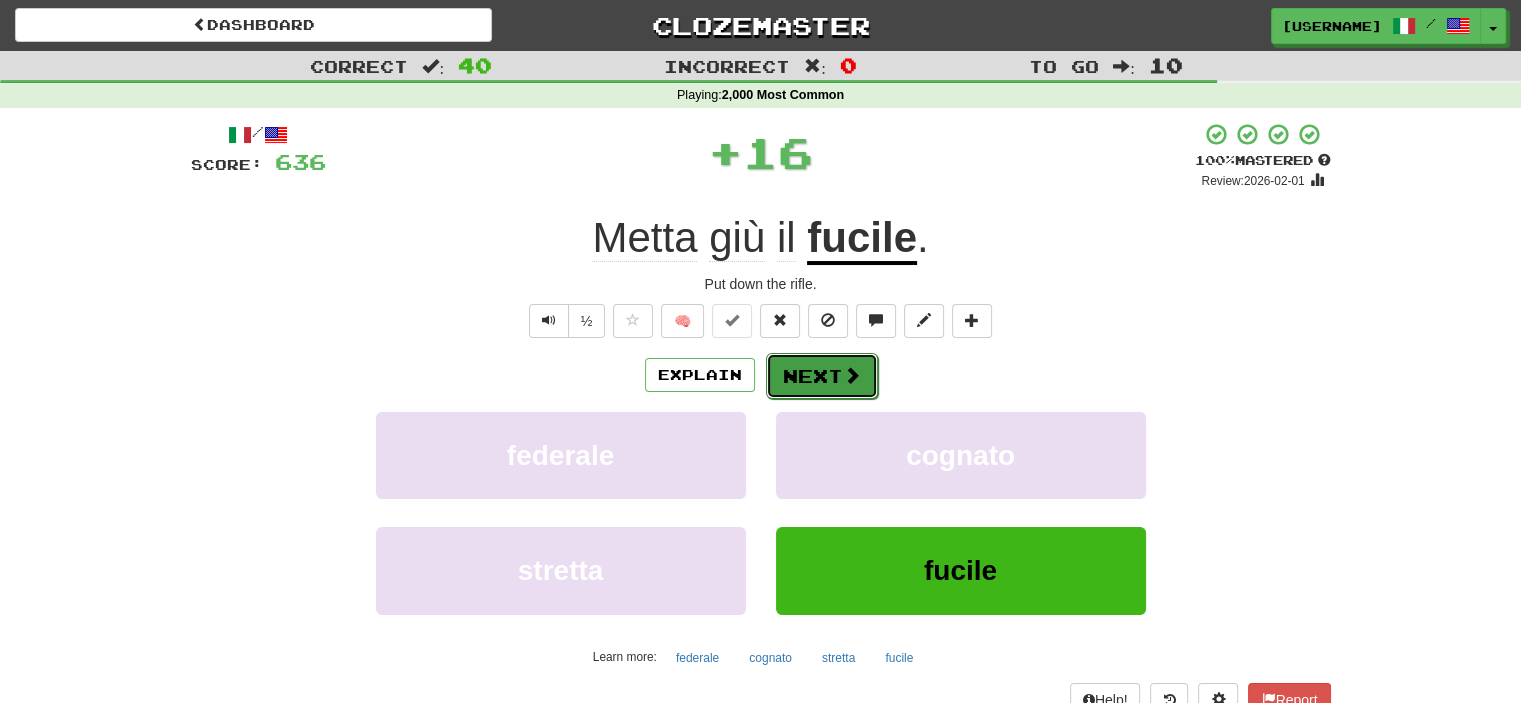 click on "Next" at bounding box center [822, 376] 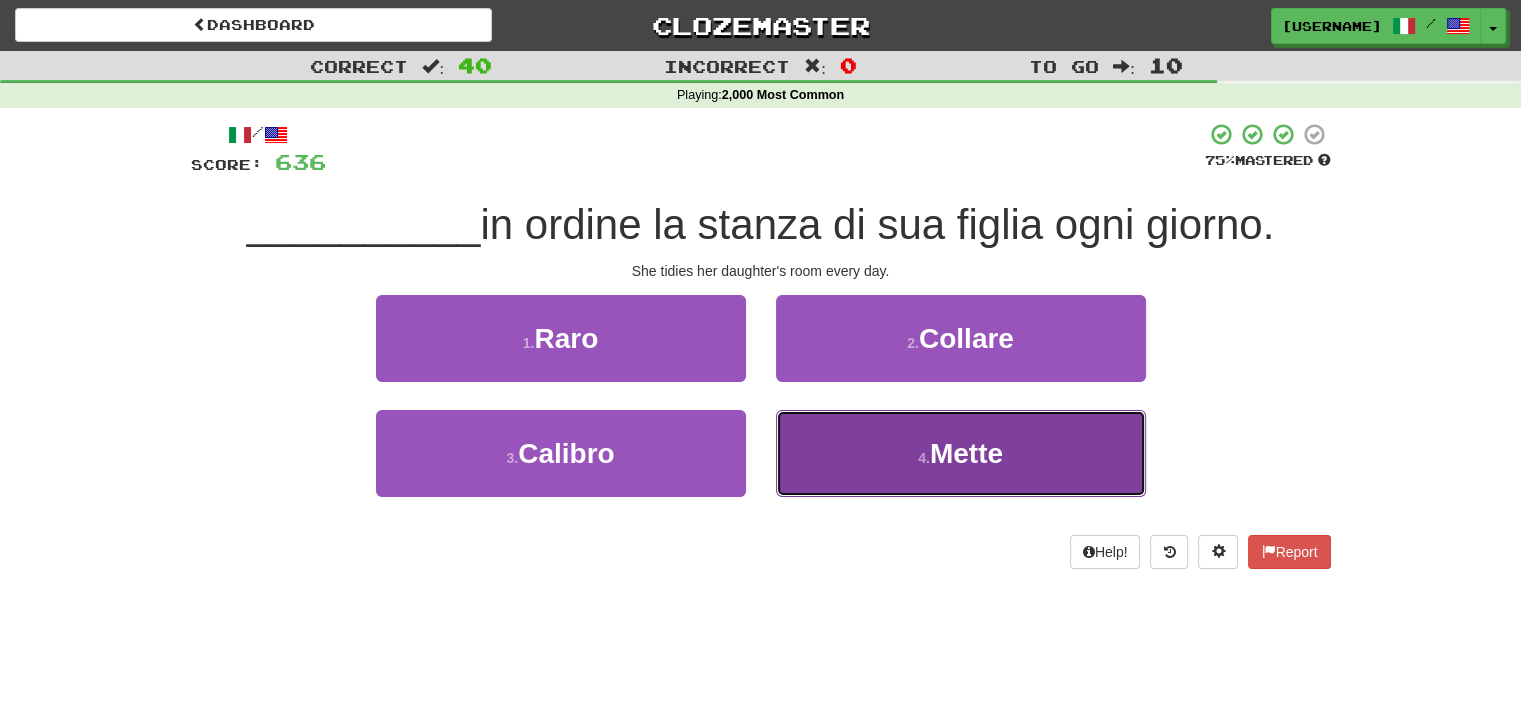 click on "4 .  Mette" at bounding box center [961, 453] 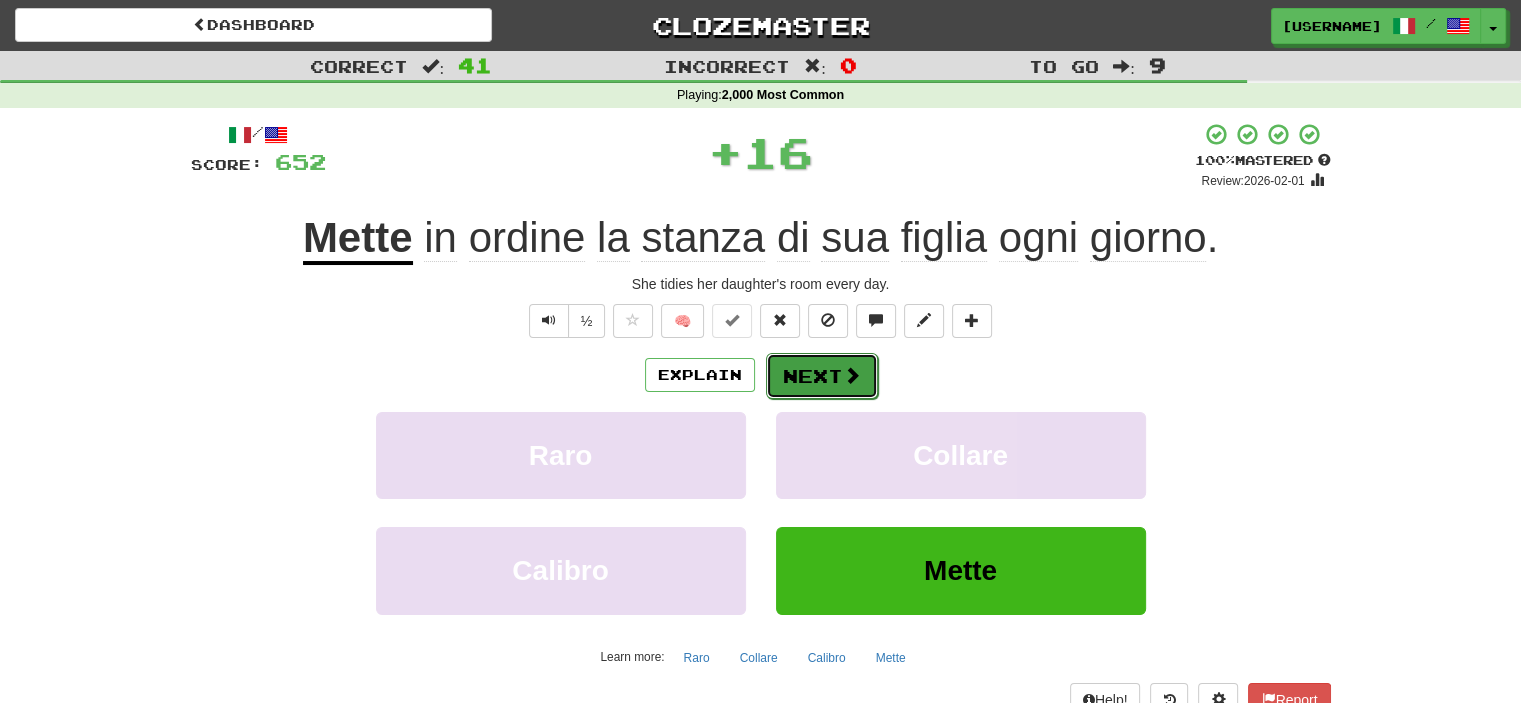 click on "Next" at bounding box center (822, 376) 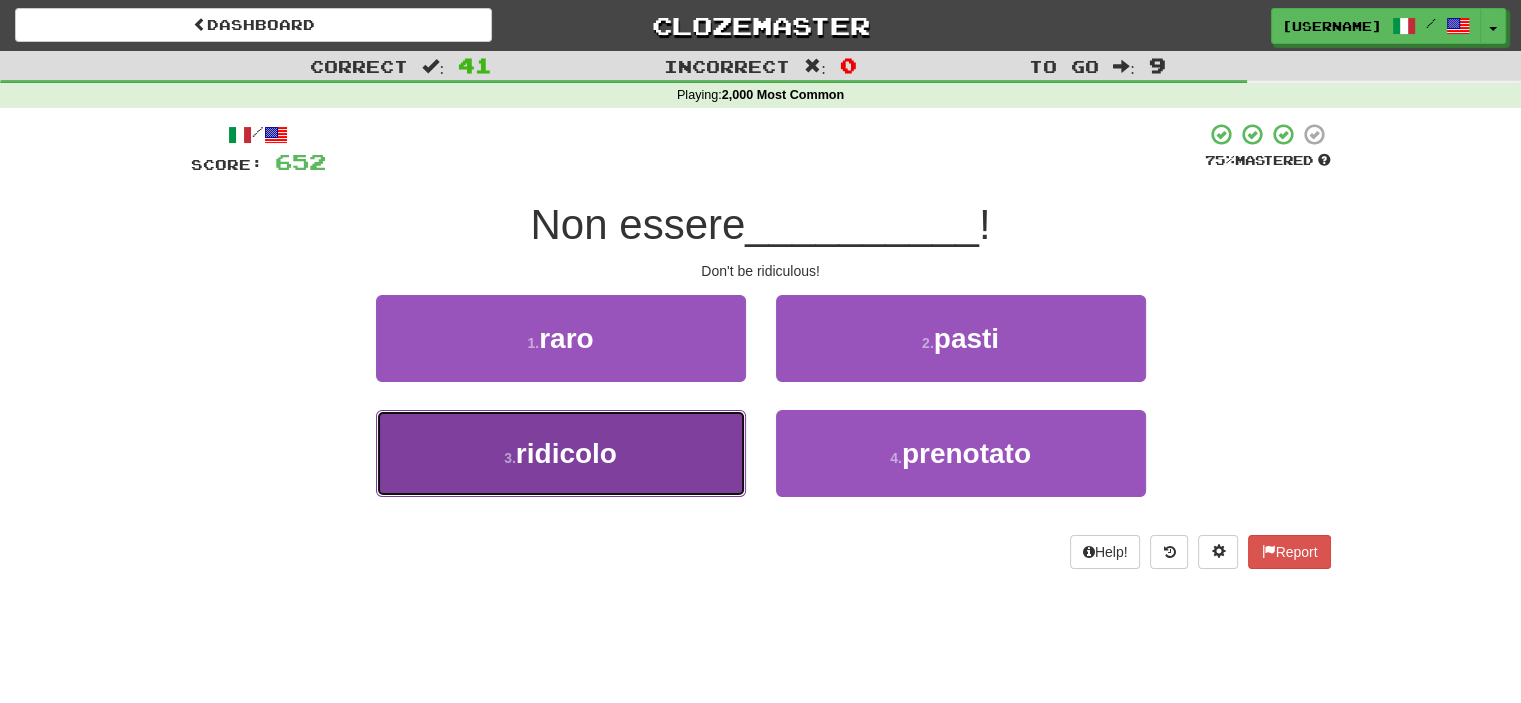 click on "3 .  ridicolo" at bounding box center [561, 453] 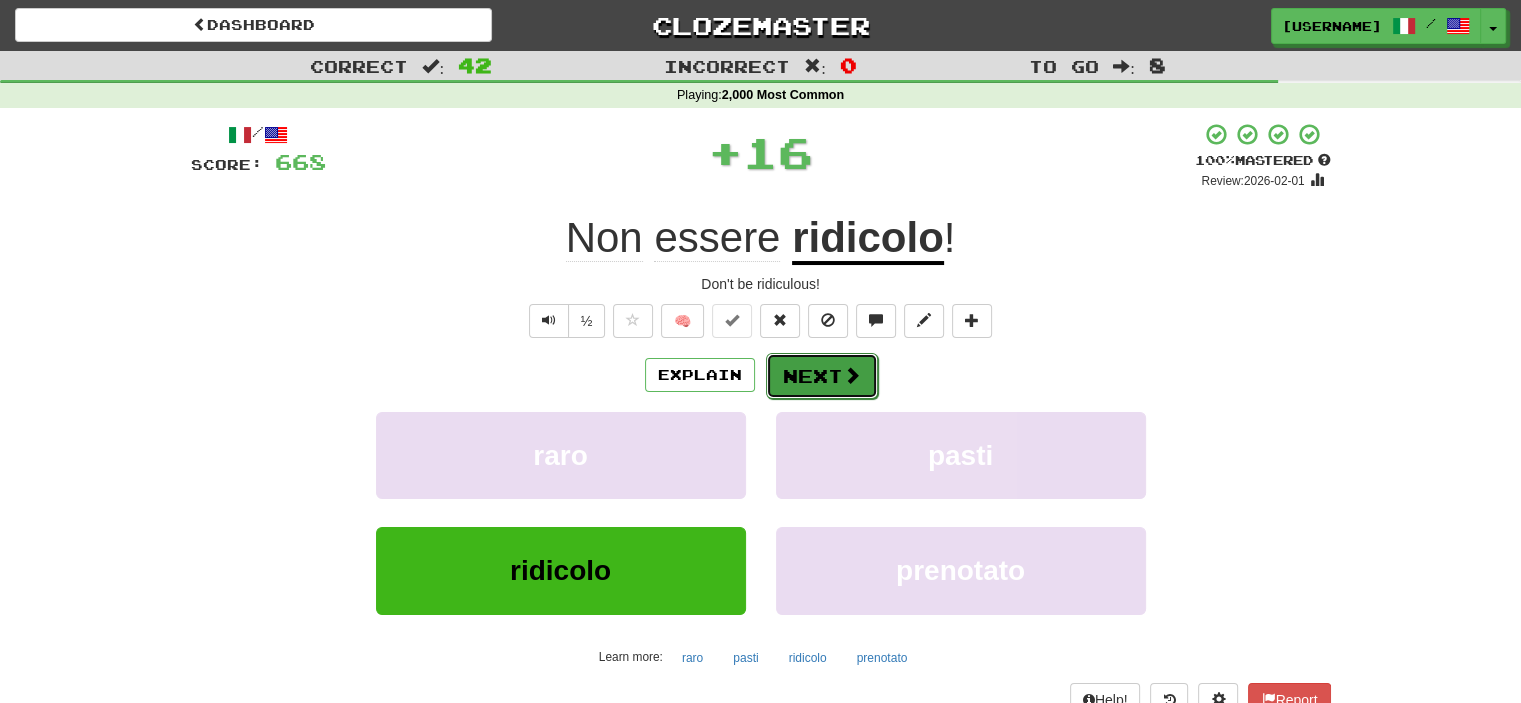 click on "Next" at bounding box center [822, 376] 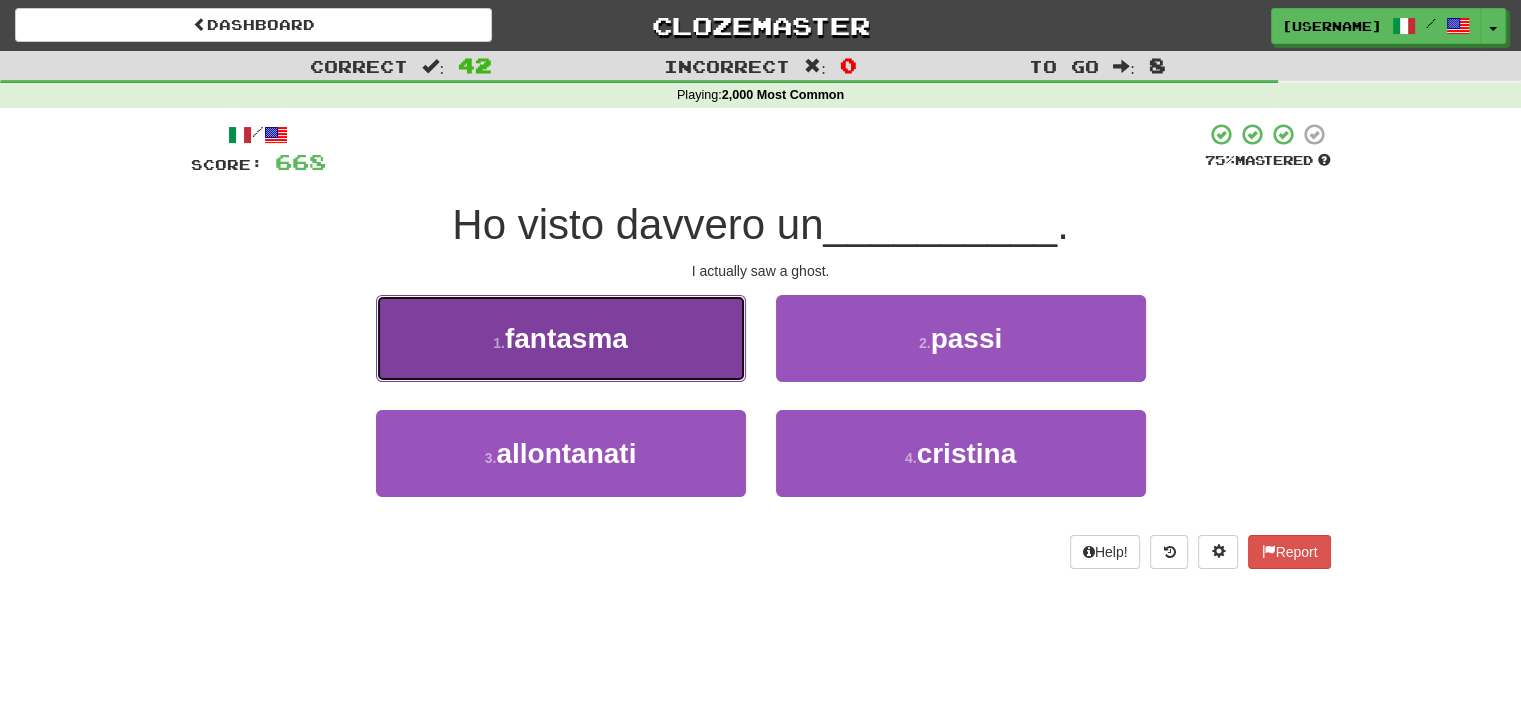 click on "1 .  fantasma" at bounding box center (561, 338) 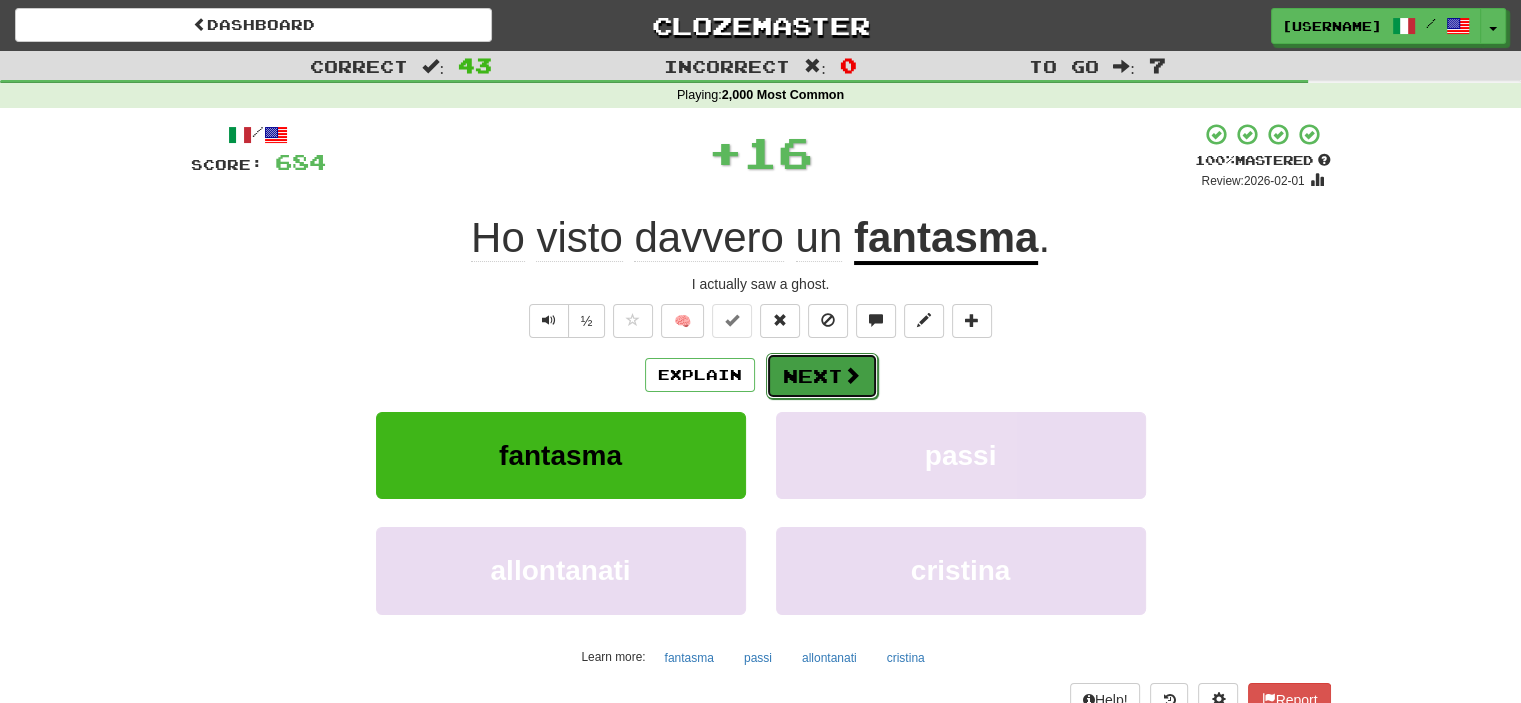 click on "Next" at bounding box center (822, 376) 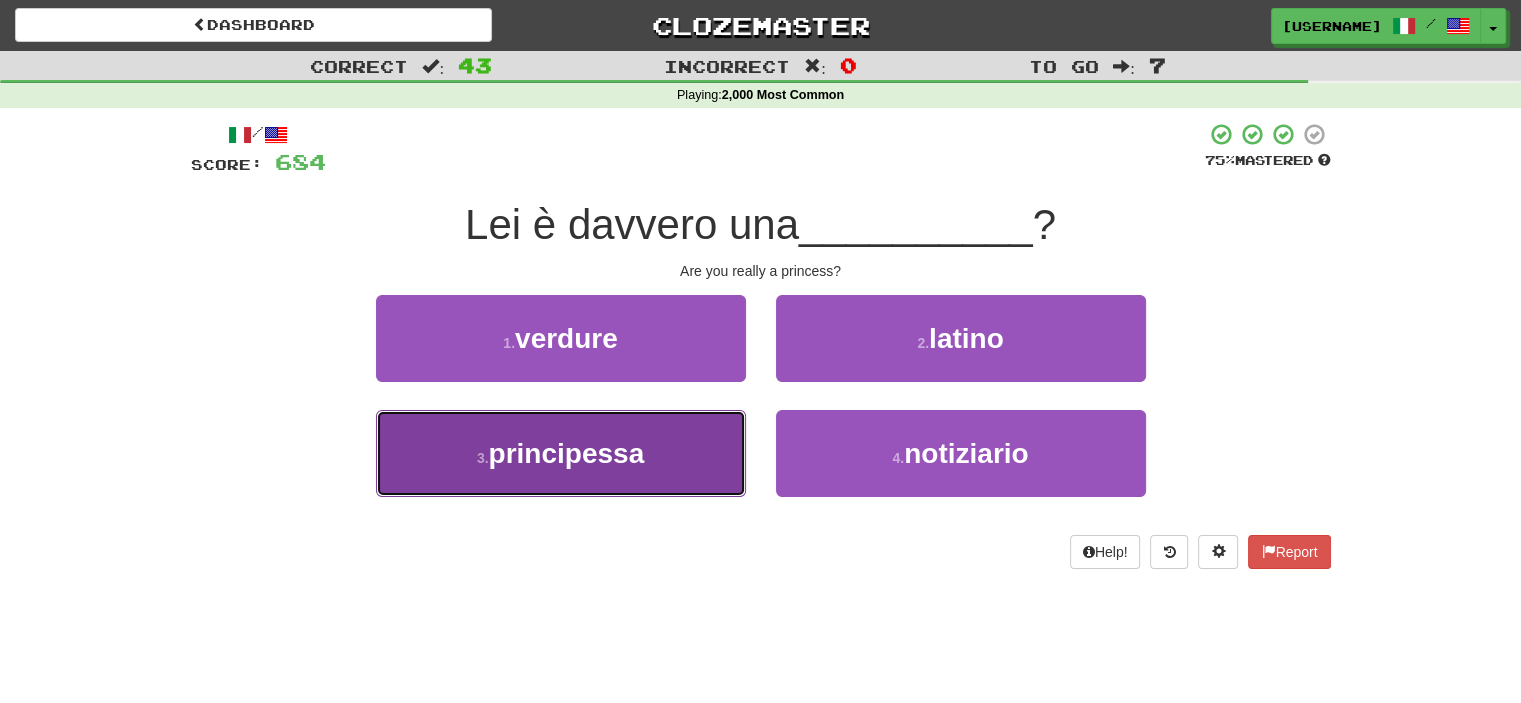 click on "3 .  principessa" at bounding box center (561, 453) 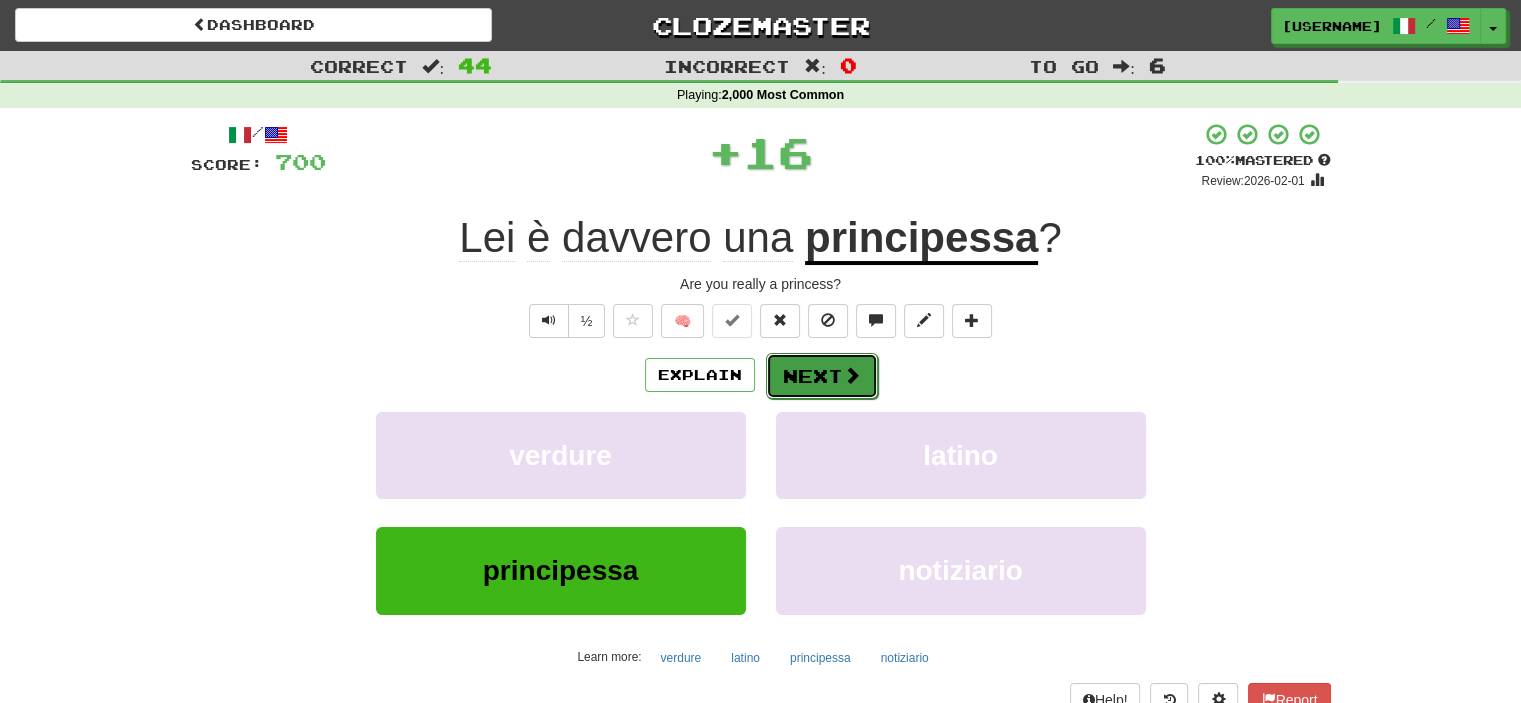 click on "Next" at bounding box center [822, 376] 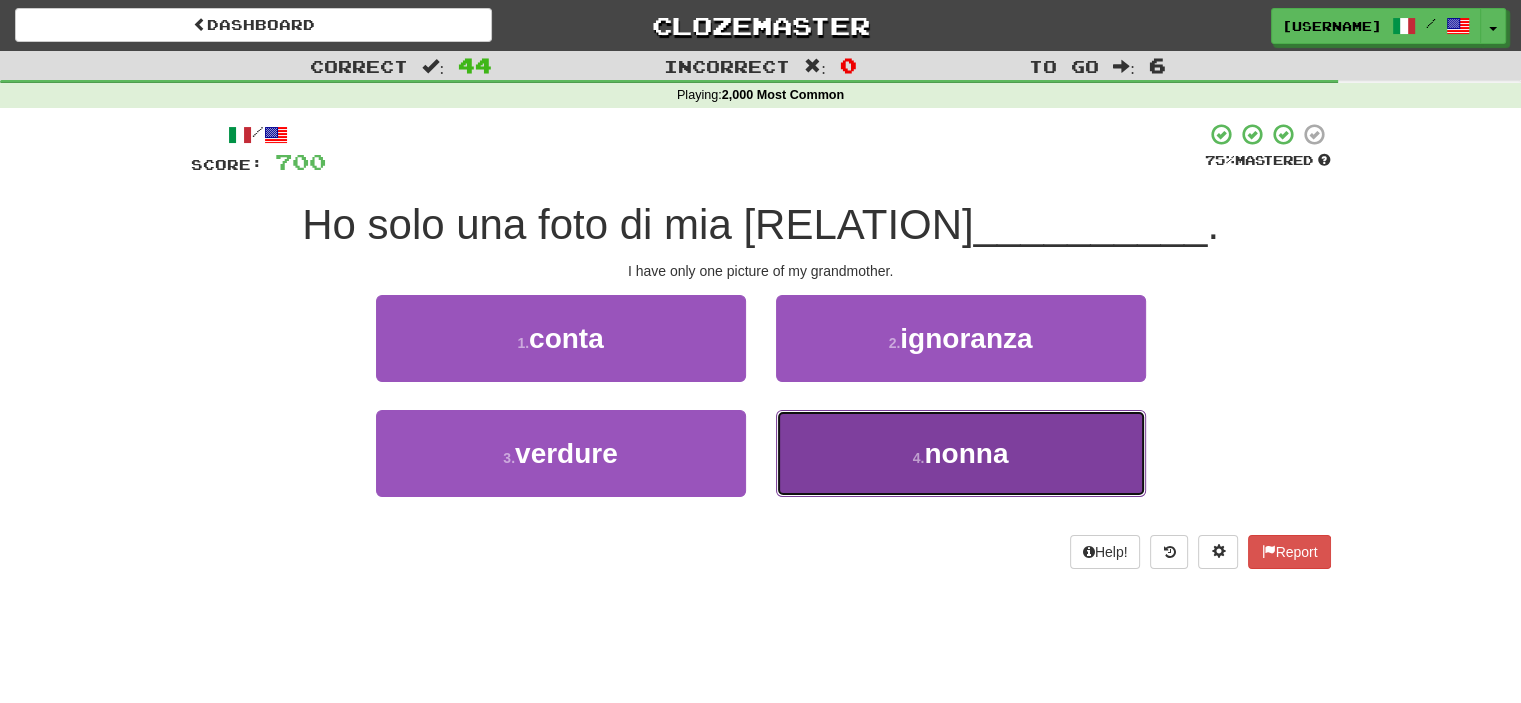 click on "4 .  nonna" at bounding box center [961, 453] 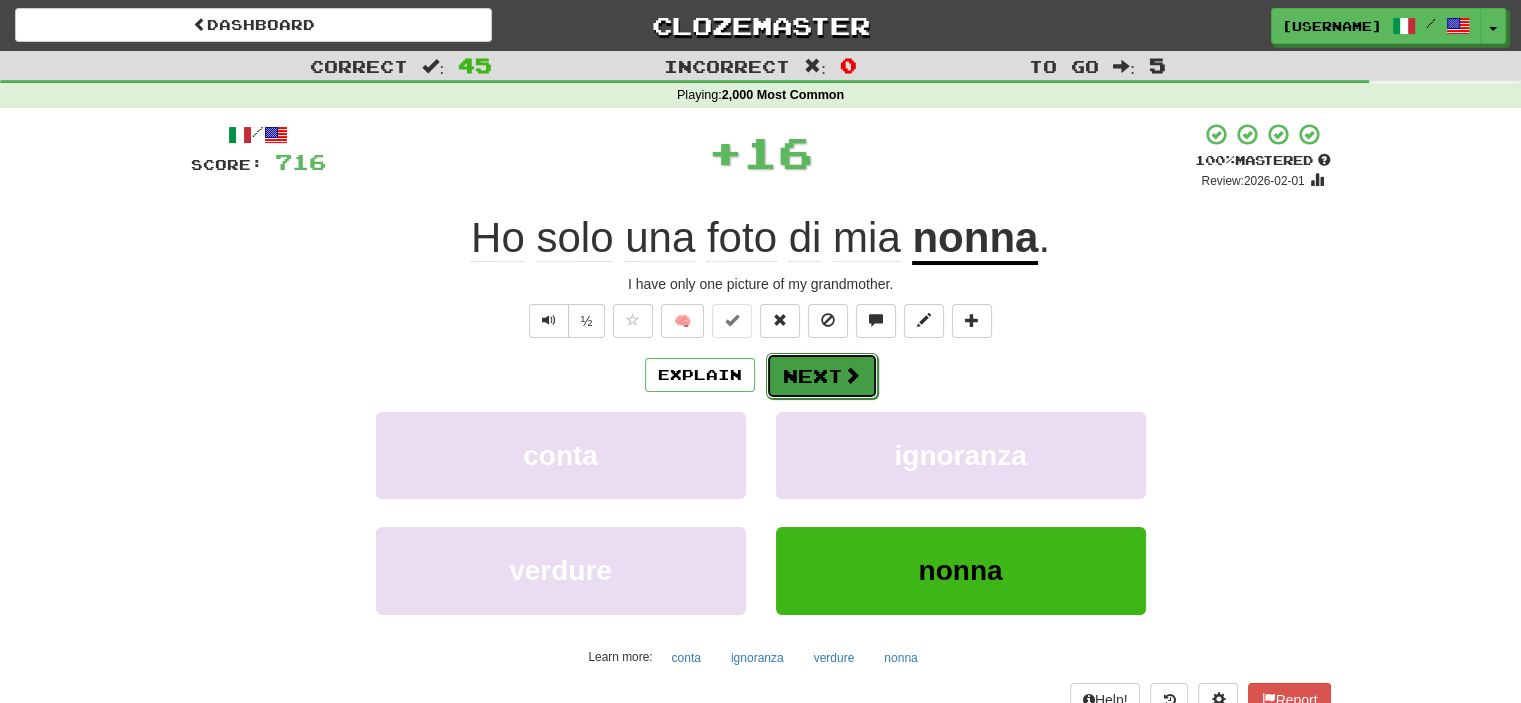 click on "Next" at bounding box center [822, 376] 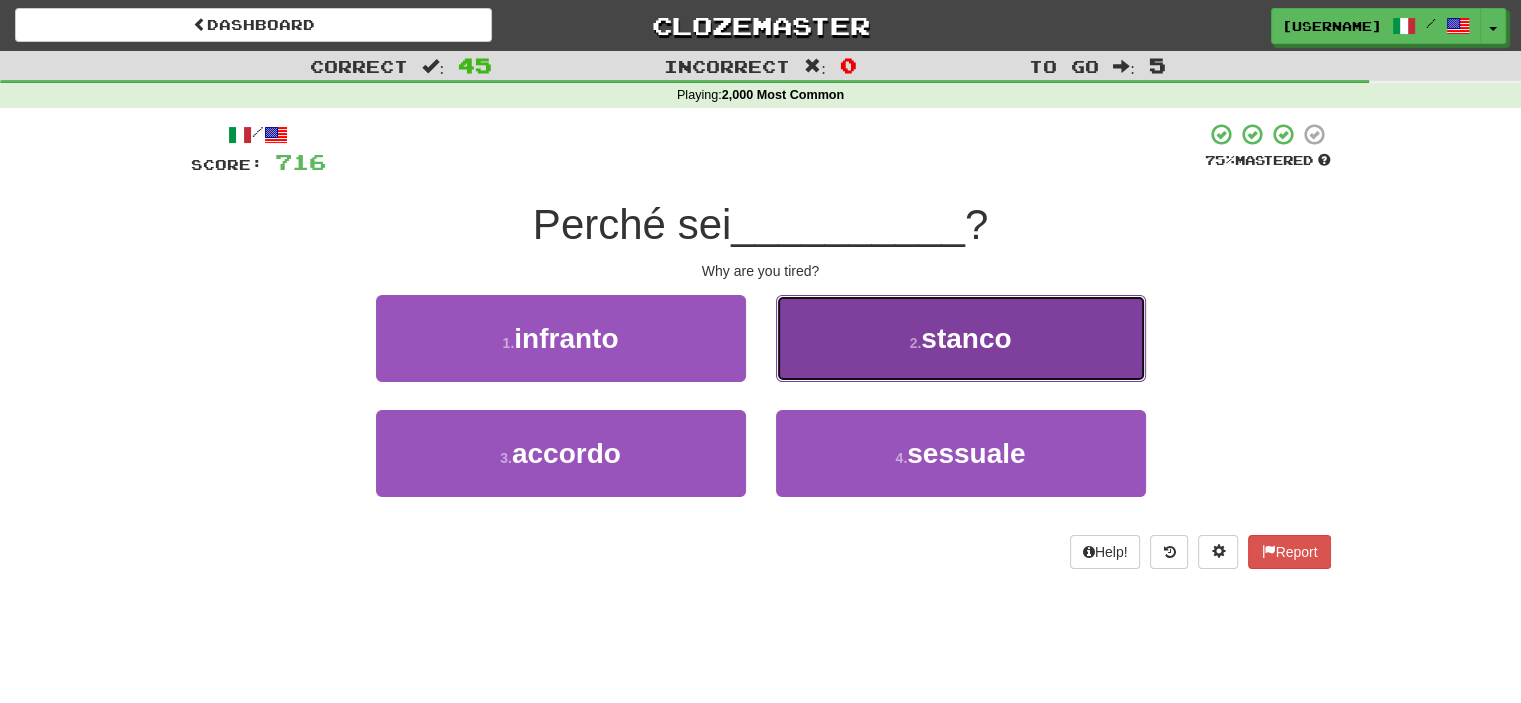 click on "2 .  stanco" at bounding box center (961, 338) 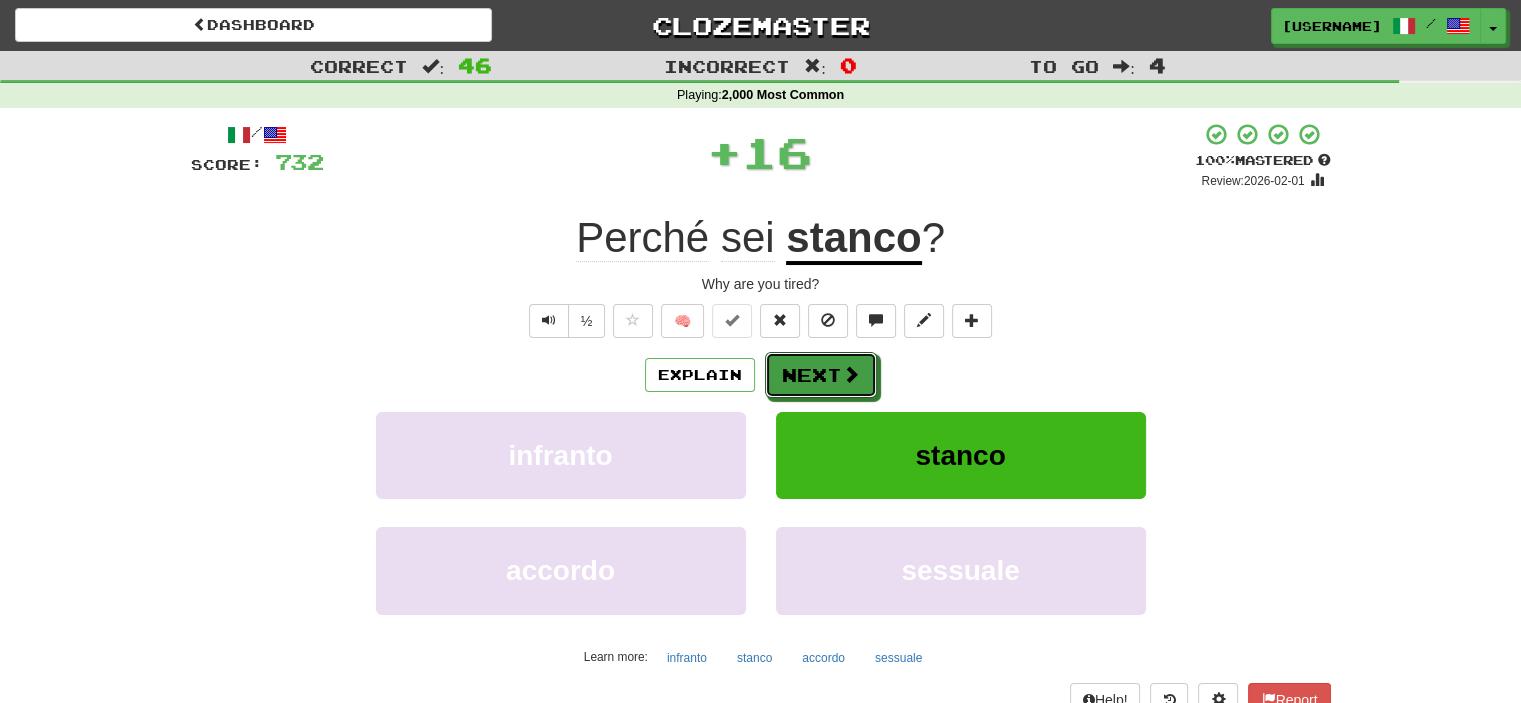 click on "Next" at bounding box center [821, 375] 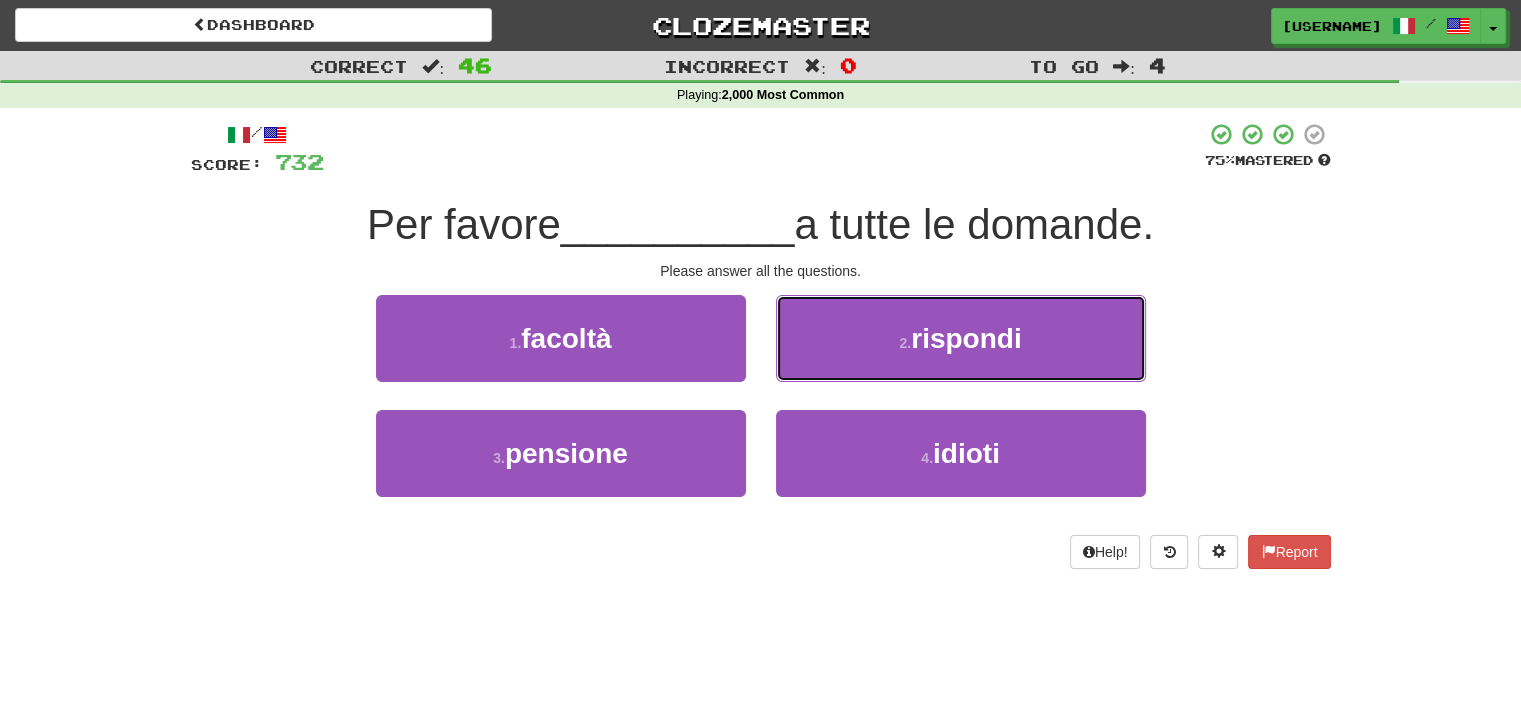 click on "2 .  rispondi" at bounding box center [961, 338] 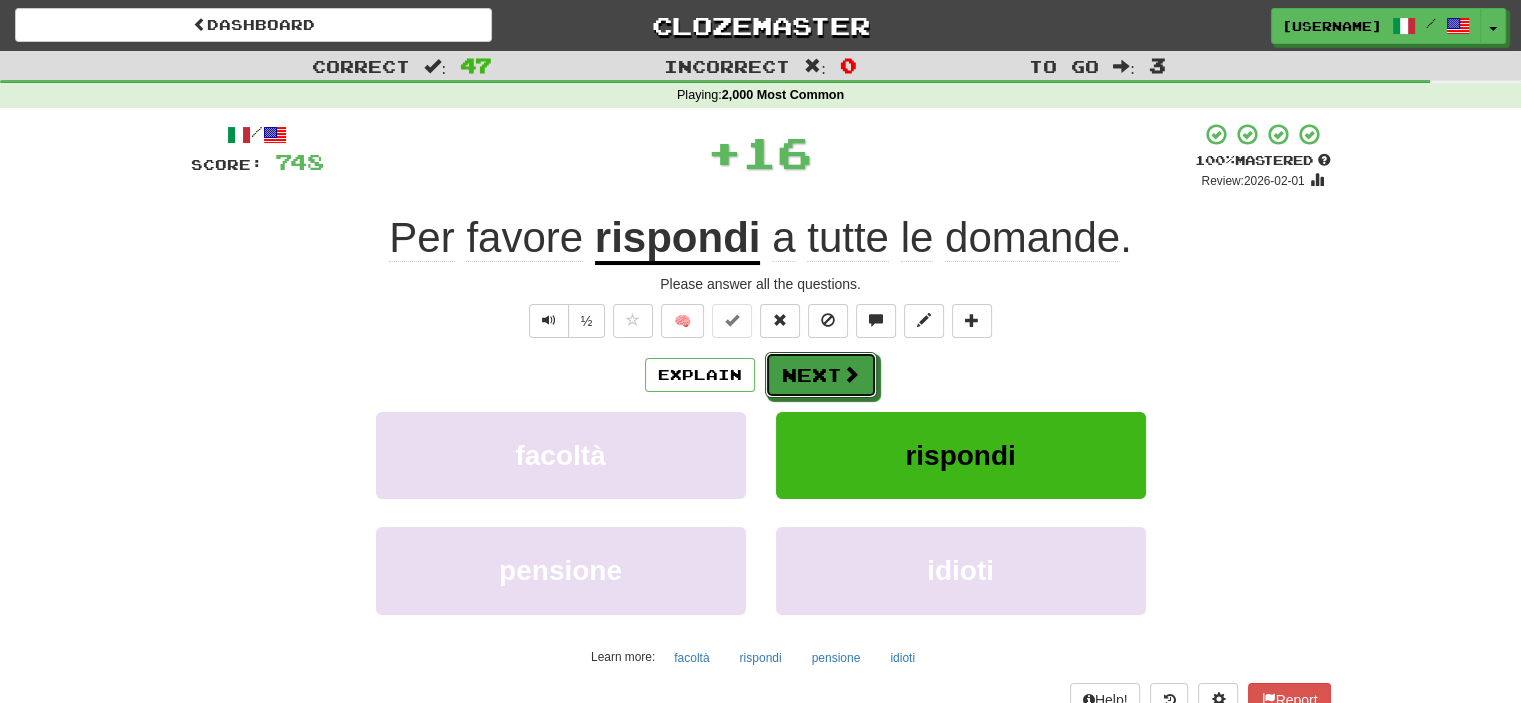 click on "Next" at bounding box center (821, 375) 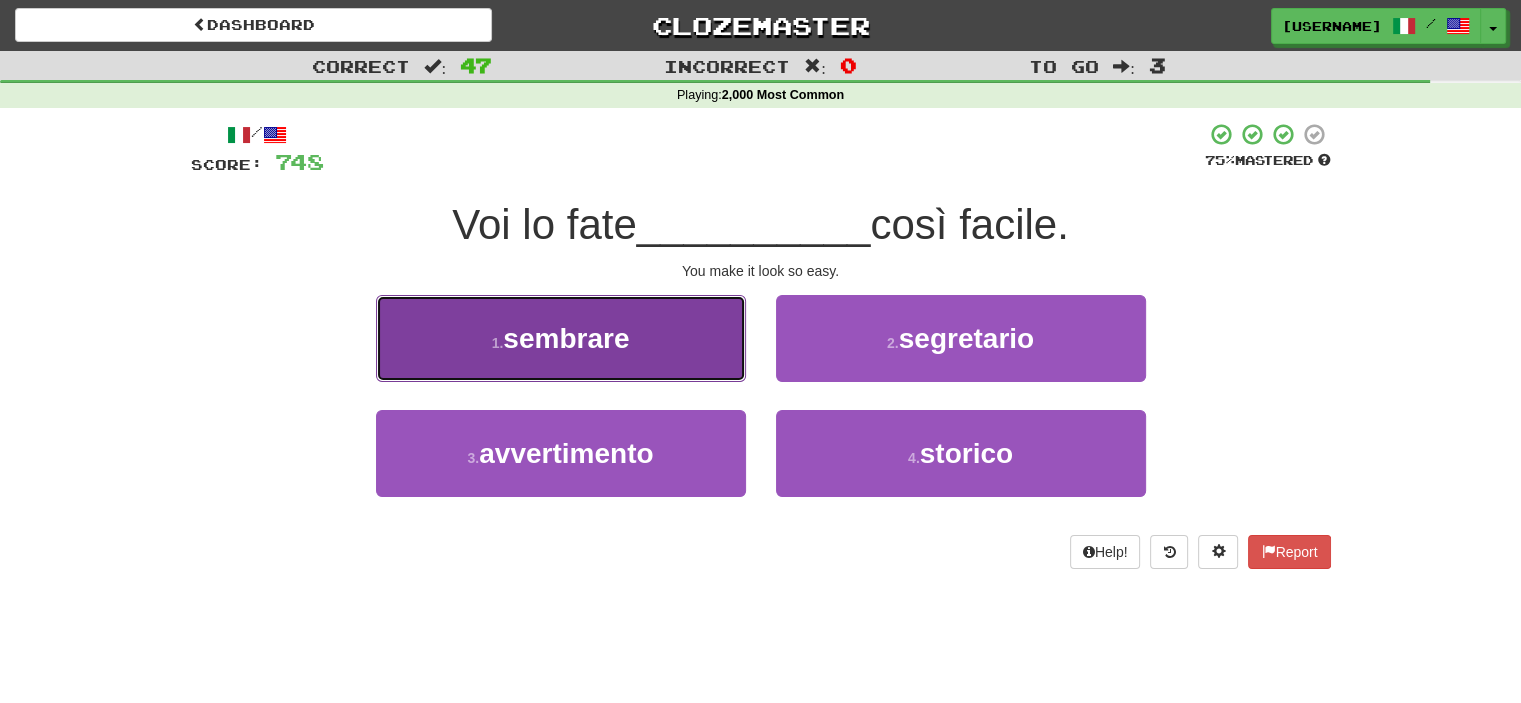 click on "1 .  sembrare" at bounding box center (561, 338) 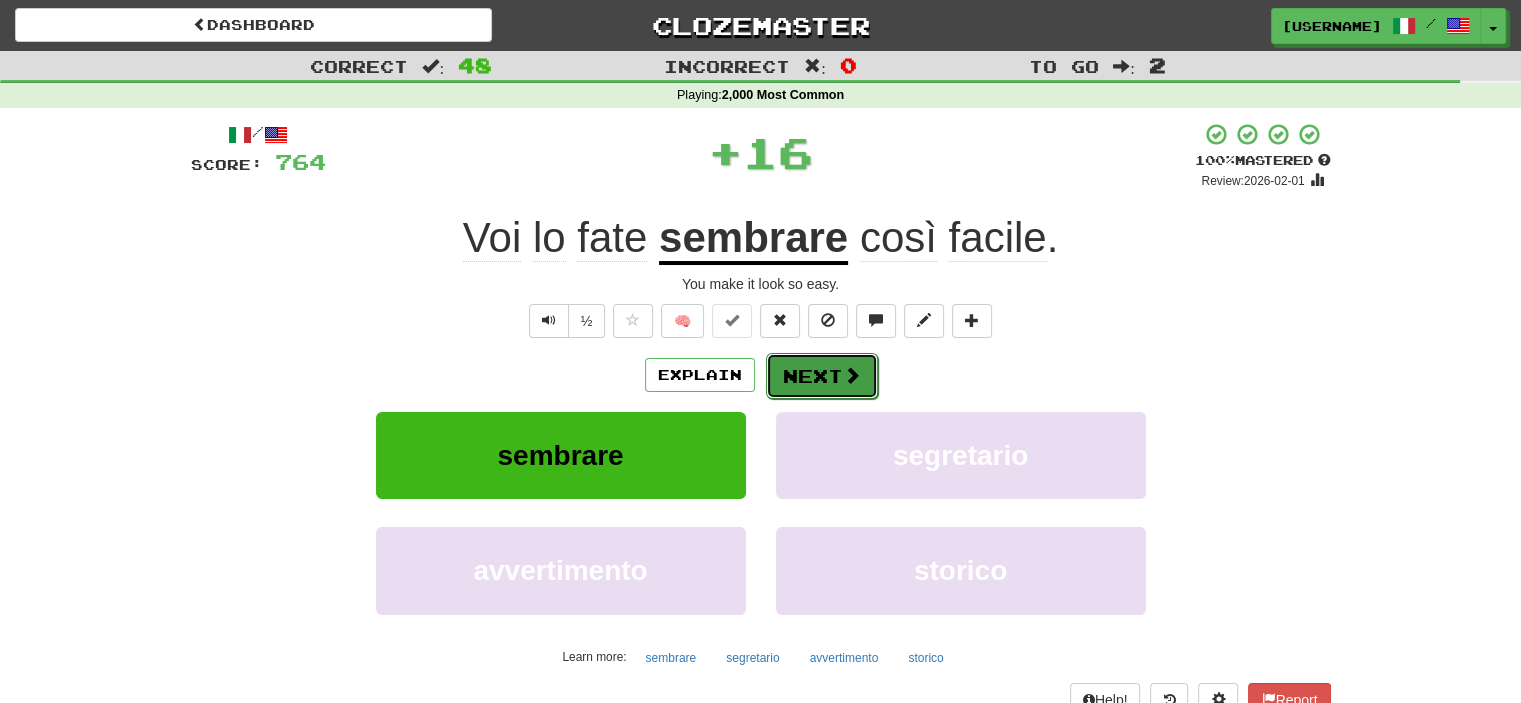 click on "Next" at bounding box center [822, 376] 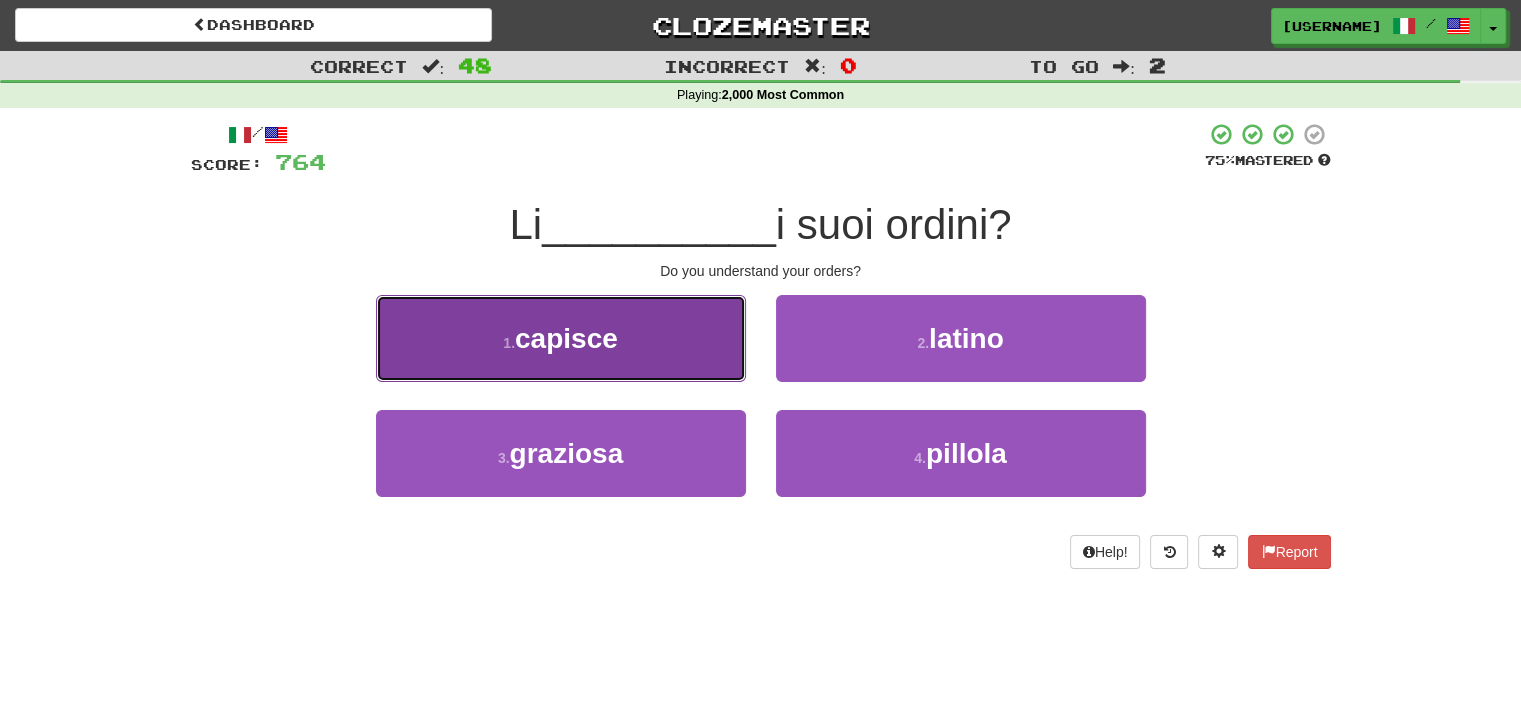 click on "1 .  capisce" at bounding box center (561, 338) 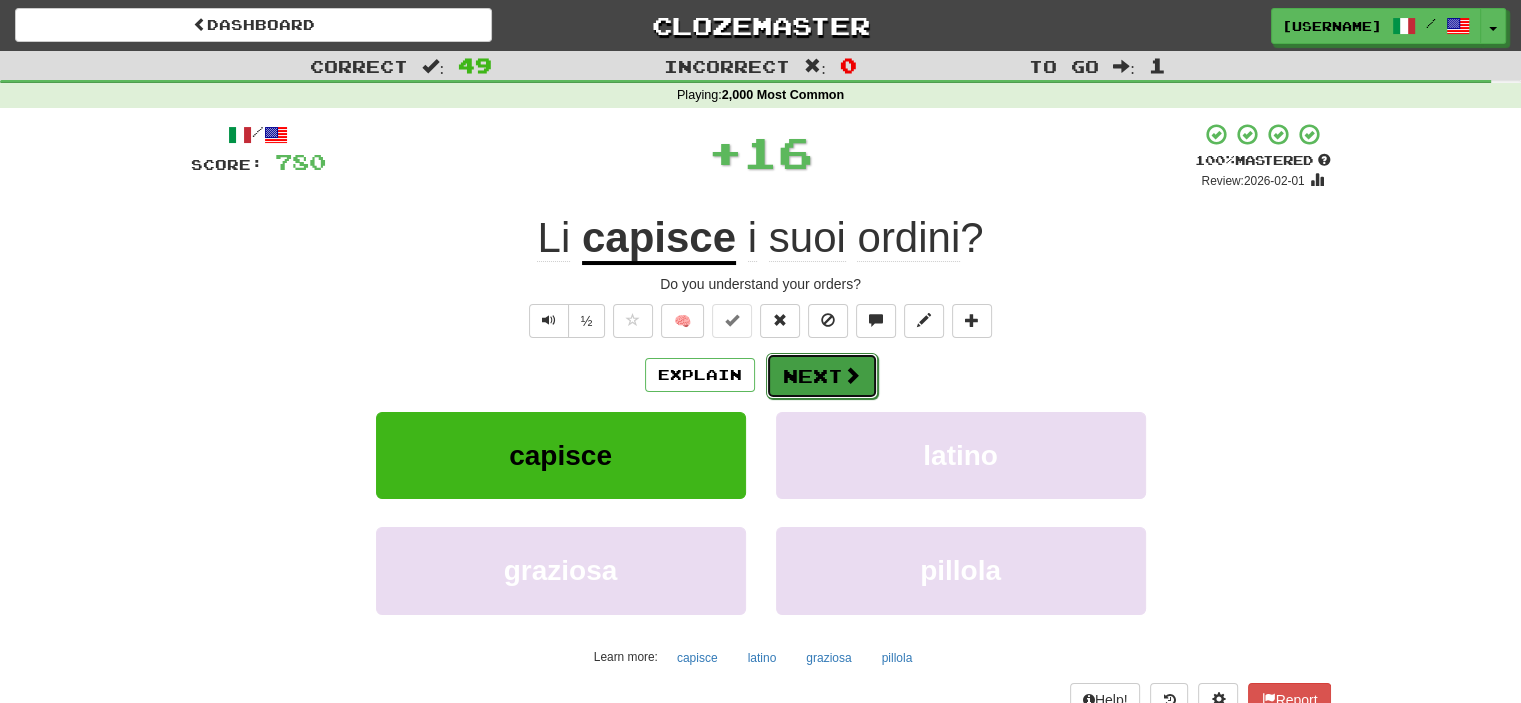 click on "Next" at bounding box center (822, 376) 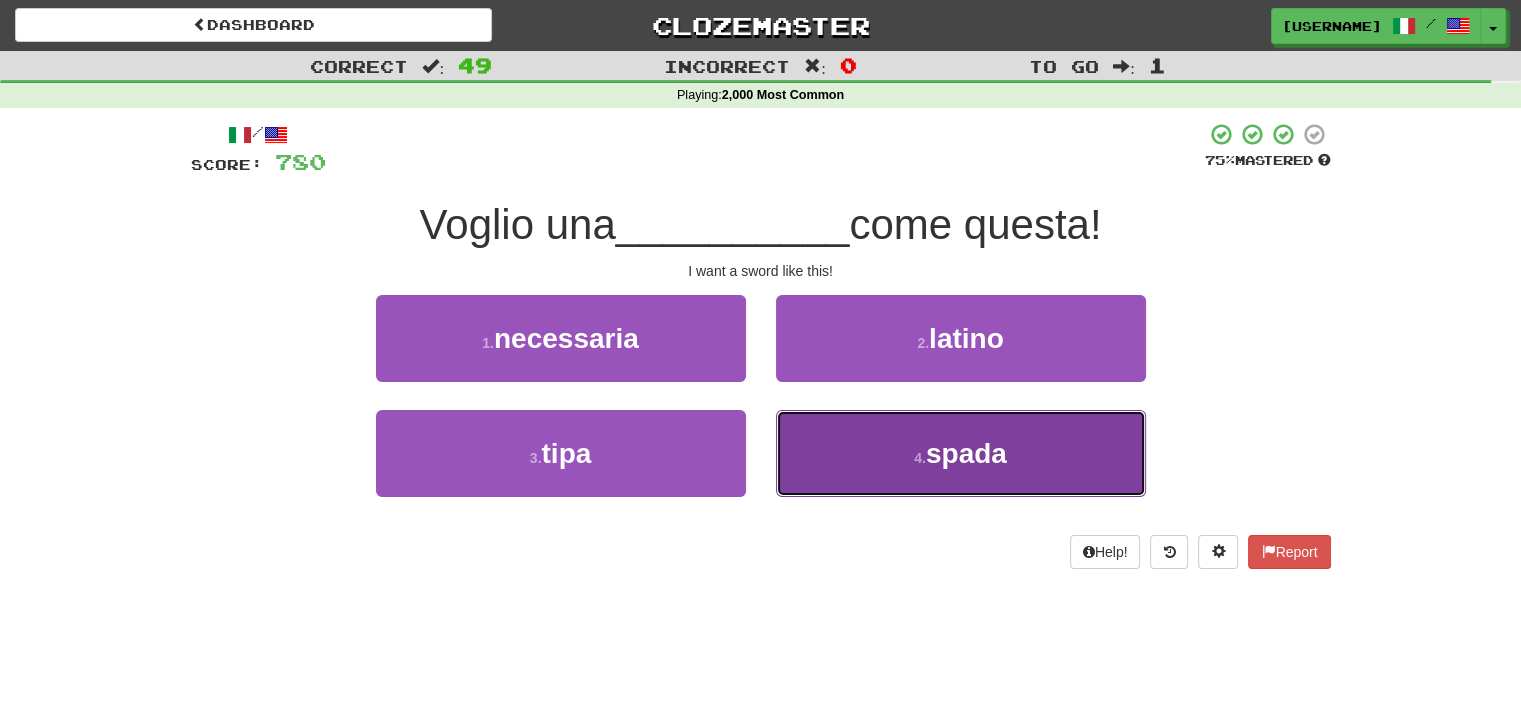 click on "4 .  spada" at bounding box center (961, 453) 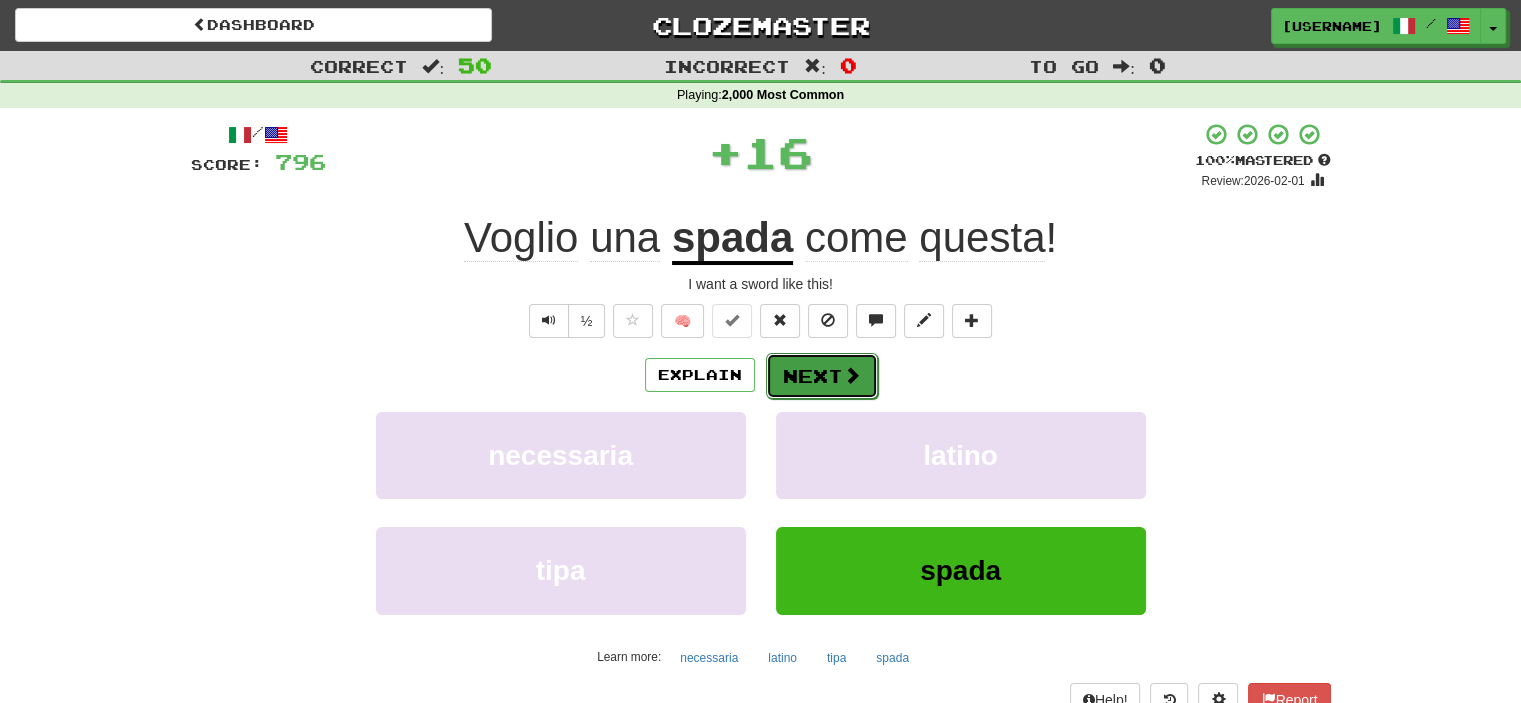 click on "Next" at bounding box center [822, 376] 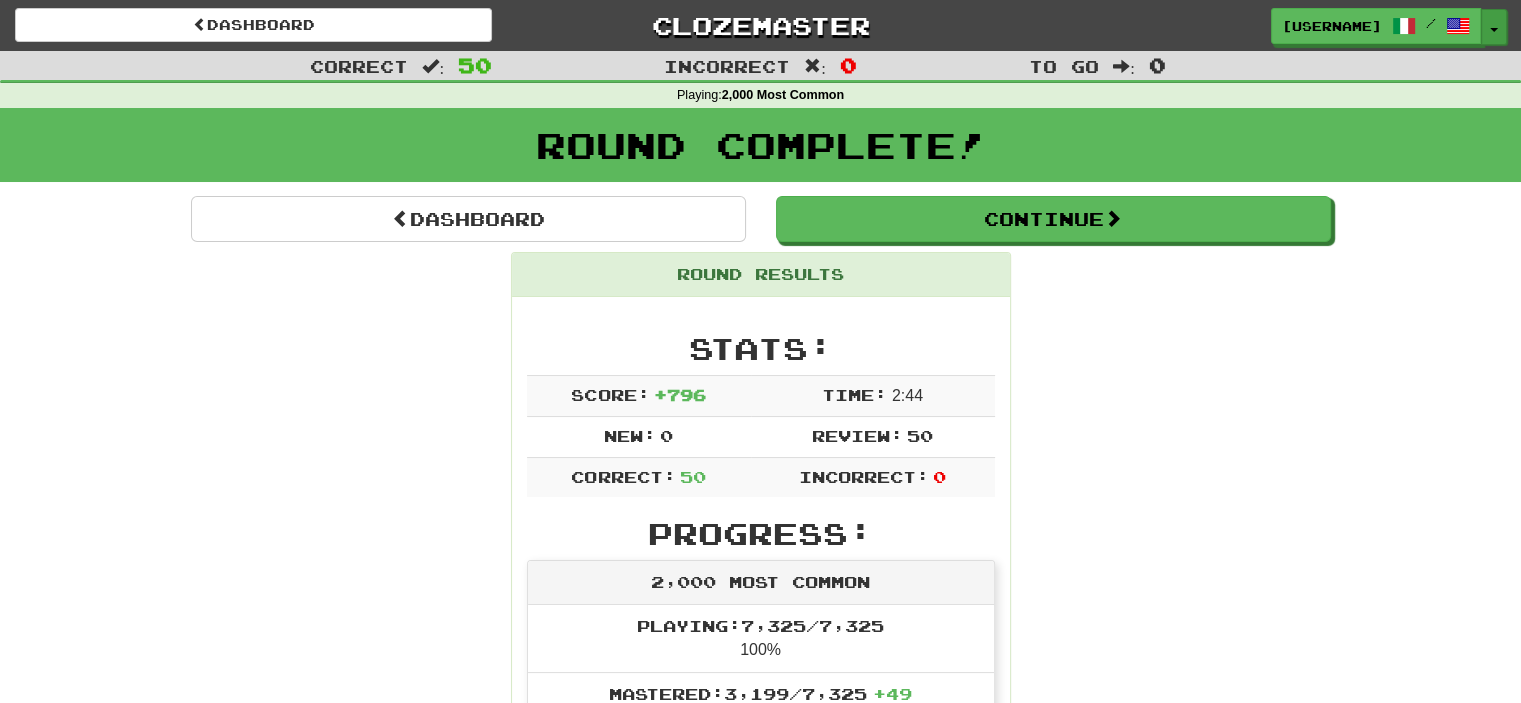 click on "Toggle Dropdown" at bounding box center (1494, 27) 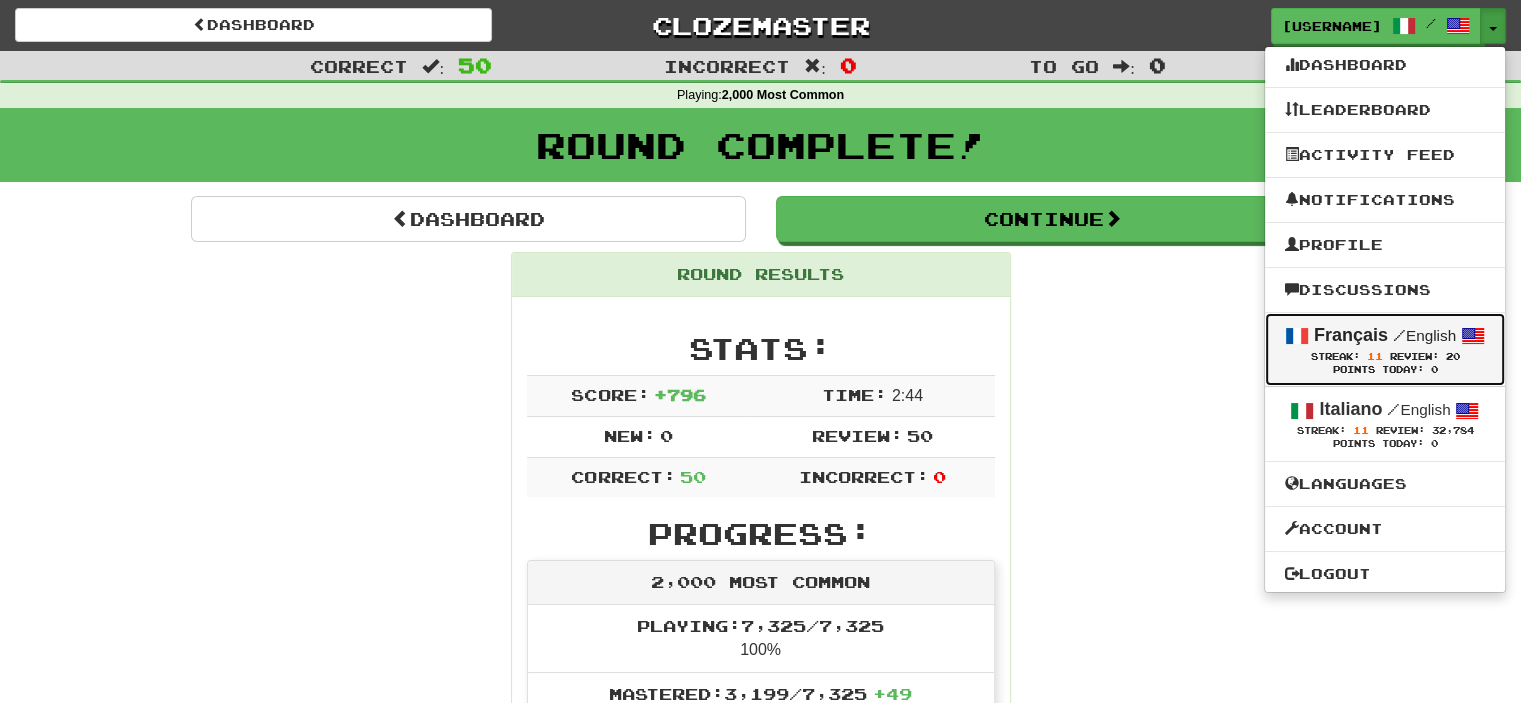 click on "Français" at bounding box center (1351, 335) 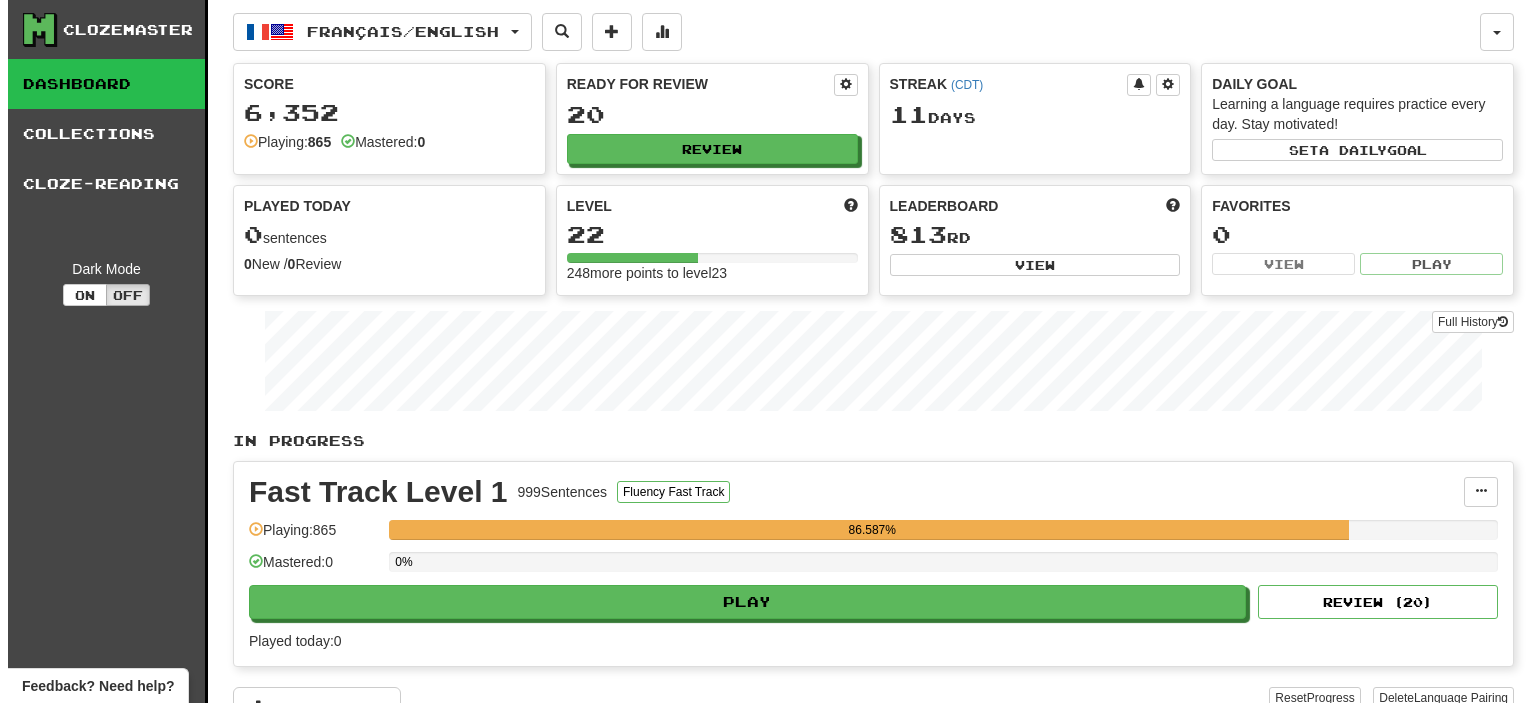 scroll, scrollTop: 0, scrollLeft: 0, axis: both 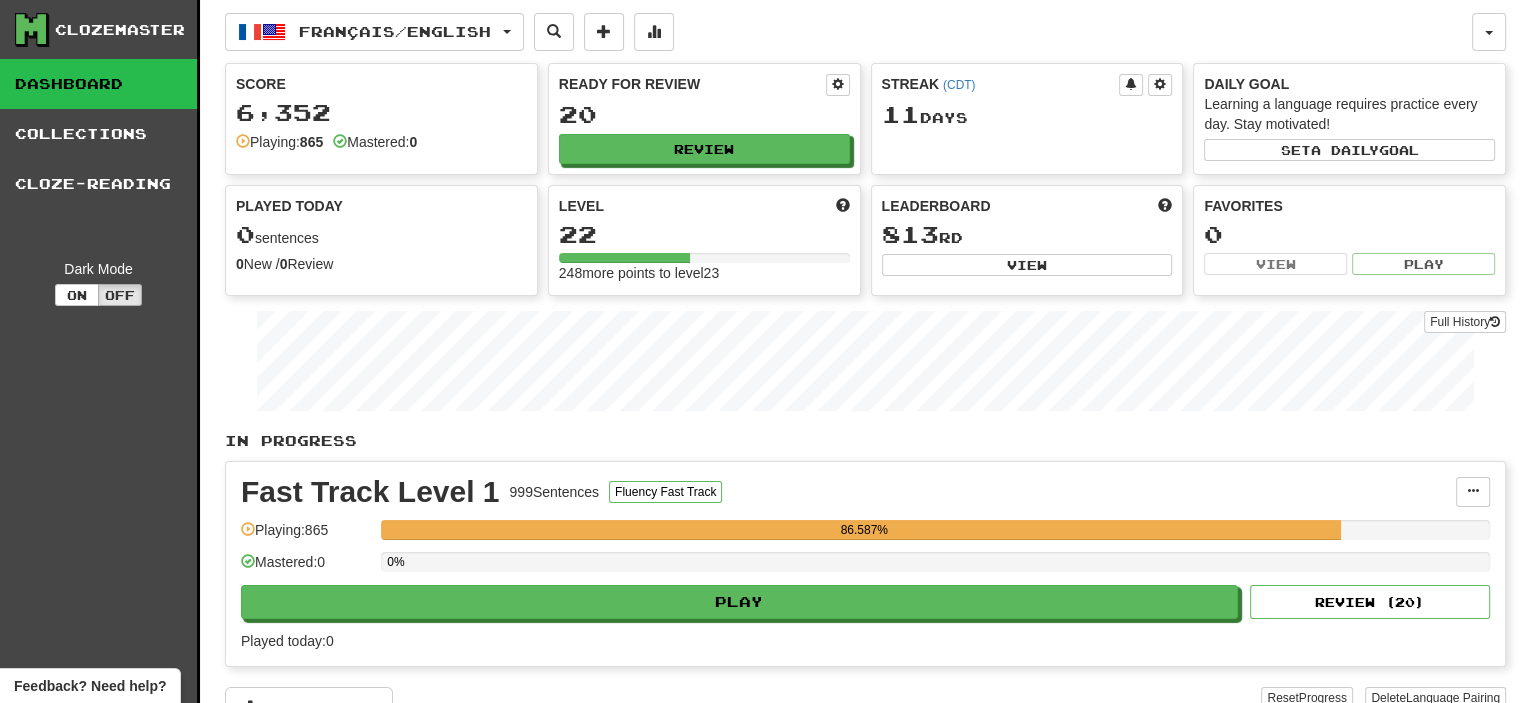 click on "86.587%" at bounding box center (864, 530) 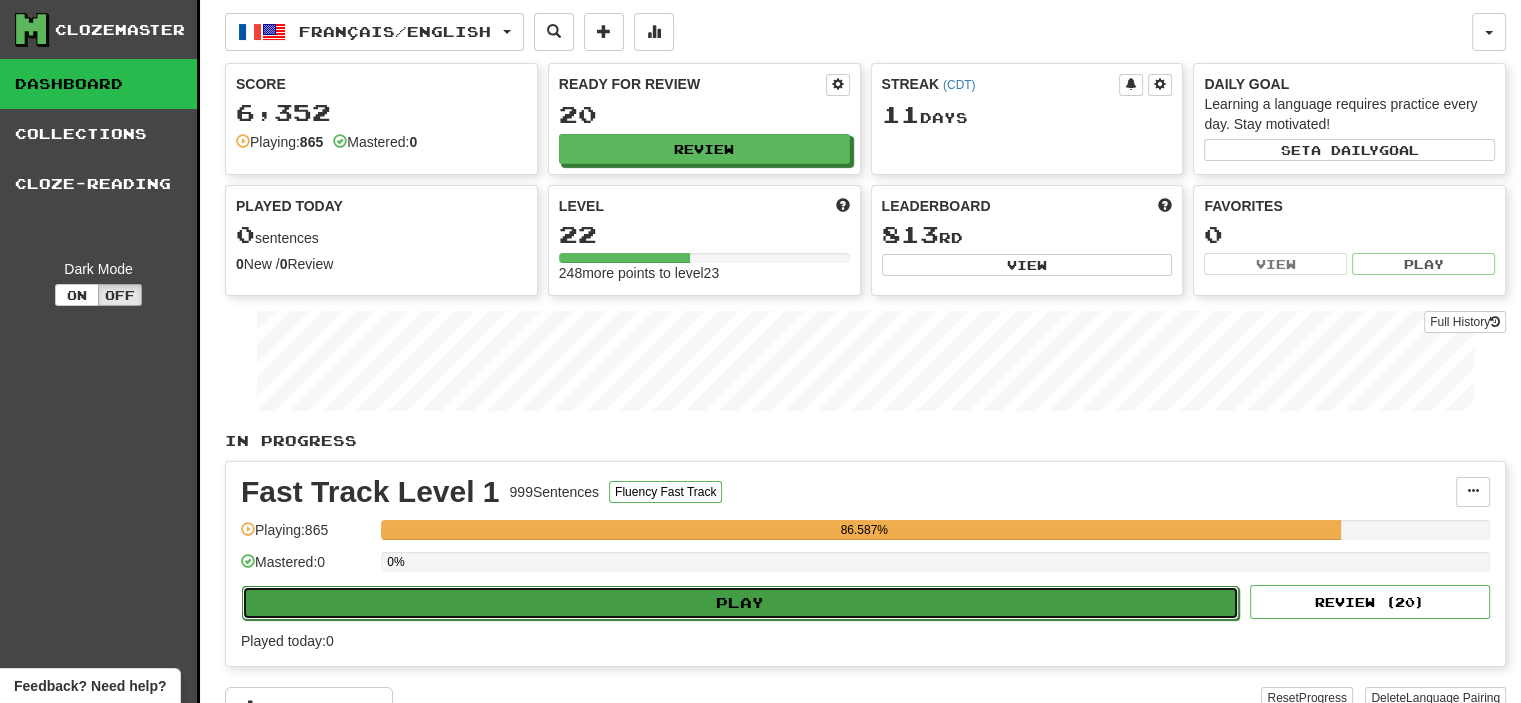 click on "Play" at bounding box center [740, 603] 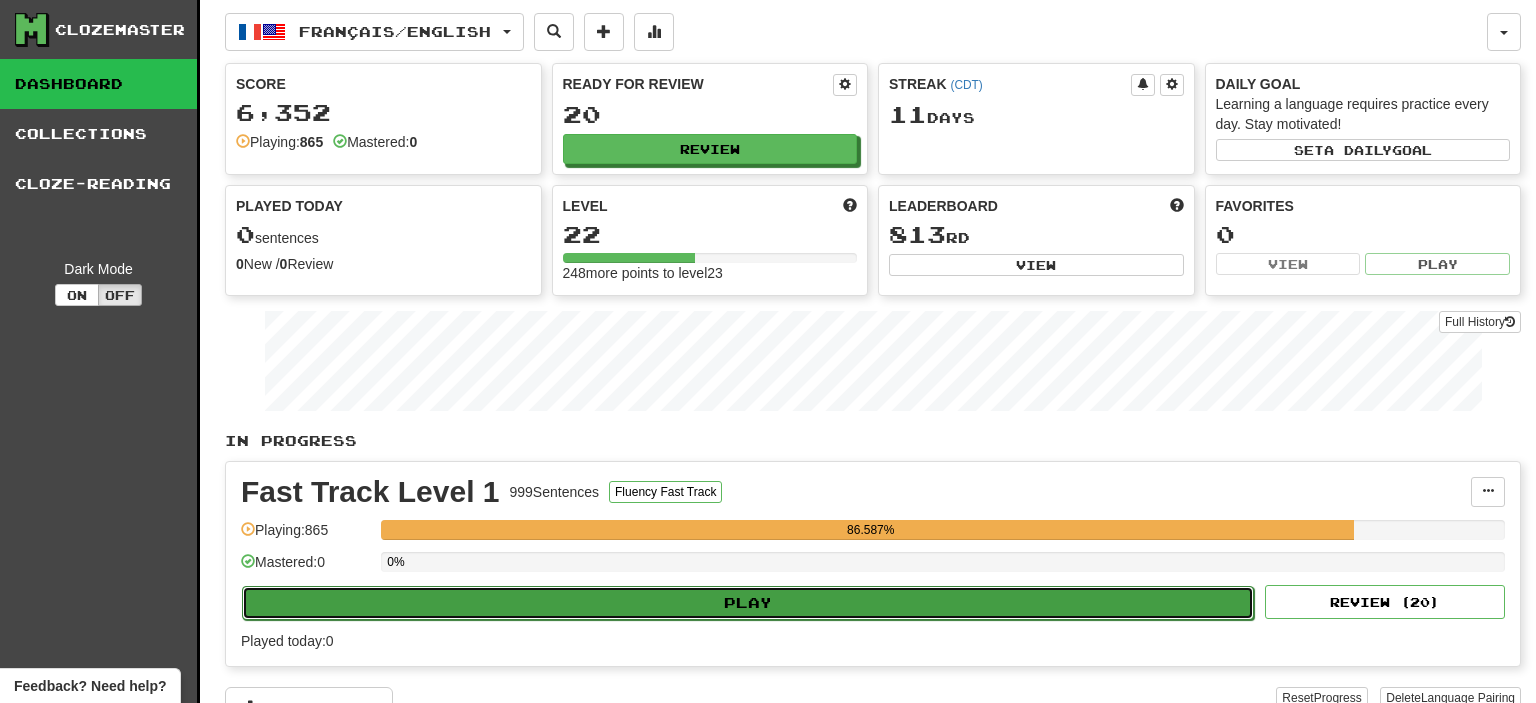 select on "**" 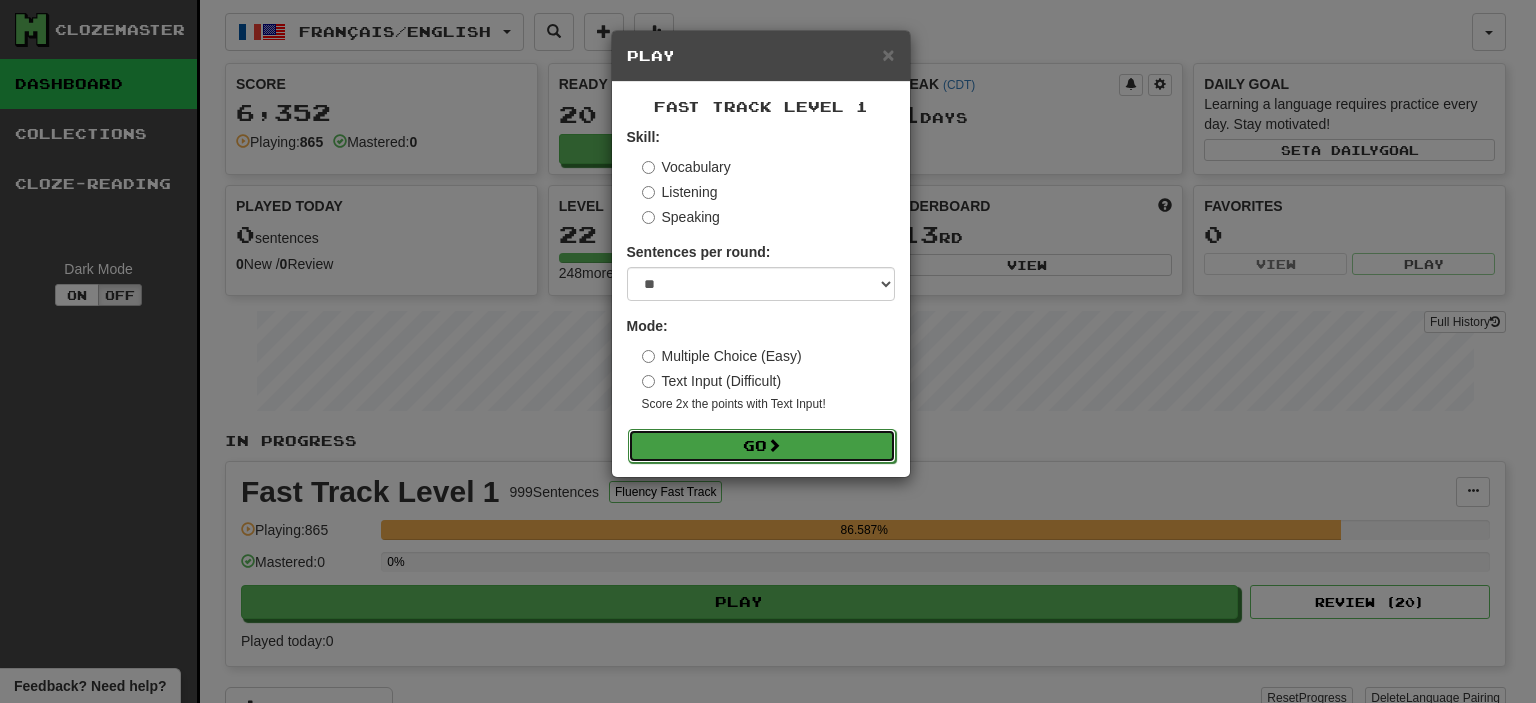 click on "Go" at bounding box center (762, 446) 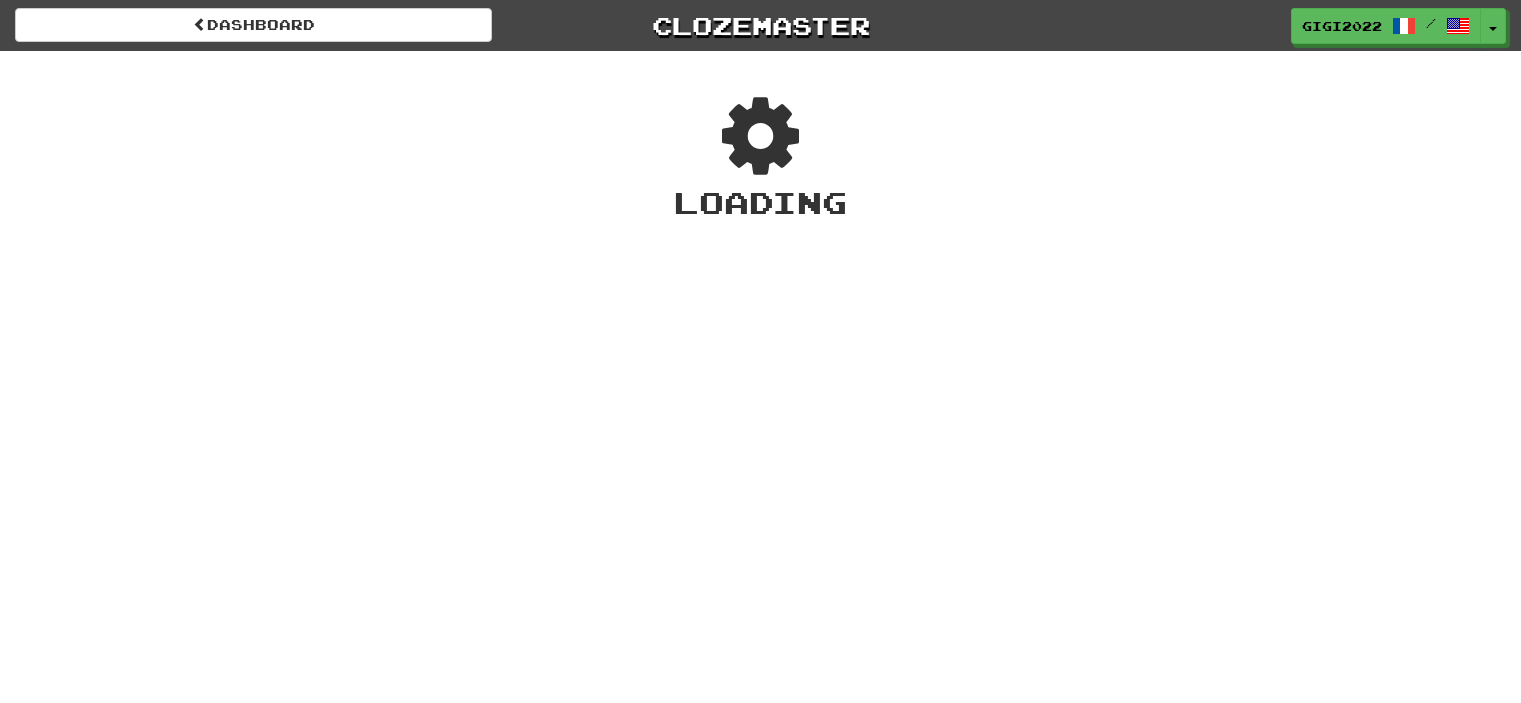 scroll, scrollTop: 0, scrollLeft: 0, axis: both 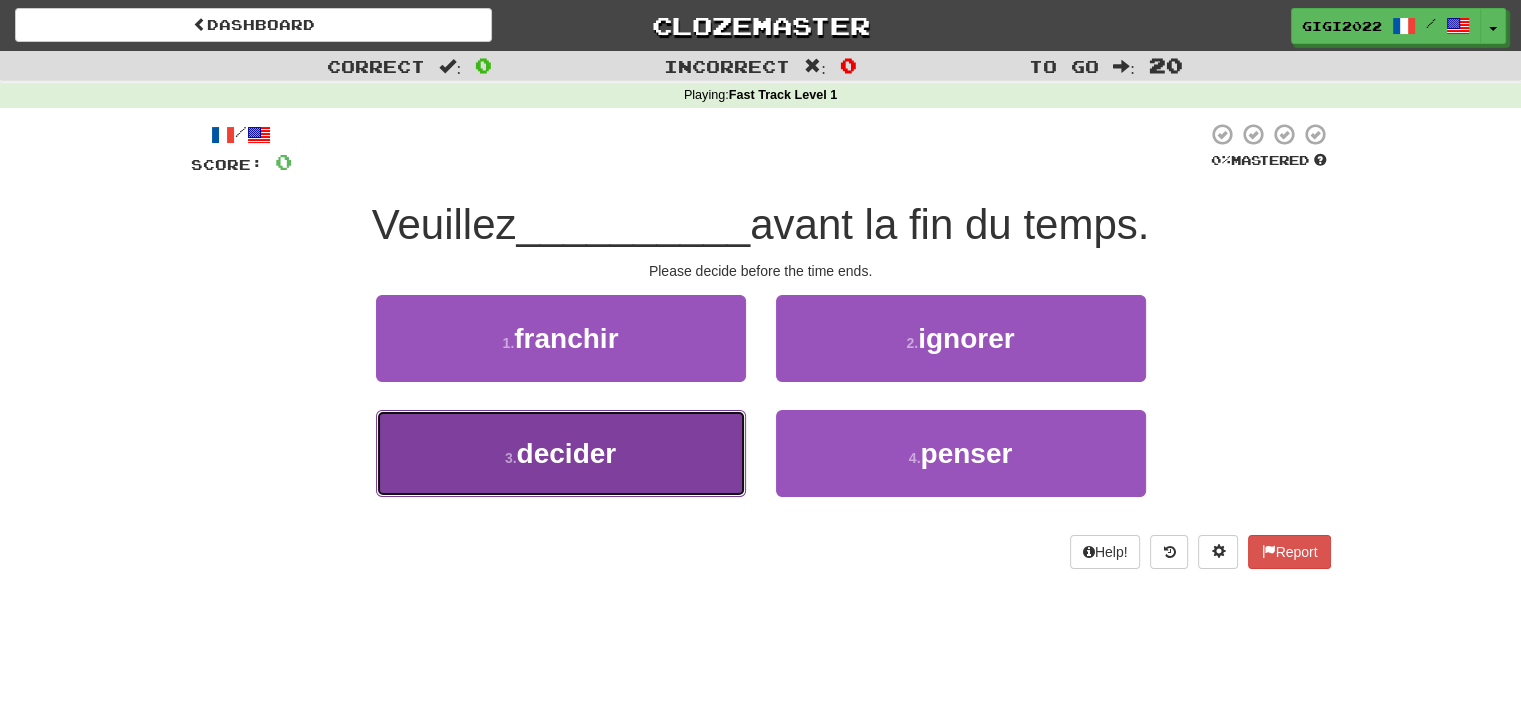 click on "3 .  décider" at bounding box center [561, 453] 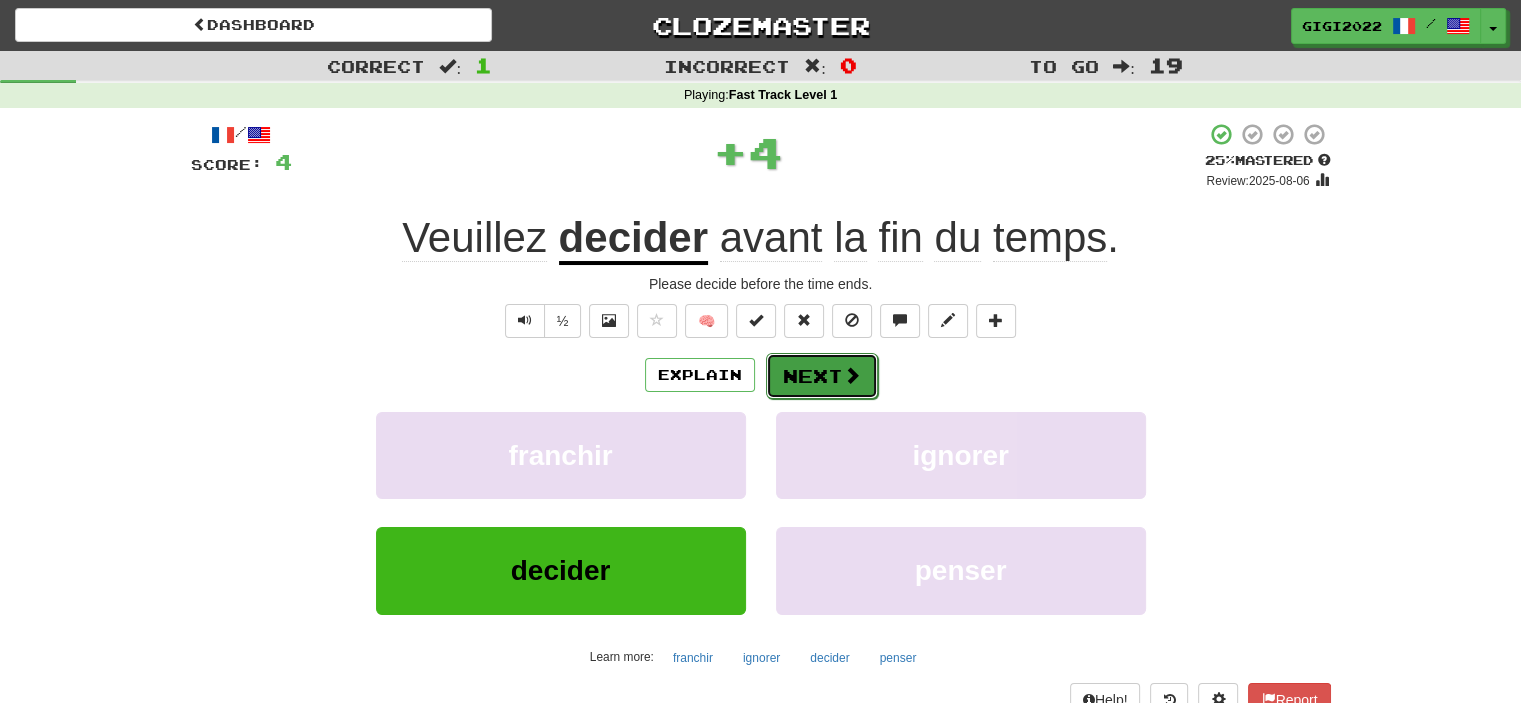 click on "Next" at bounding box center (822, 376) 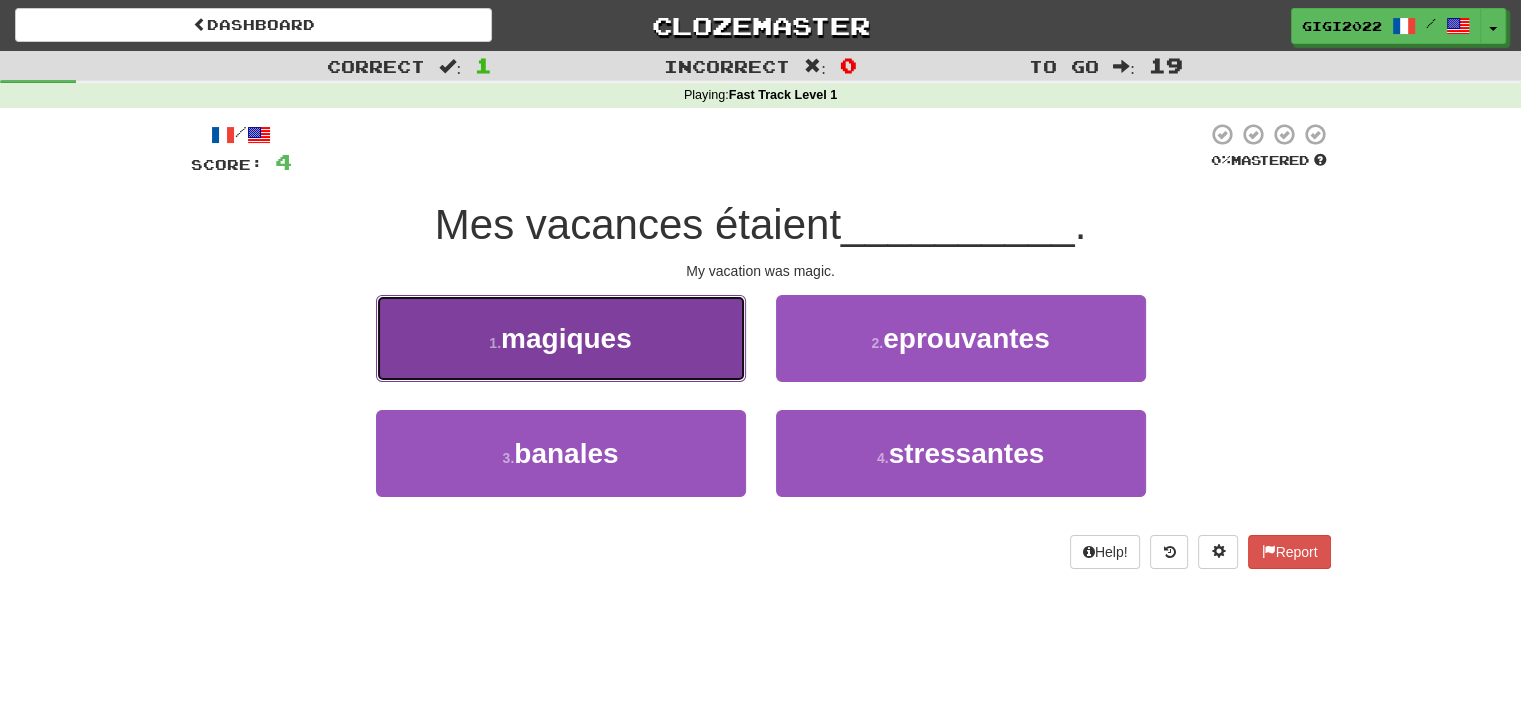 click on "1 .  magiques" at bounding box center (561, 338) 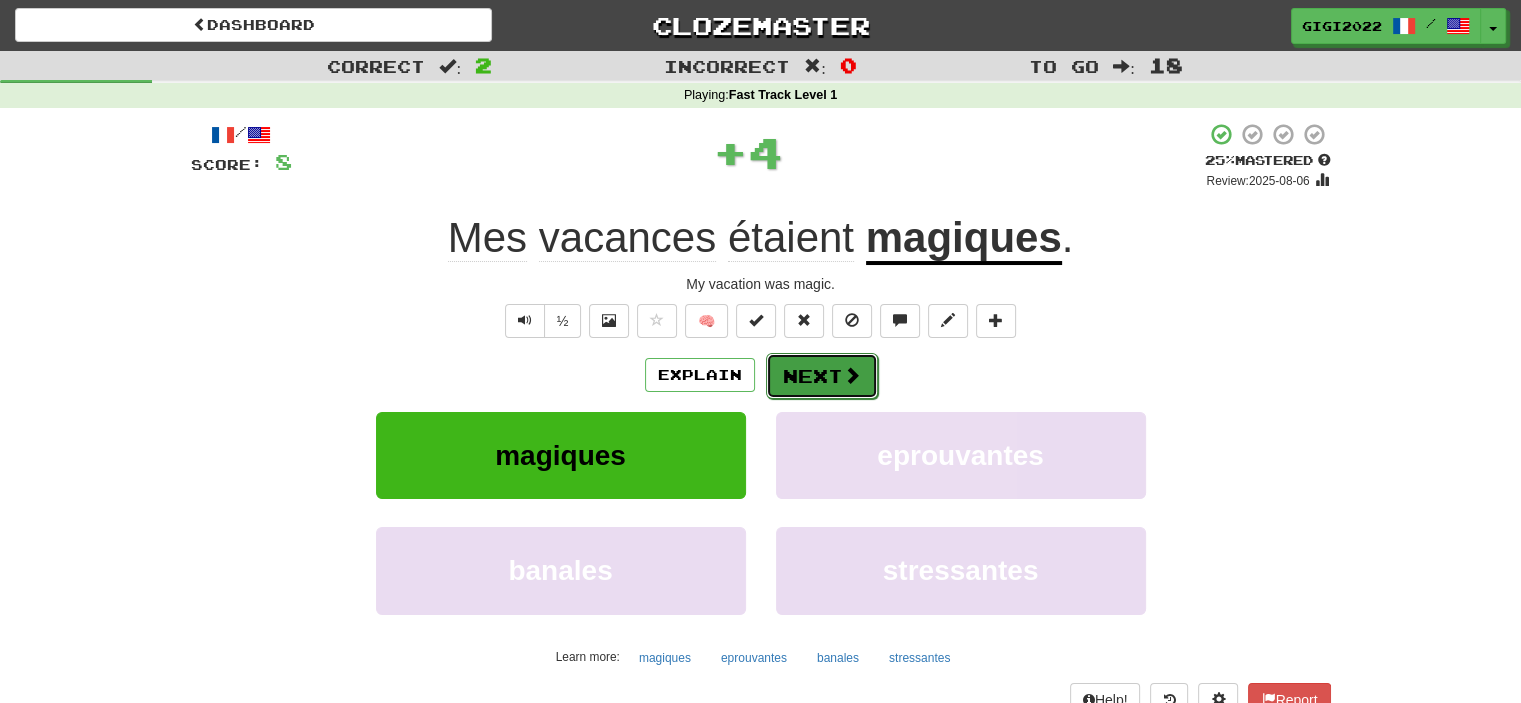 click on "Next" at bounding box center (822, 376) 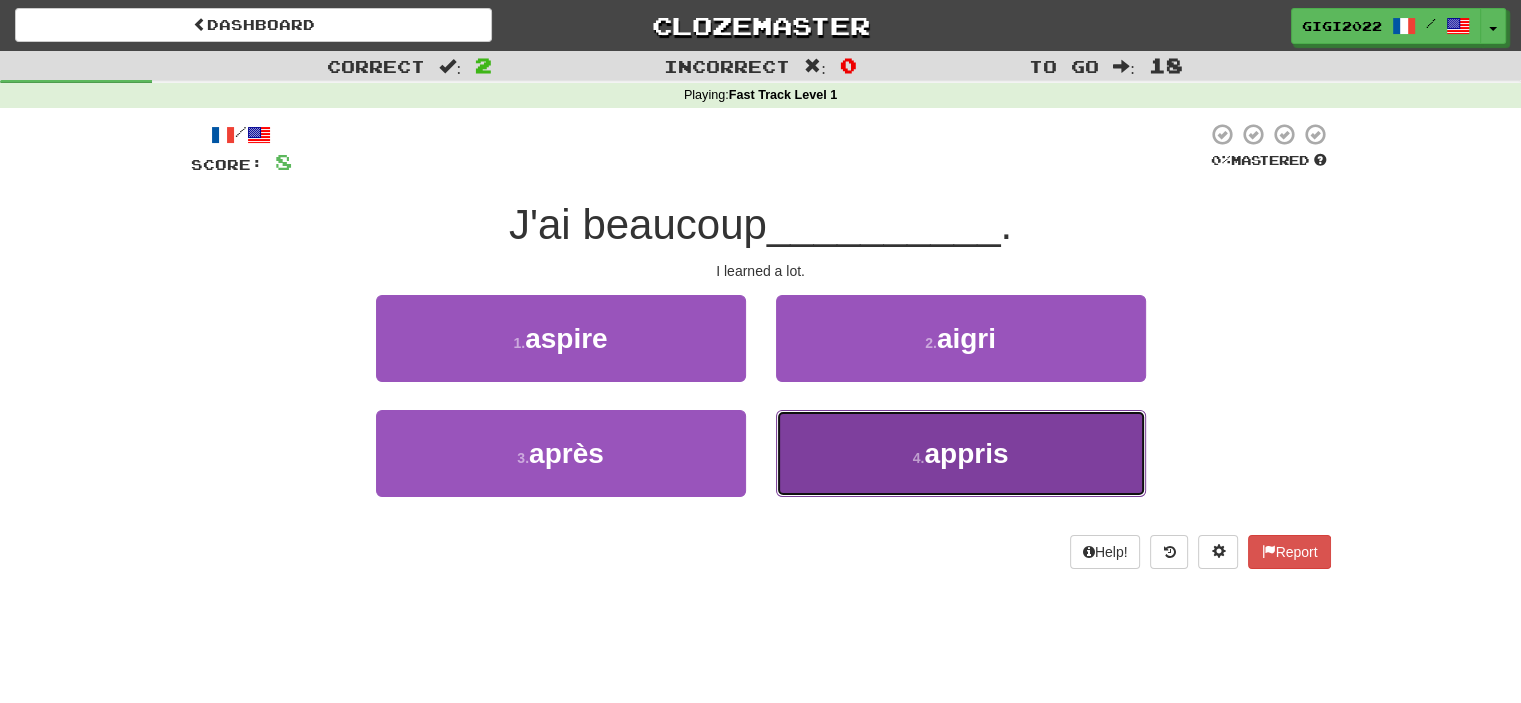 click on "4 .  appris" at bounding box center [961, 453] 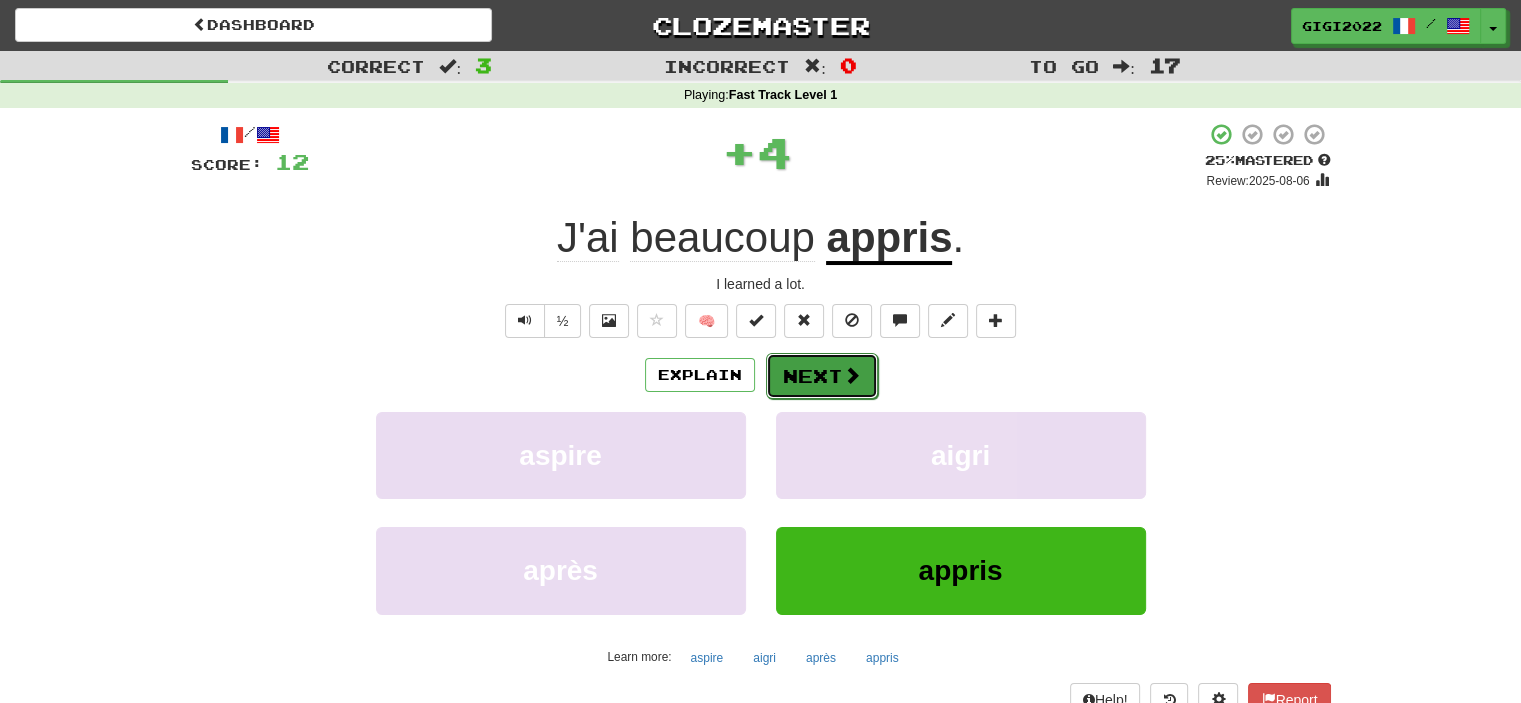 click on "Next" at bounding box center (822, 376) 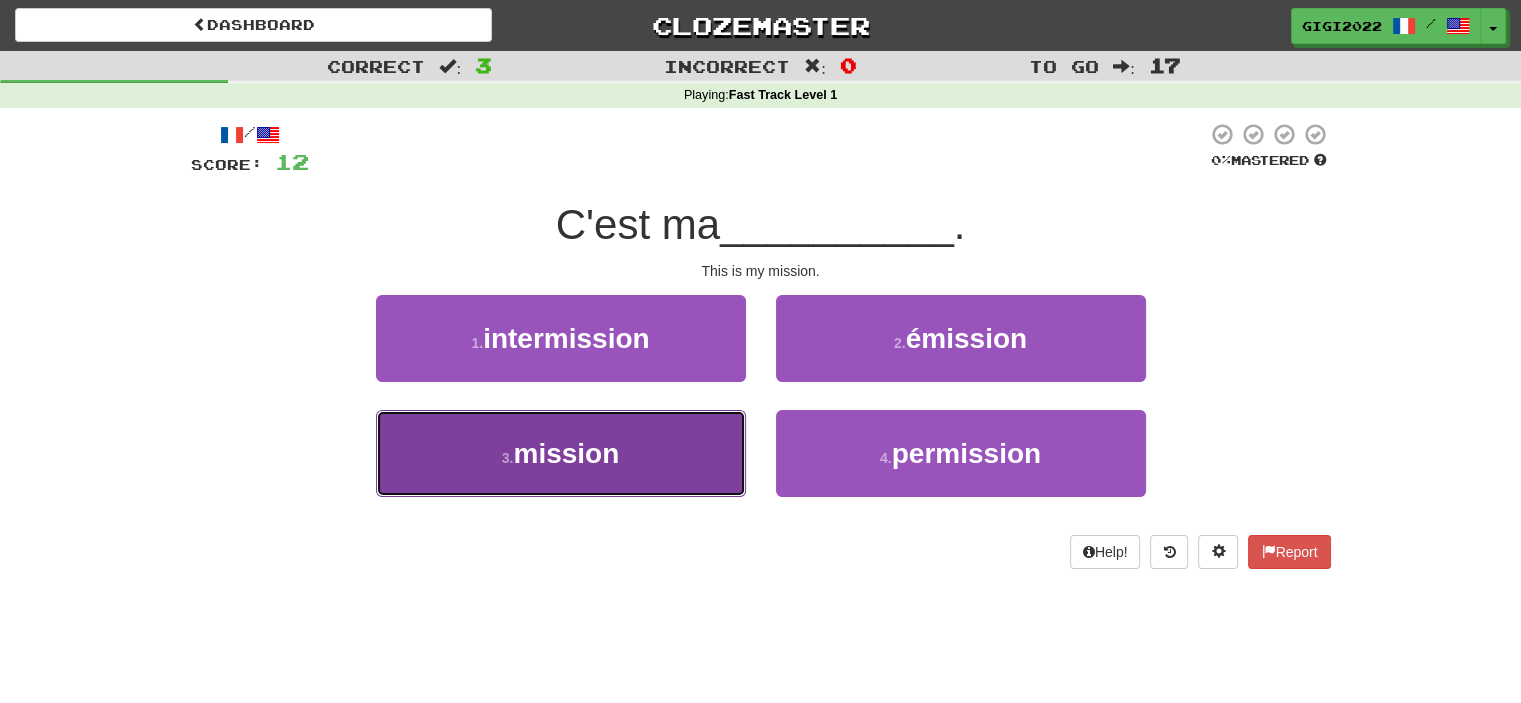 click on "3 .  mission" at bounding box center (561, 453) 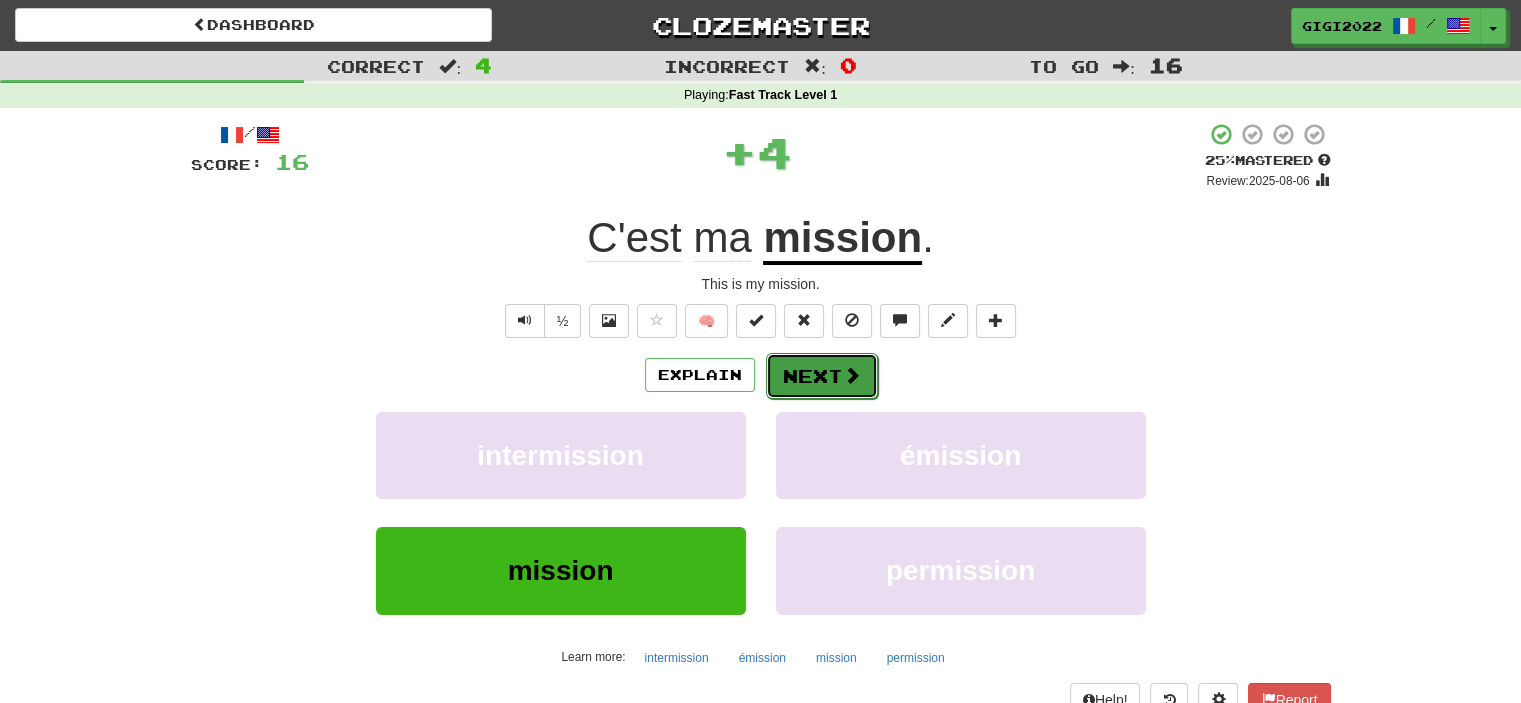 click on "Next" at bounding box center (822, 376) 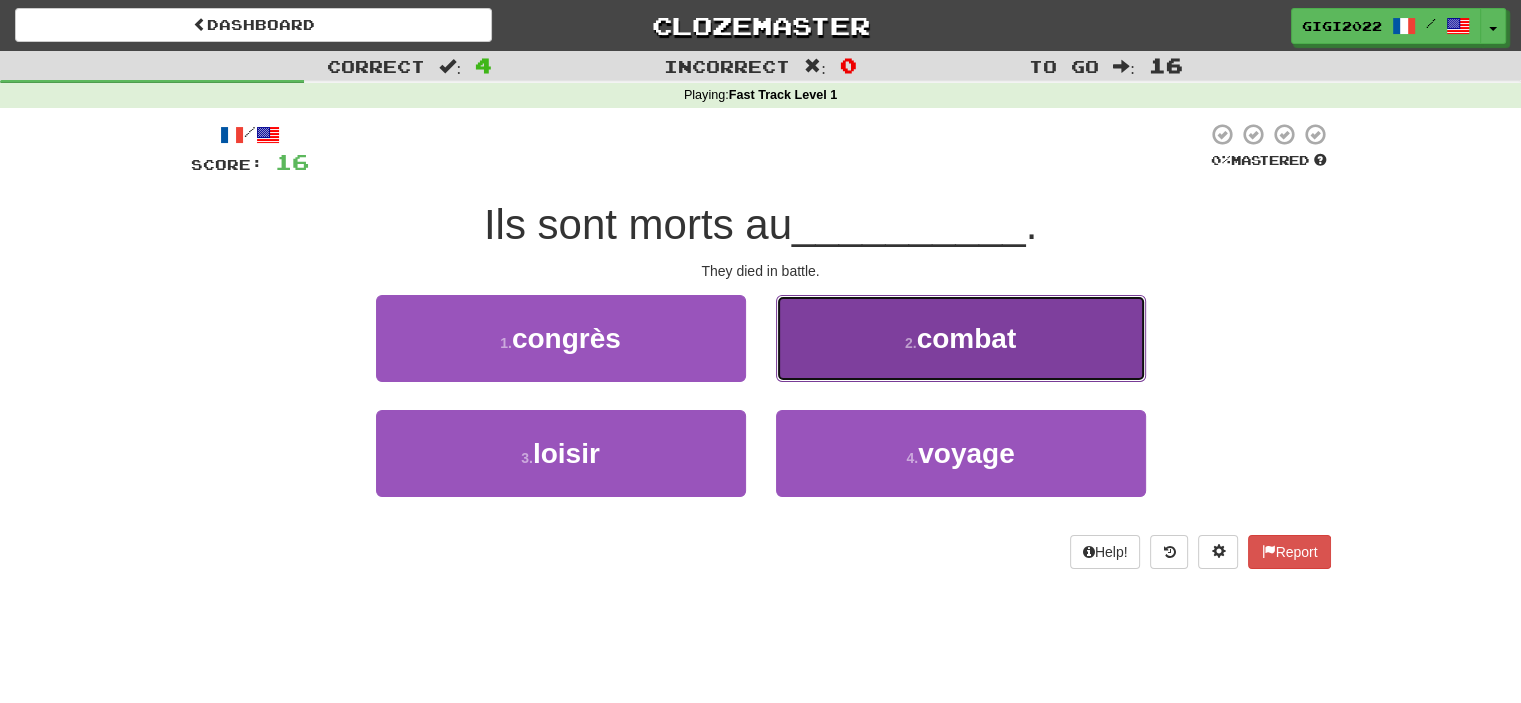 click on "2 .  combat" at bounding box center (961, 338) 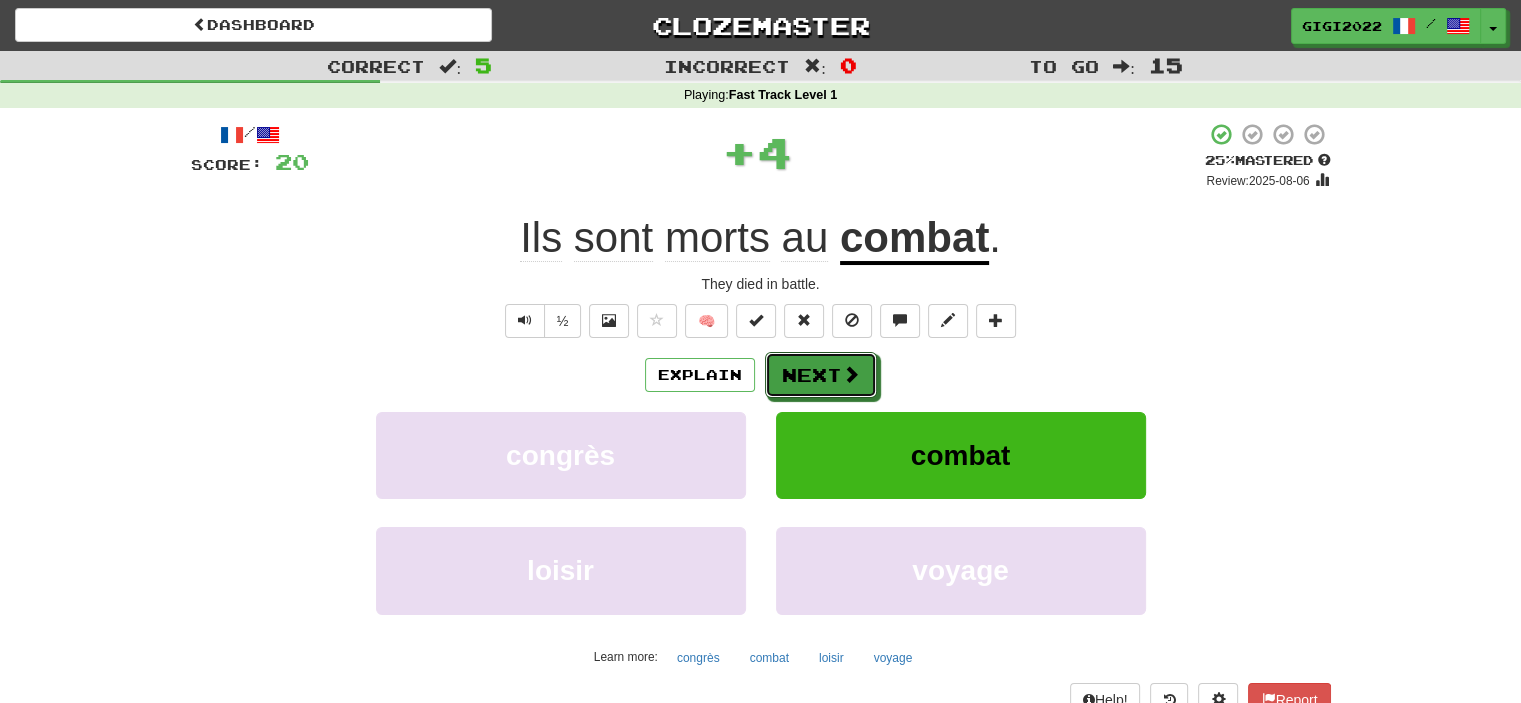 click on "Next" at bounding box center (821, 375) 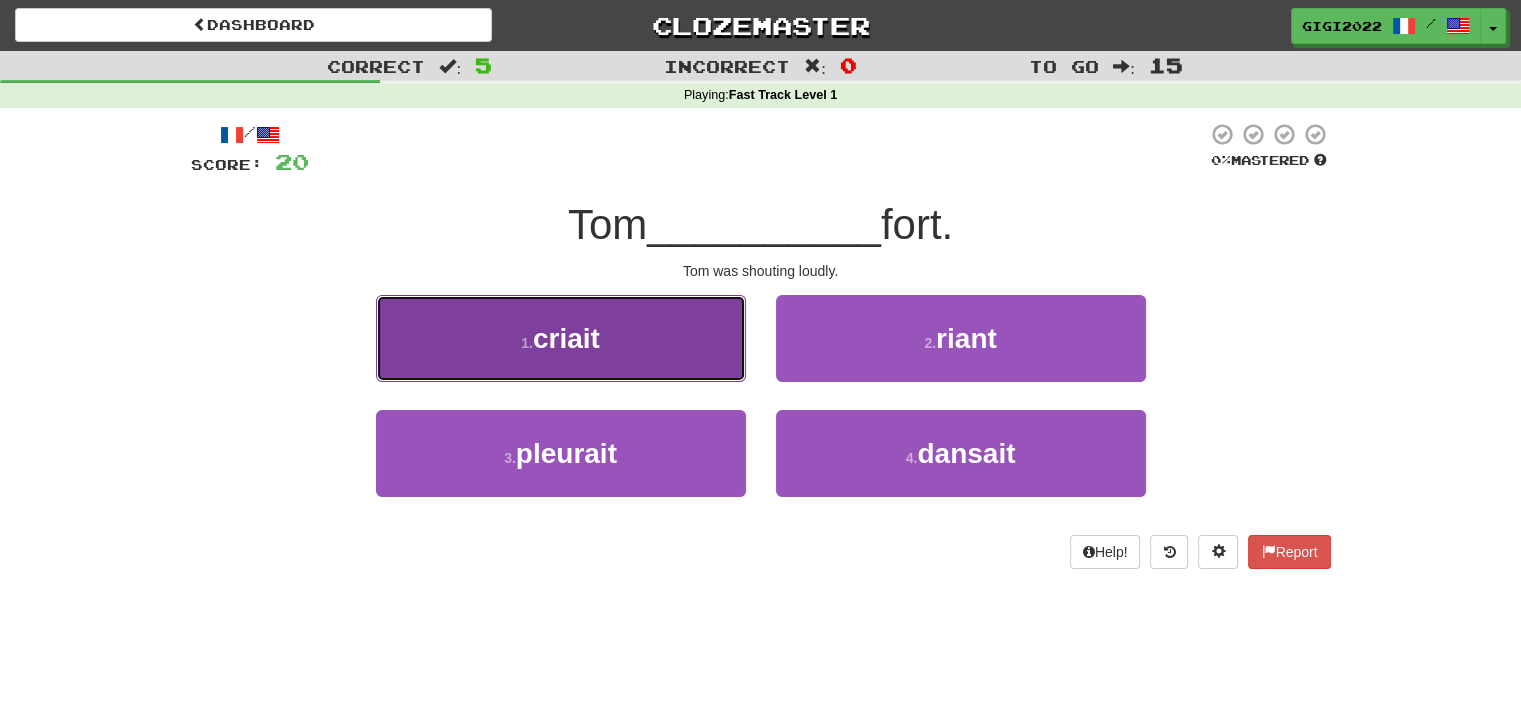 click on "1 .  criait" at bounding box center (561, 338) 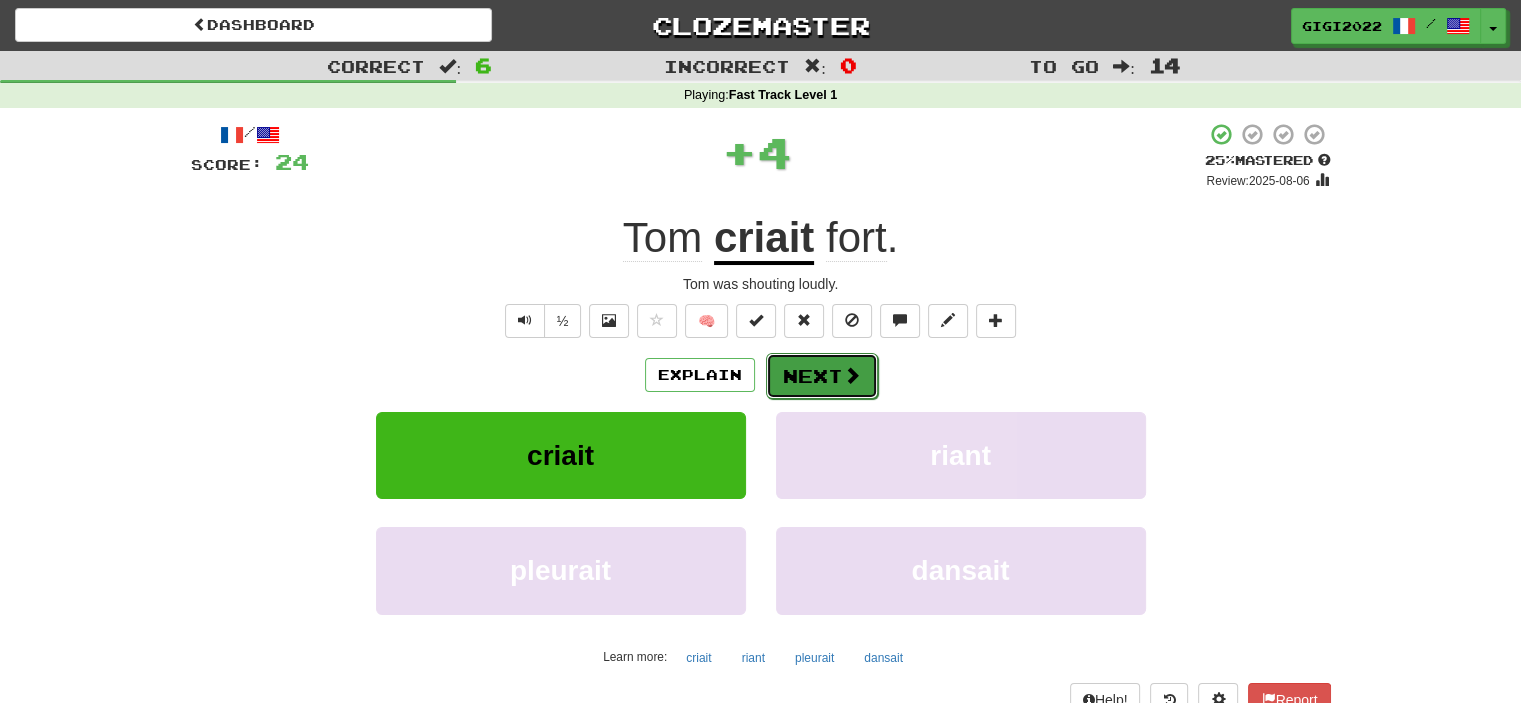 click on "Next" at bounding box center (822, 376) 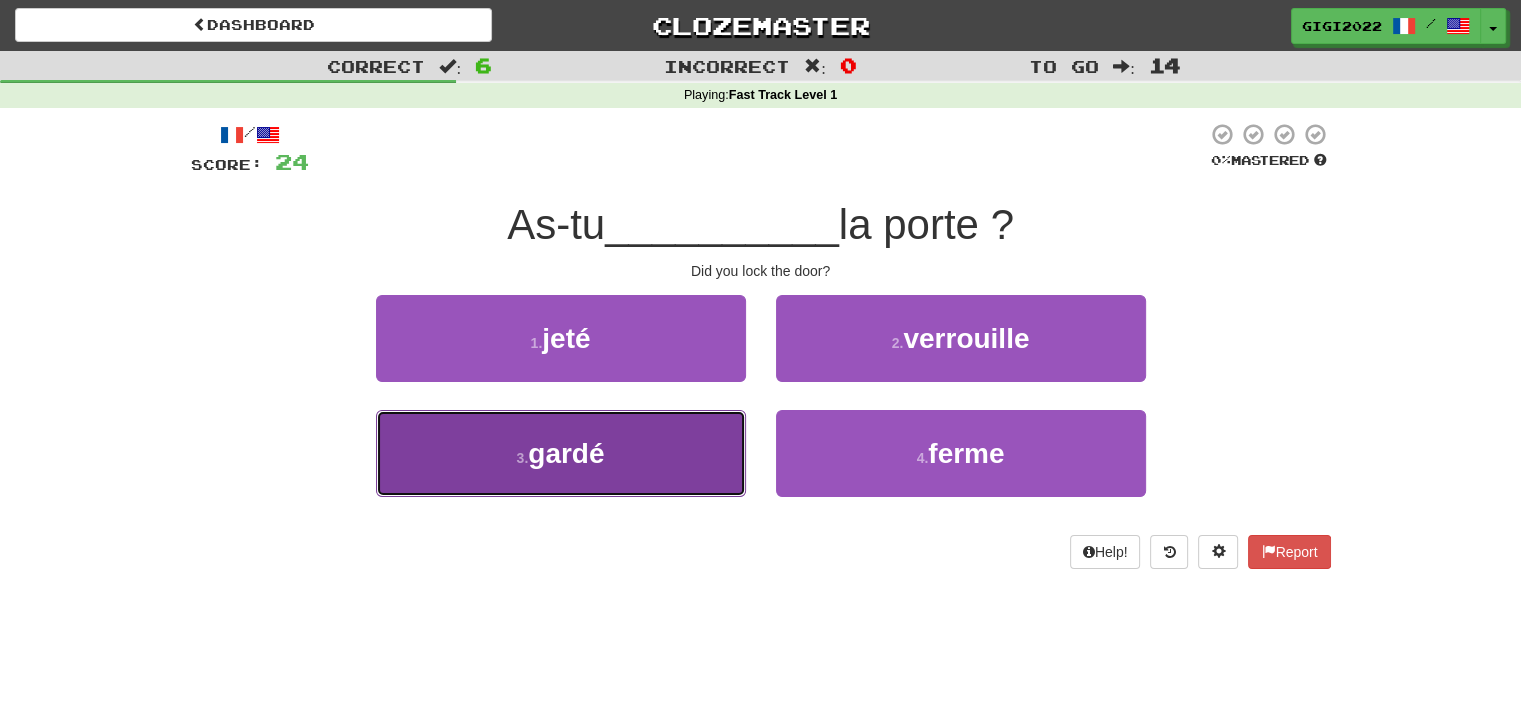 click on "3 . garde" at bounding box center (561, 453) 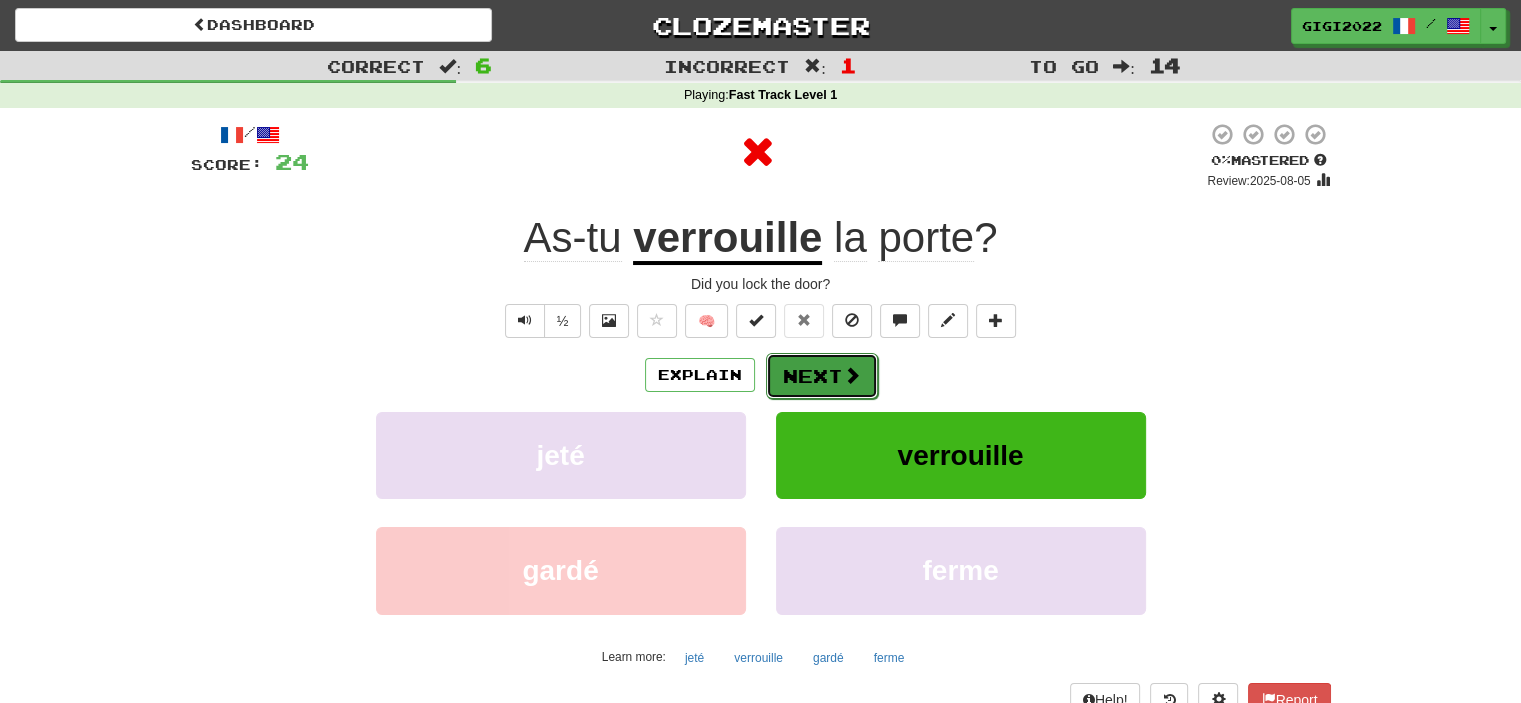 click on "Next" at bounding box center (822, 376) 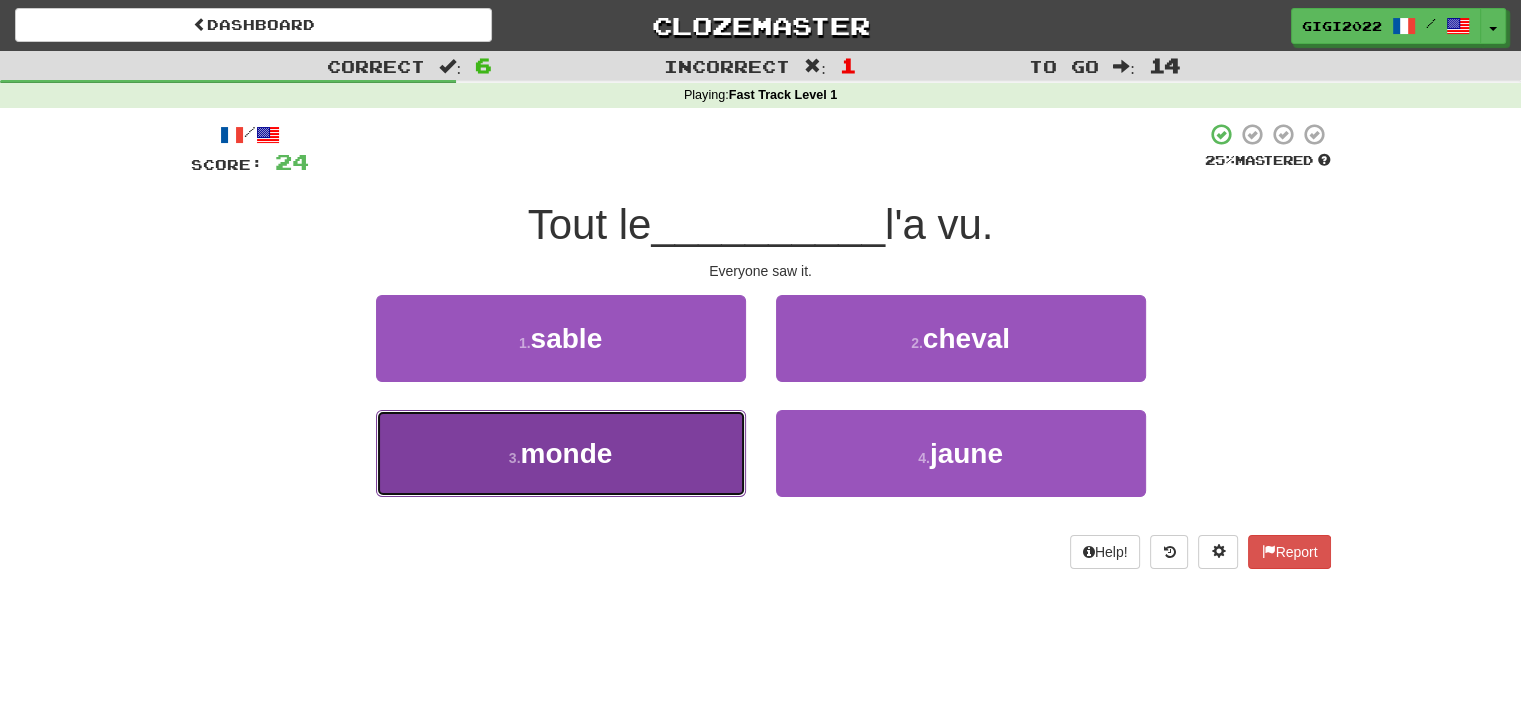 click on "3 . monde" at bounding box center (561, 453) 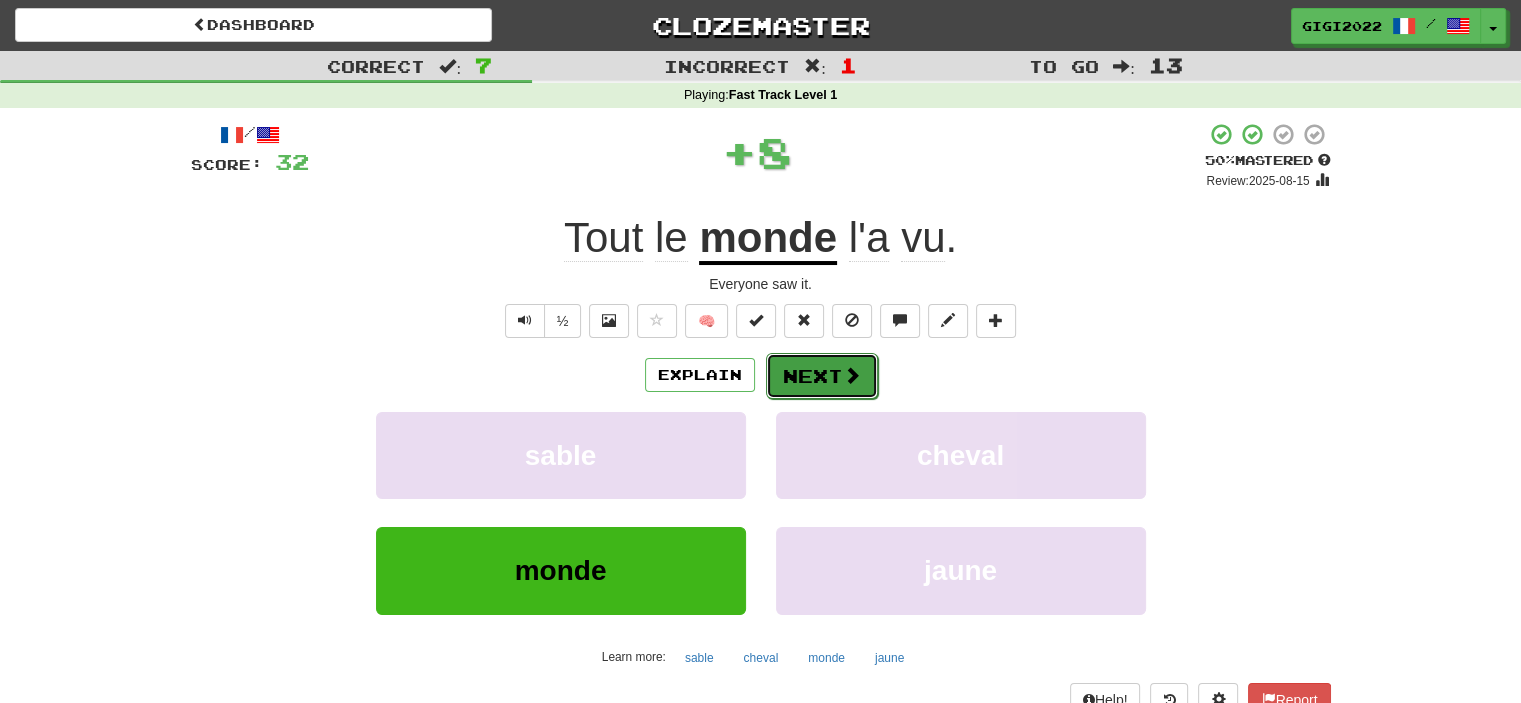 click on "Next" at bounding box center [822, 376] 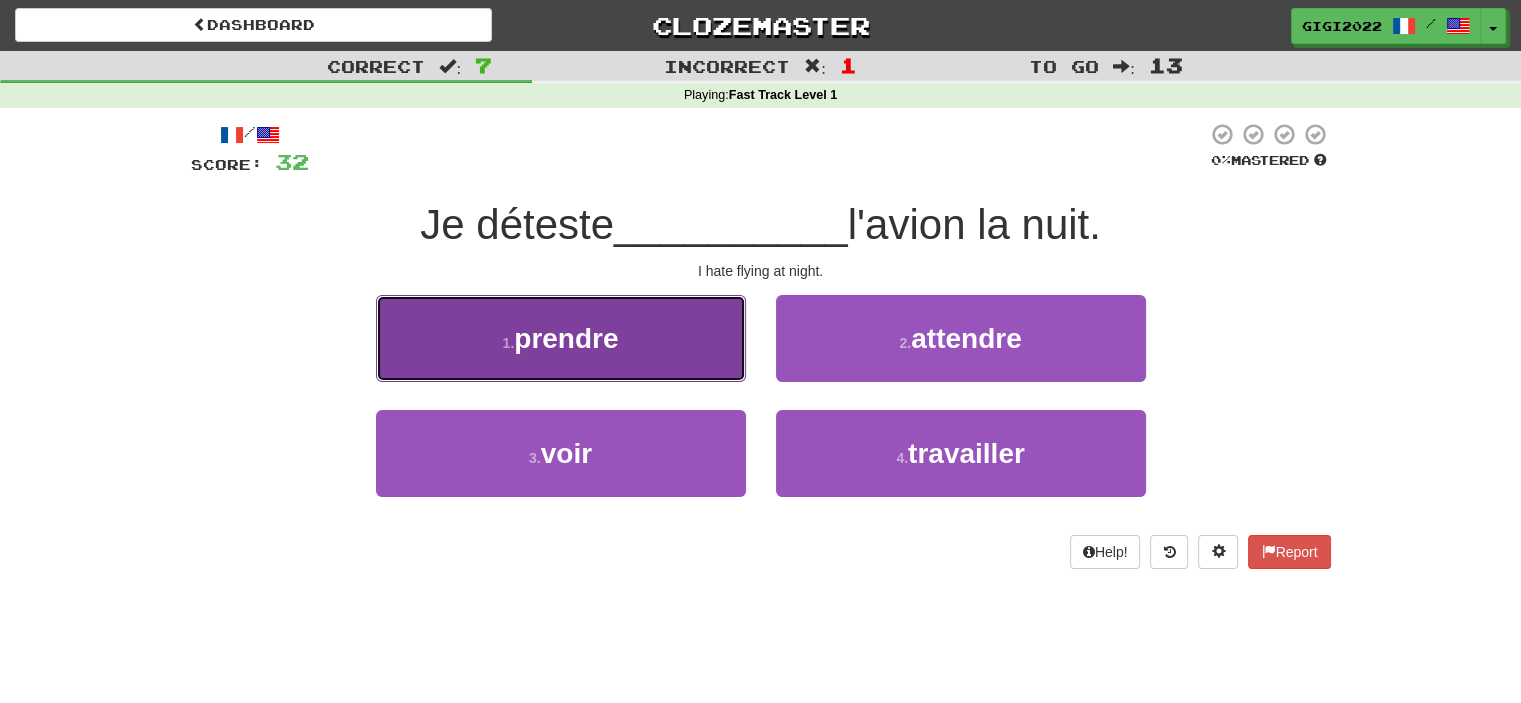 click on "1 .  prendre" at bounding box center [561, 338] 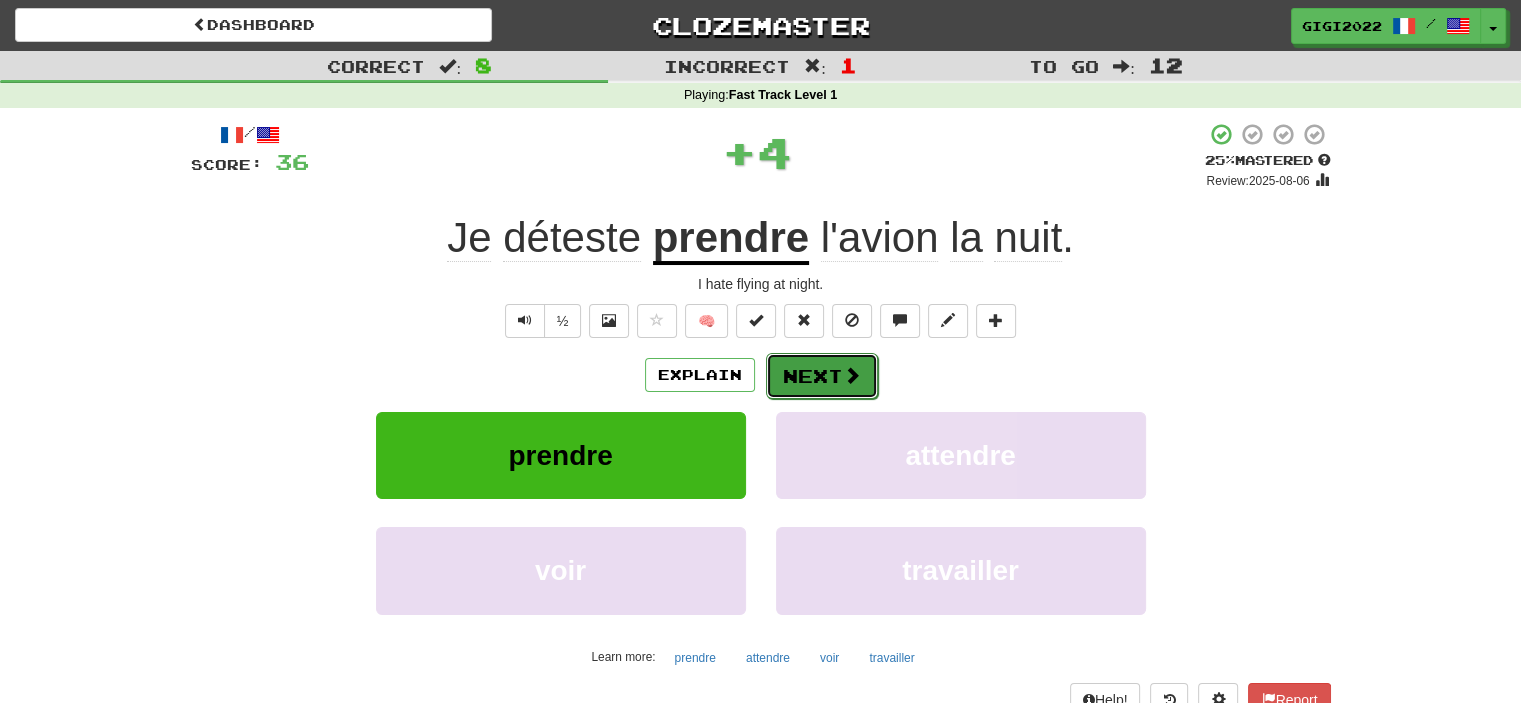 click on "Next" at bounding box center (822, 376) 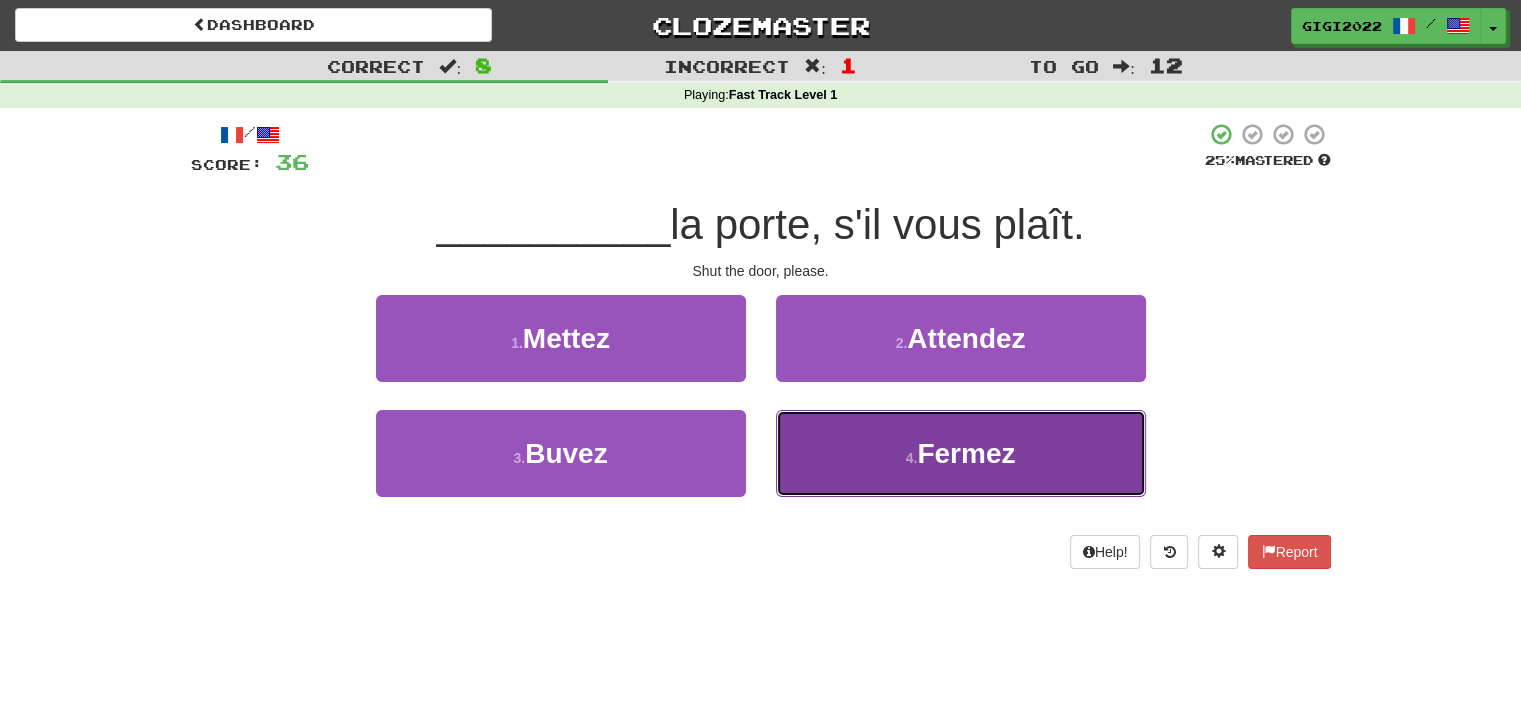 click on "4 .  Fermez" at bounding box center [961, 453] 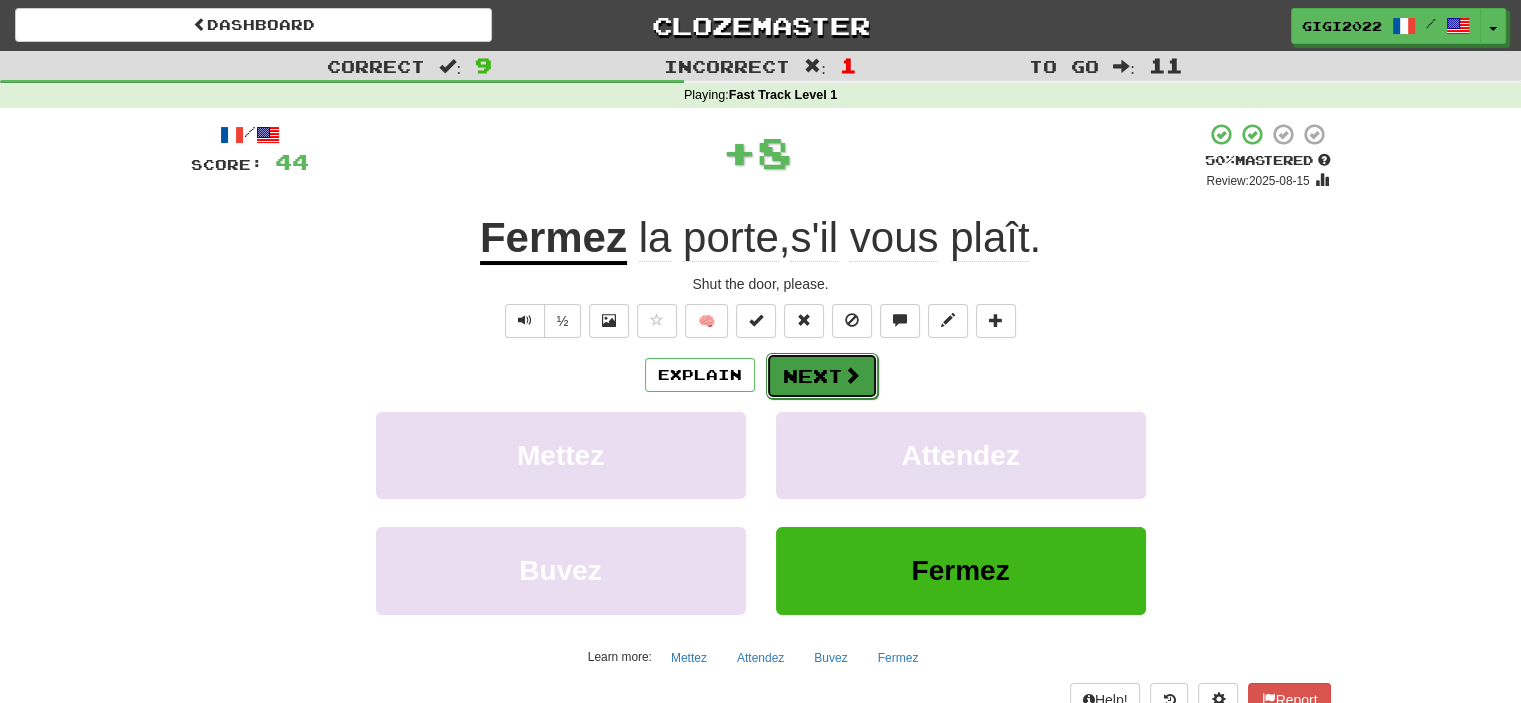 click on "Next" at bounding box center (822, 376) 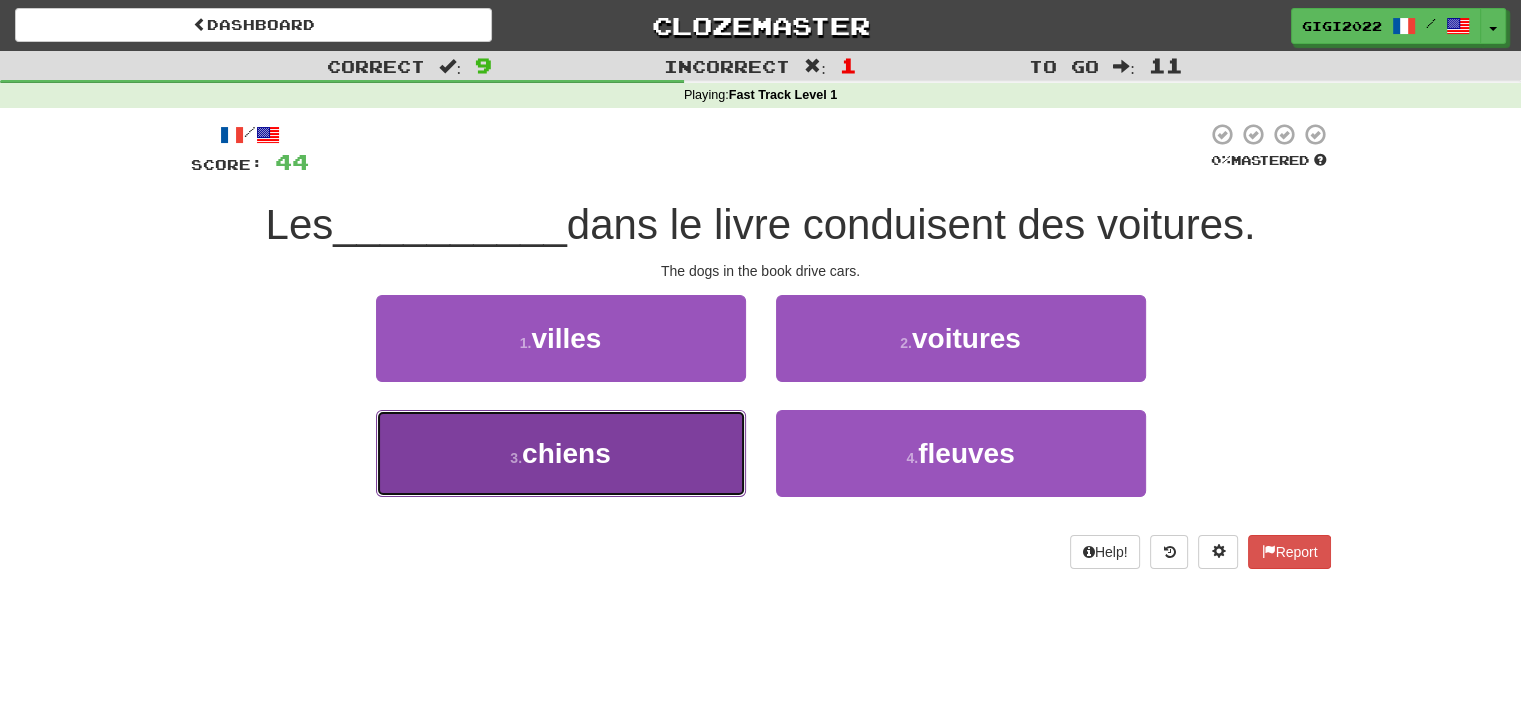 click on "3 .  chiens" at bounding box center [561, 453] 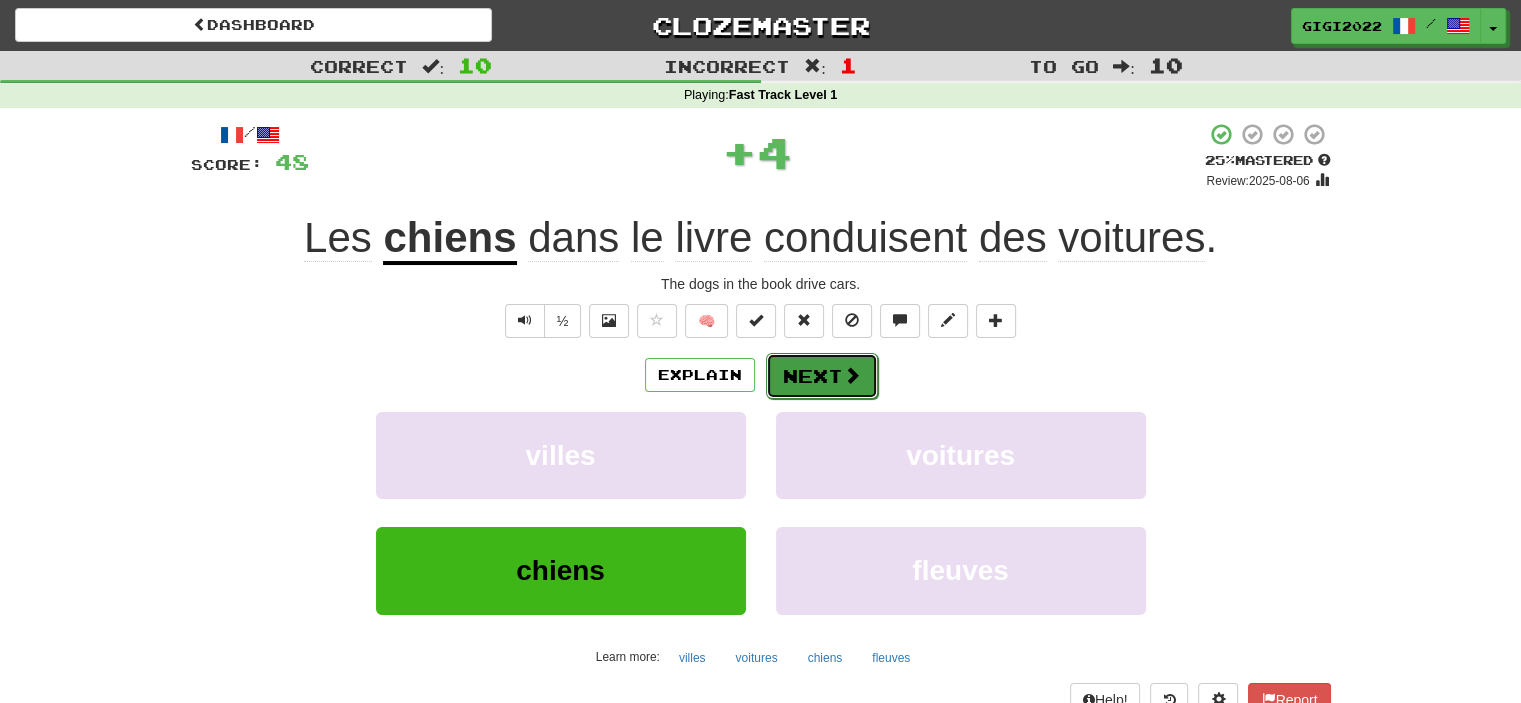 click on "Next" at bounding box center [822, 376] 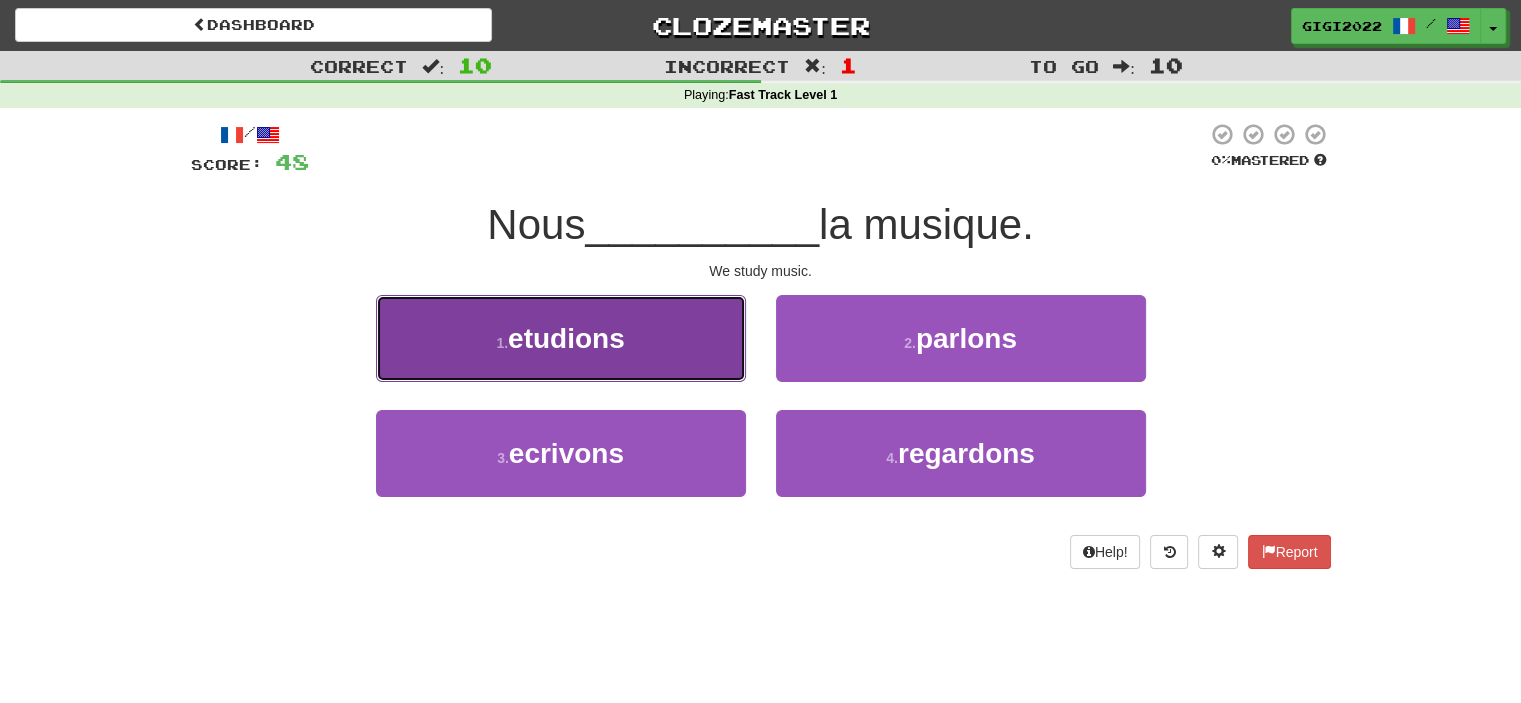 click on "1 . etudions" at bounding box center (561, 338) 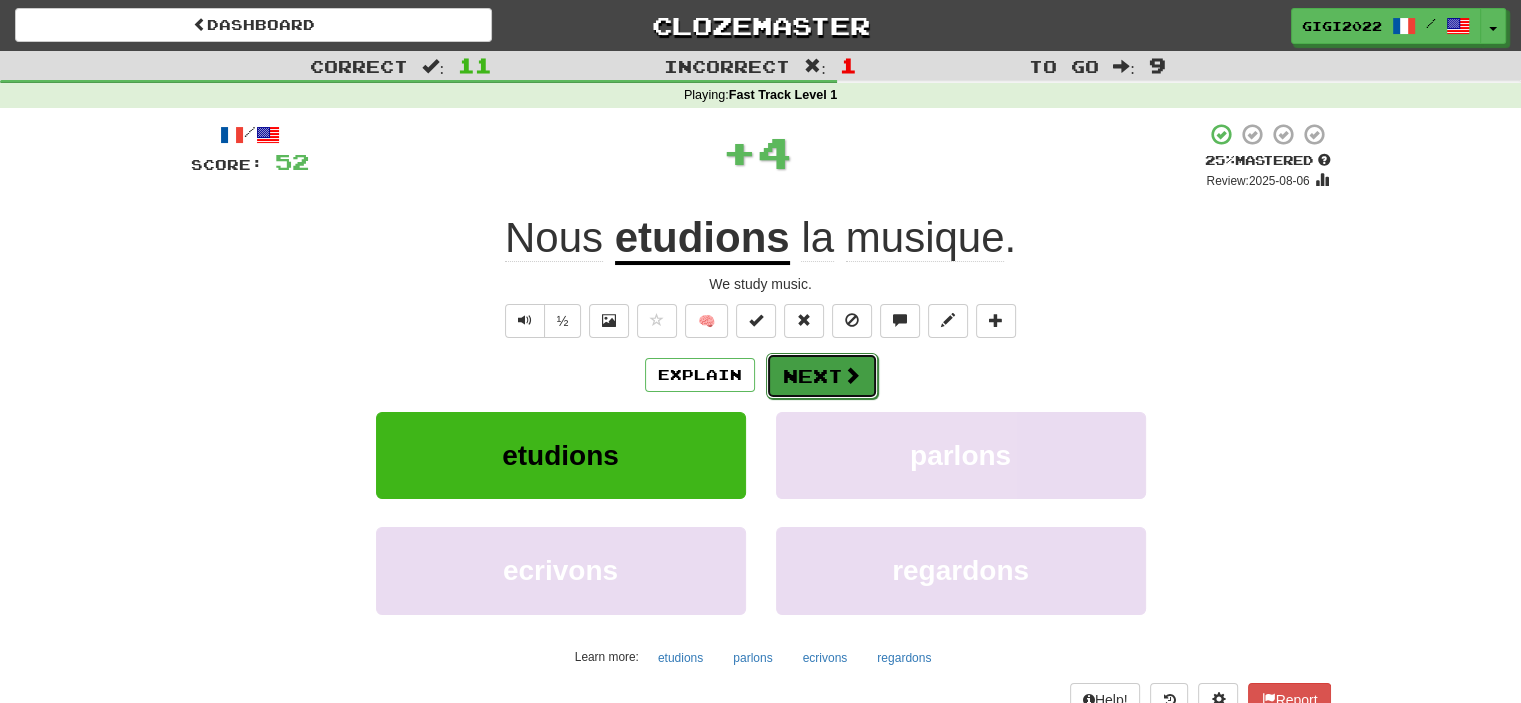 click on "Next" at bounding box center (822, 376) 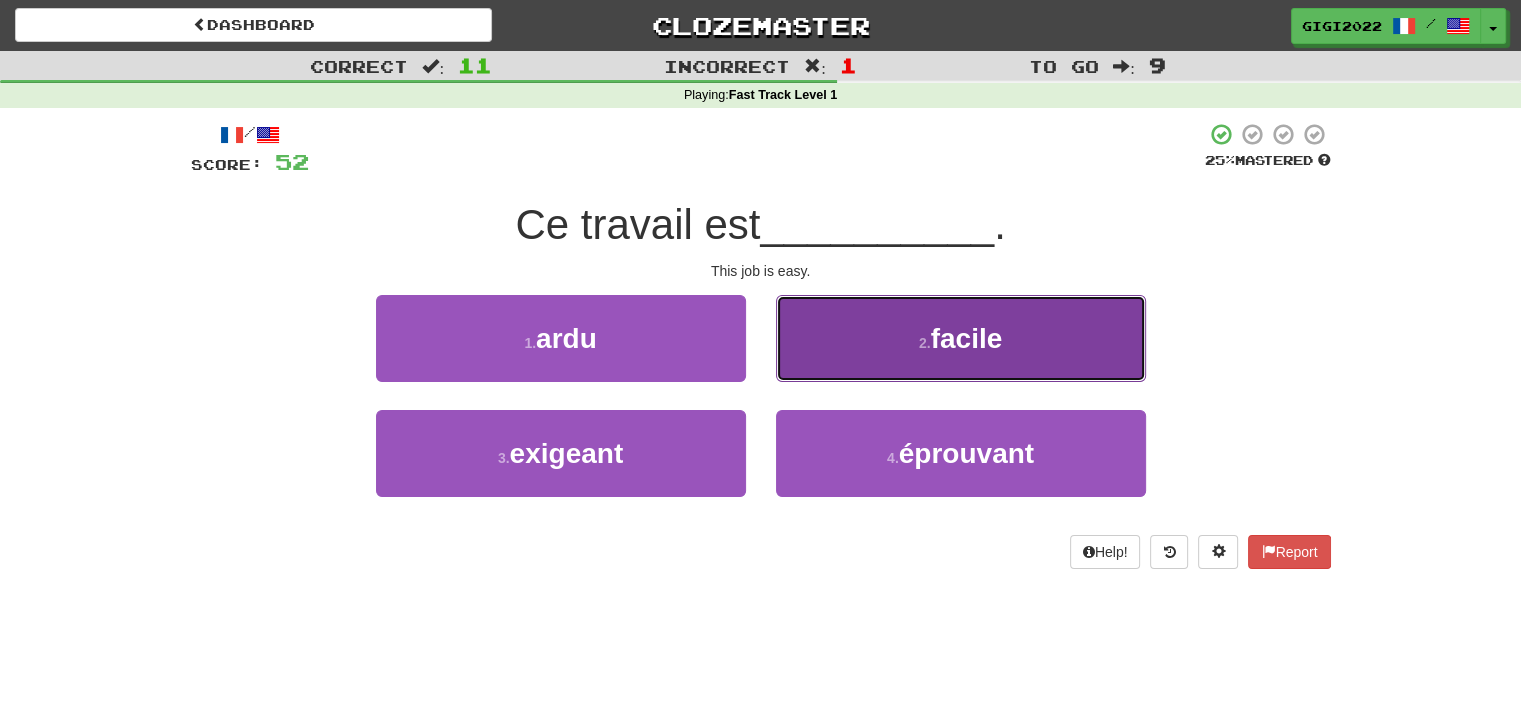 click on "2 .  facile" at bounding box center (961, 338) 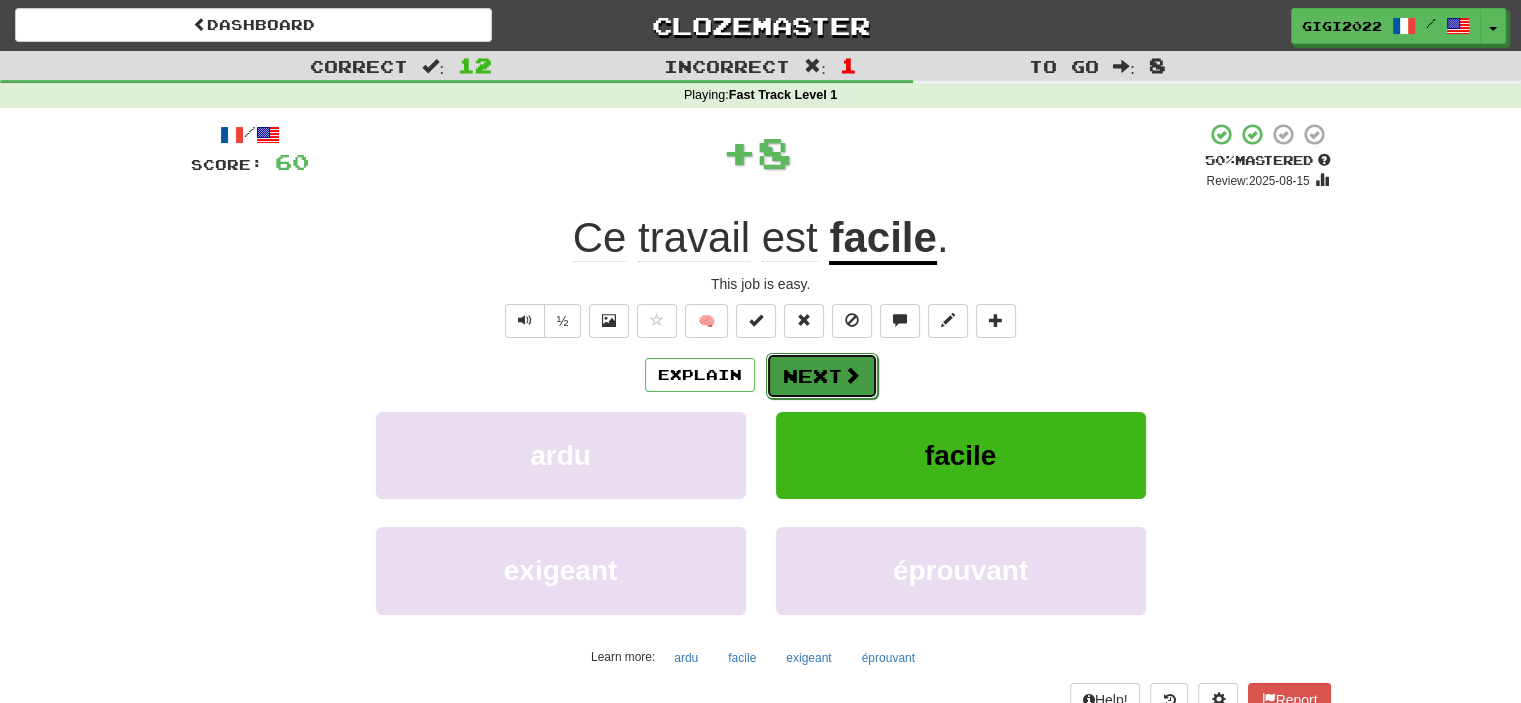 click on "Next" at bounding box center [822, 376] 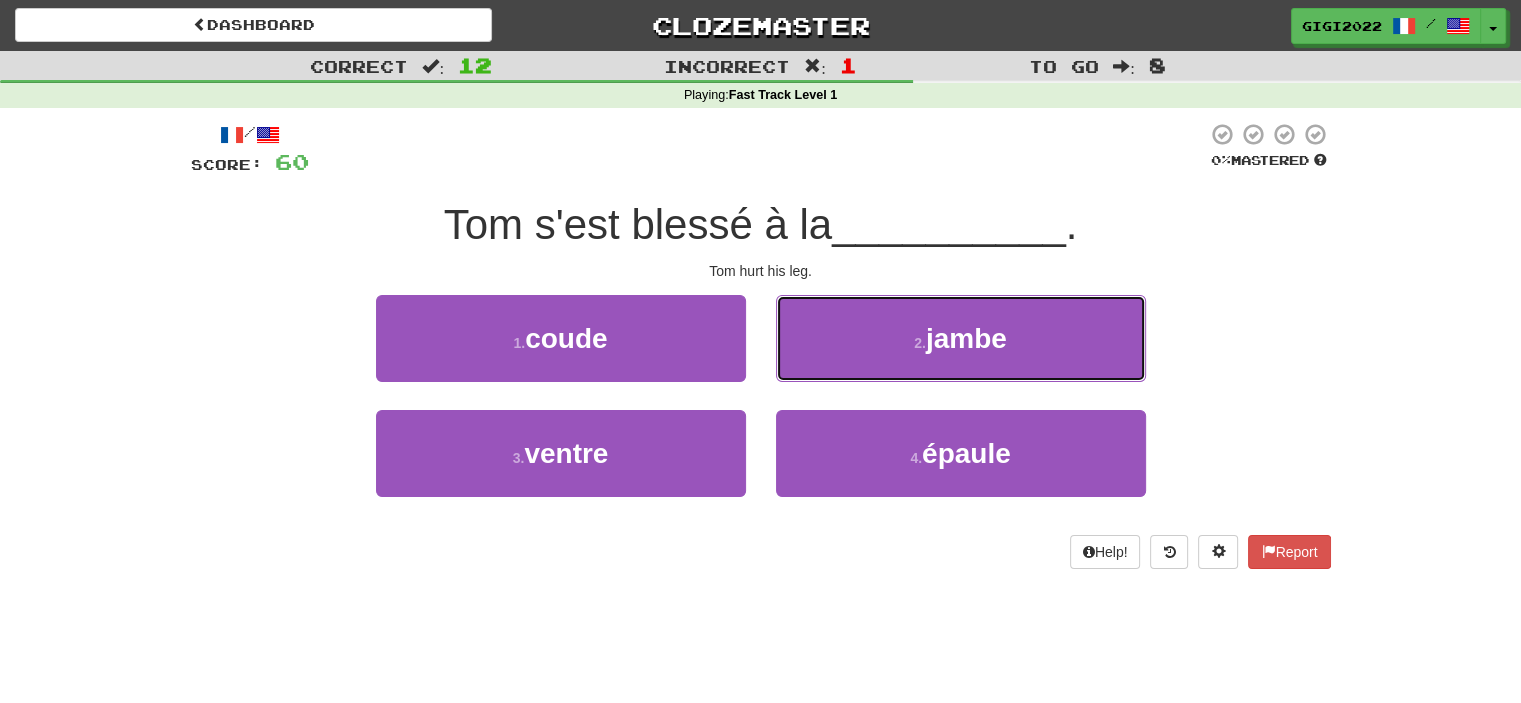 click on "2 . jambe" at bounding box center [961, 338] 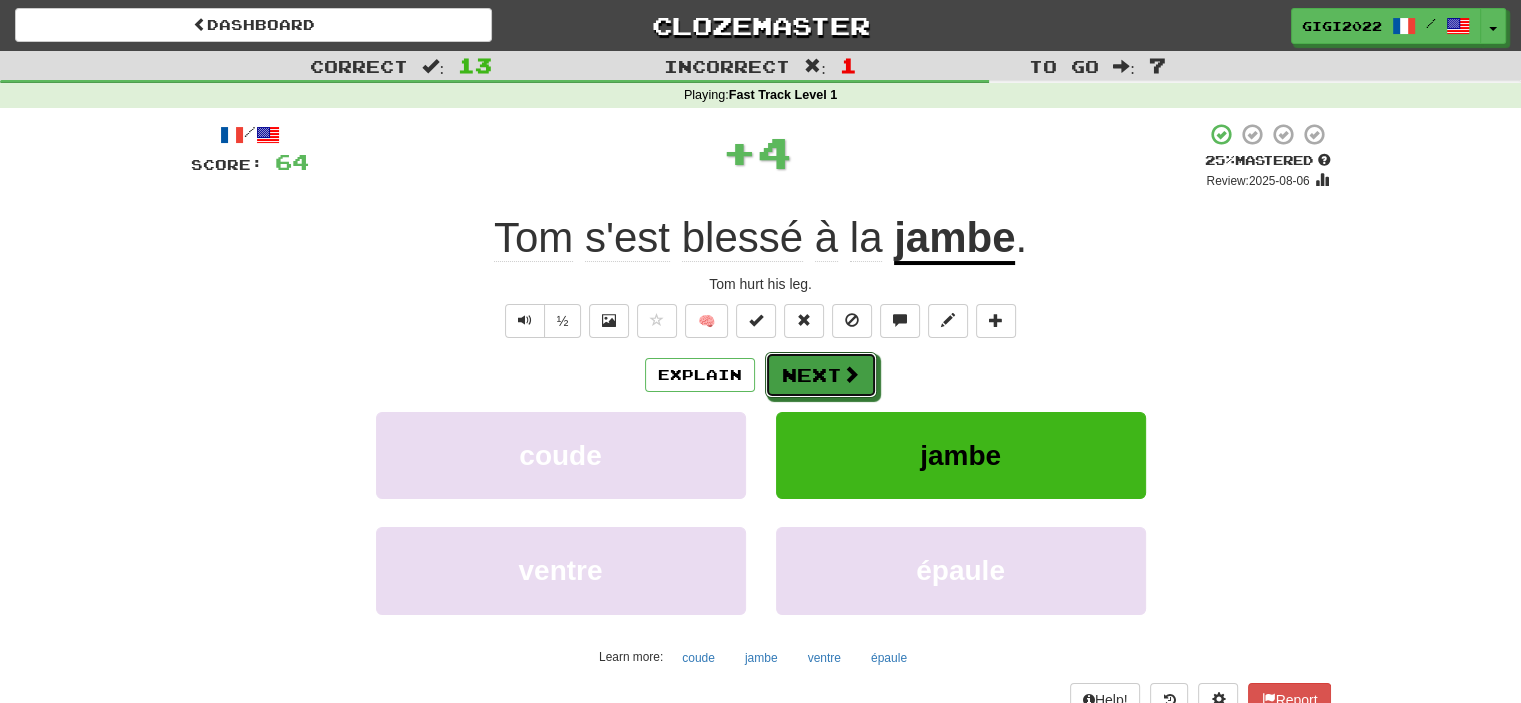 click on "Next" at bounding box center [821, 375] 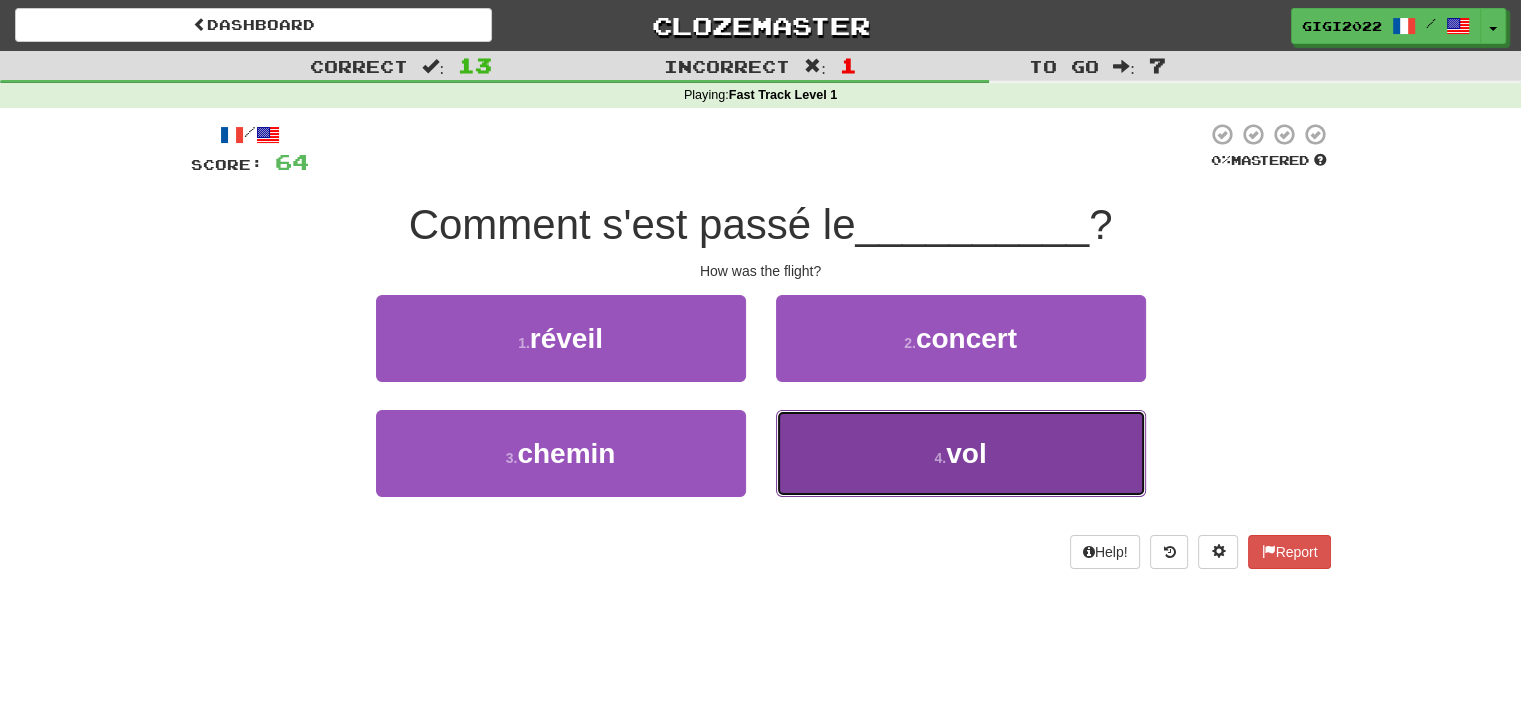 click on "4 .  vol" at bounding box center [961, 453] 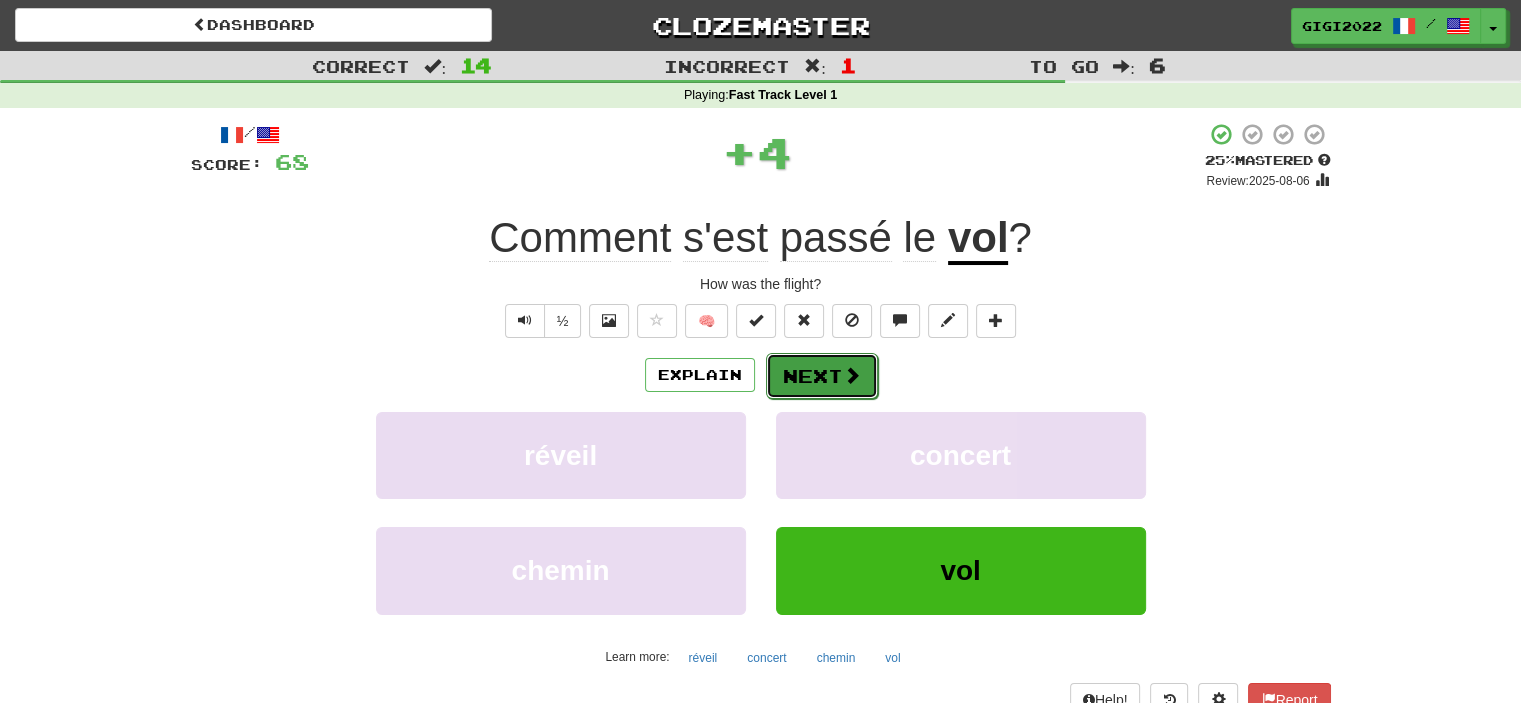 click on "Next" at bounding box center (822, 376) 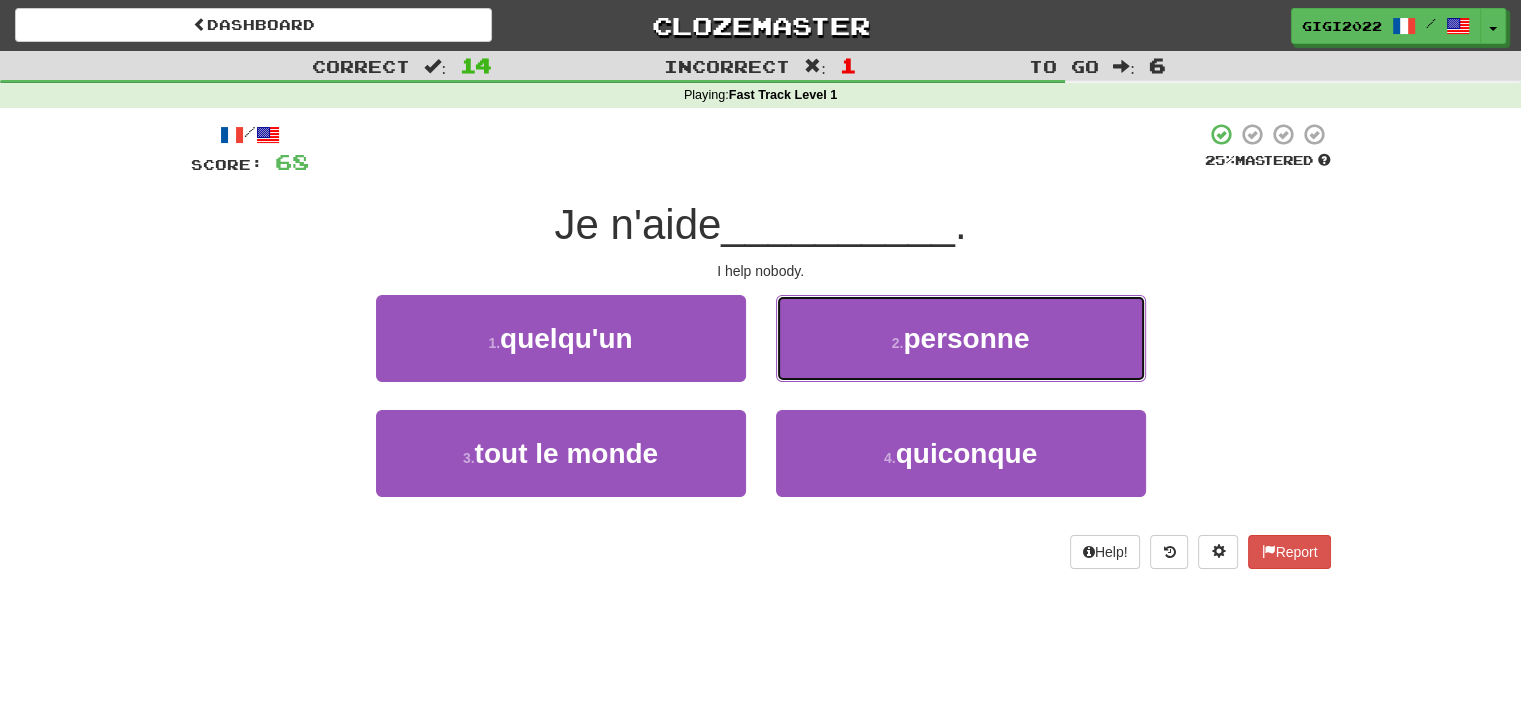 click on "2 .  personne" at bounding box center [961, 338] 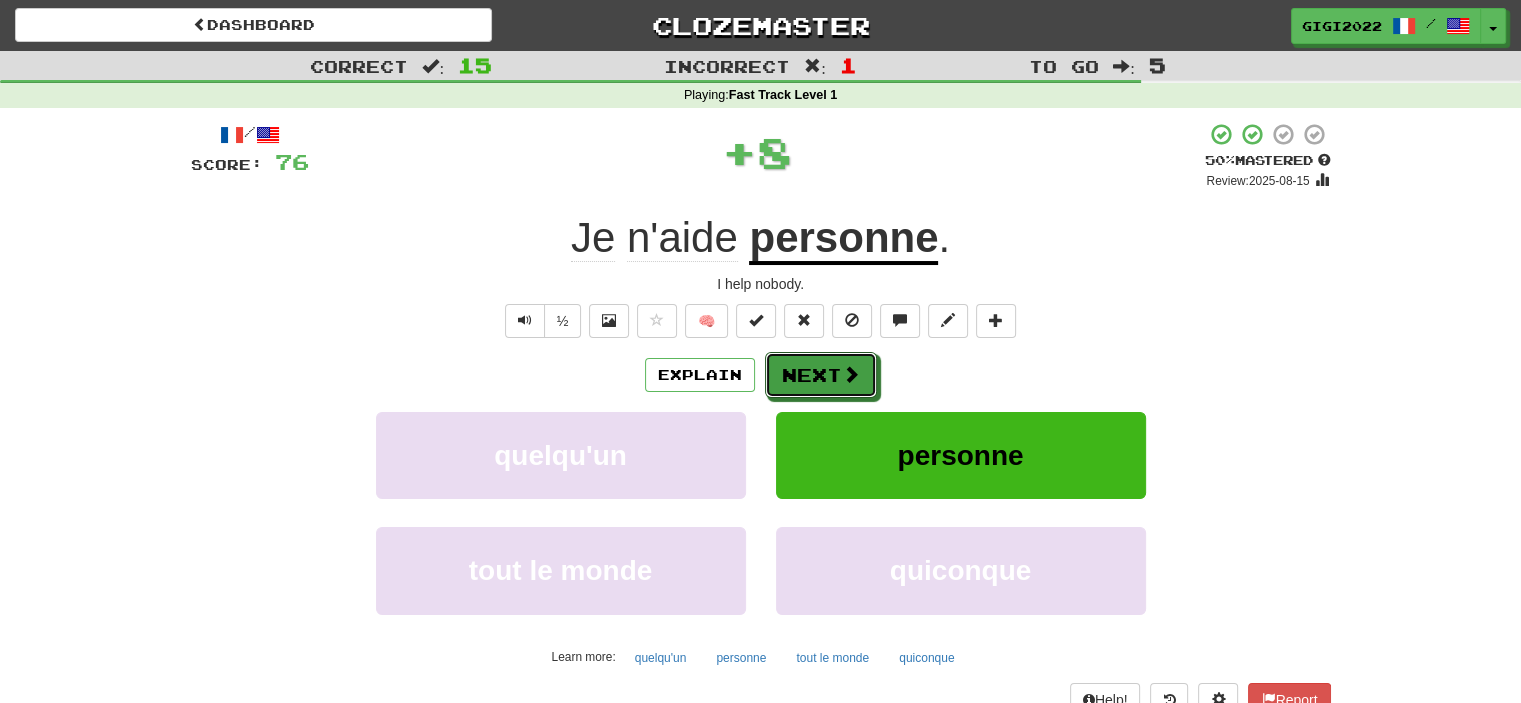 click on "Next" at bounding box center [821, 375] 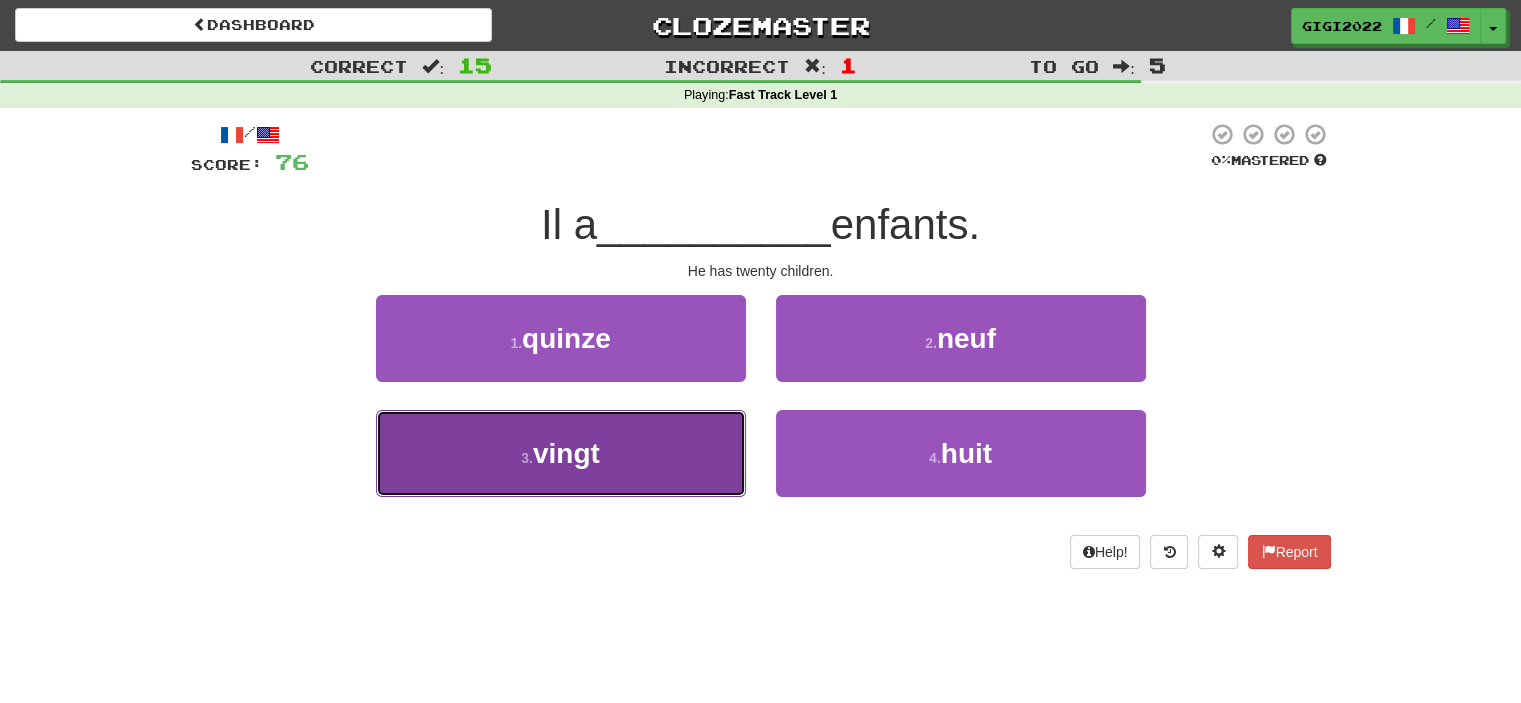 click on "3 .  vingt" at bounding box center (561, 453) 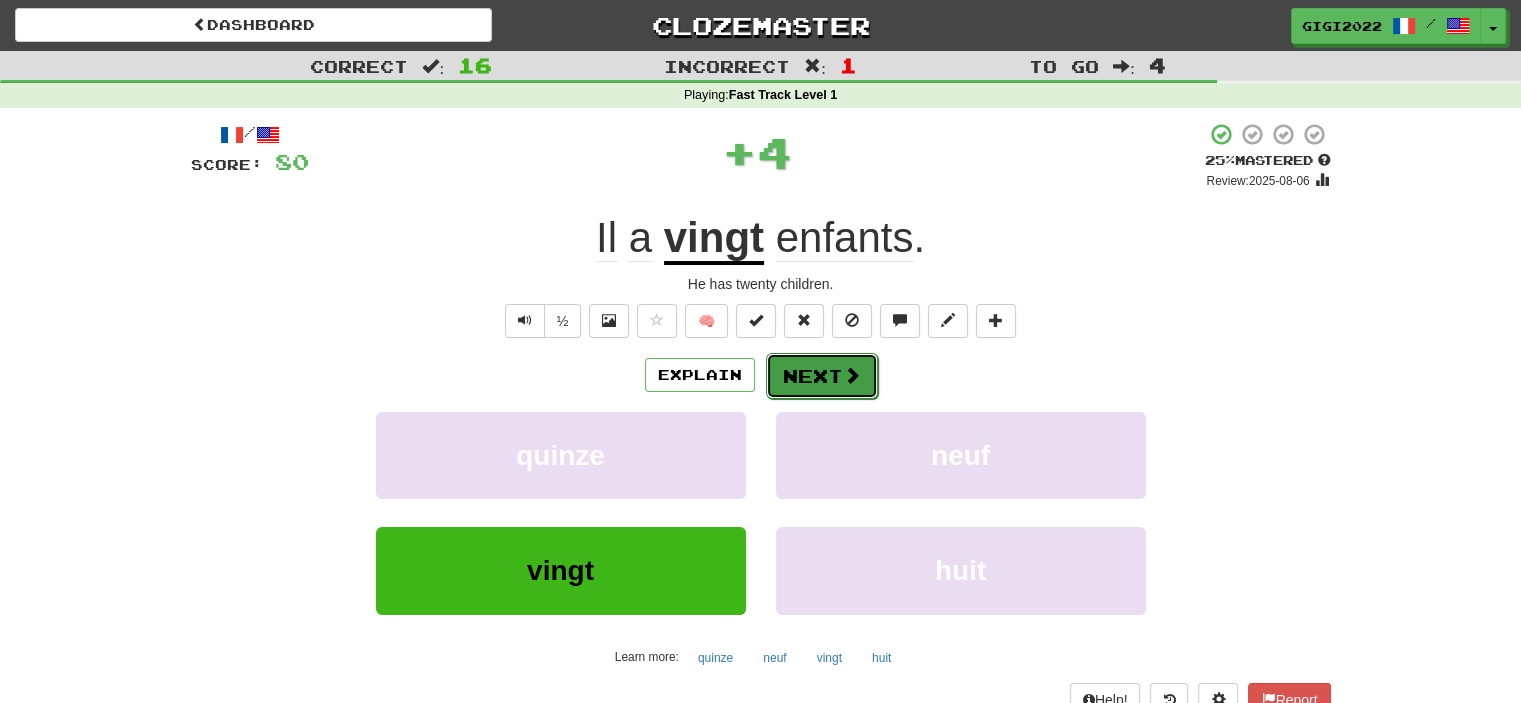 click on "Next" at bounding box center (822, 376) 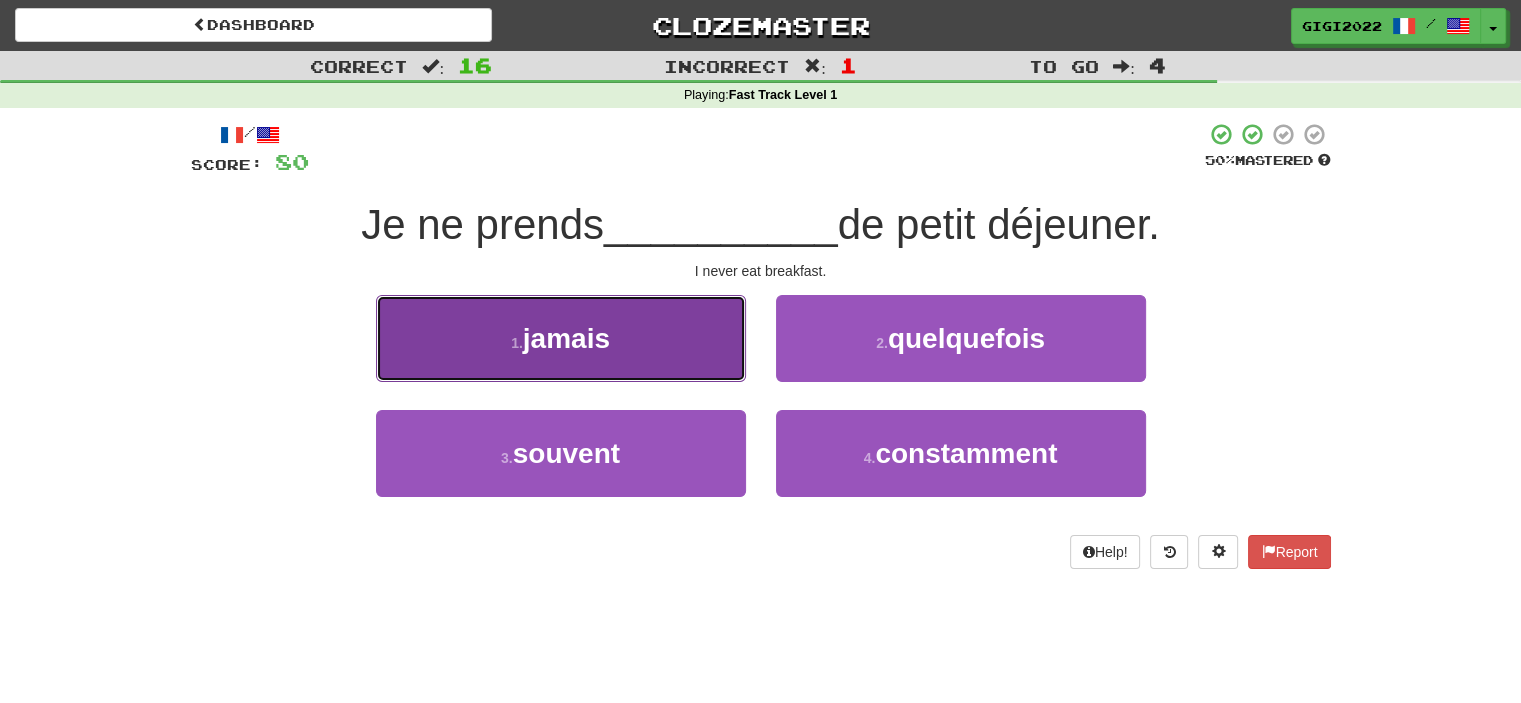 click on "1 .  jamais" at bounding box center (561, 338) 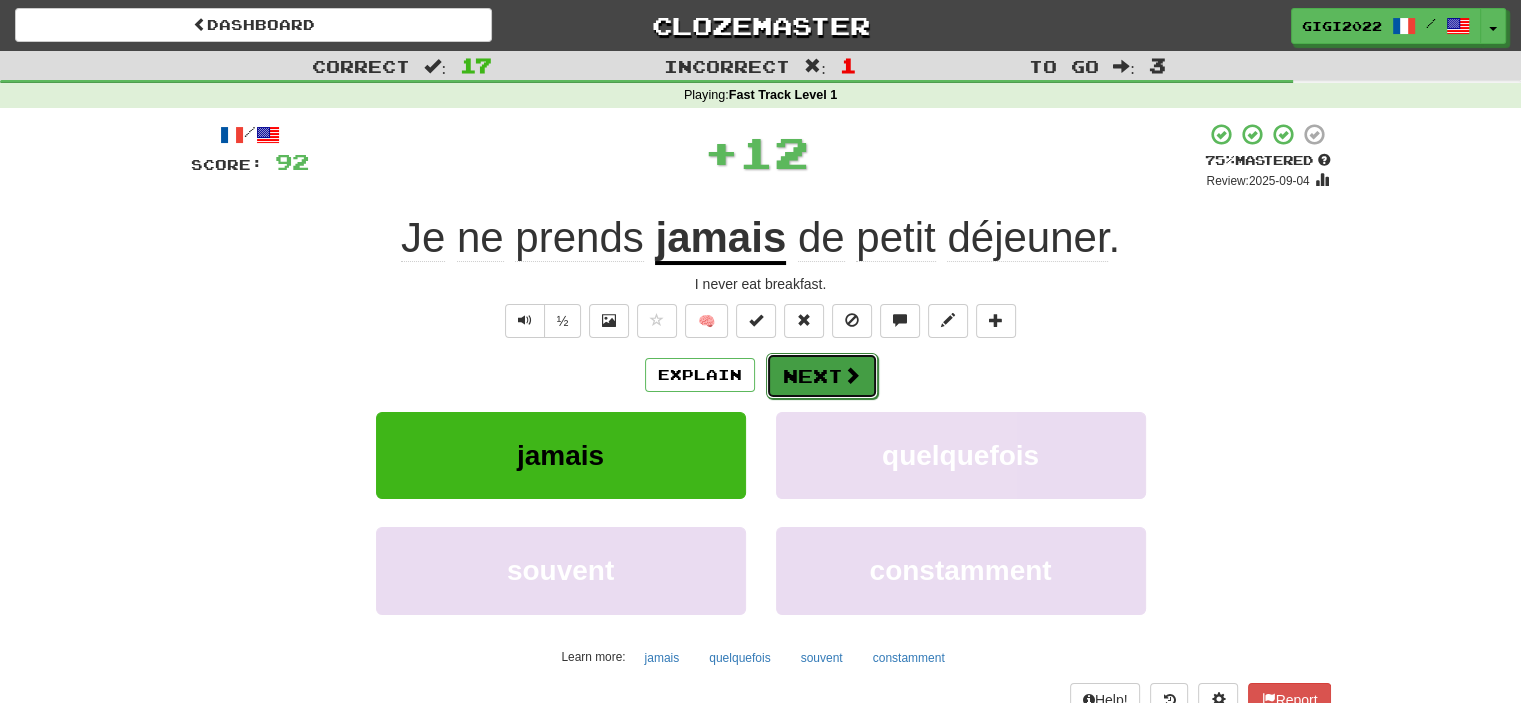 click on "Next" at bounding box center (822, 376) 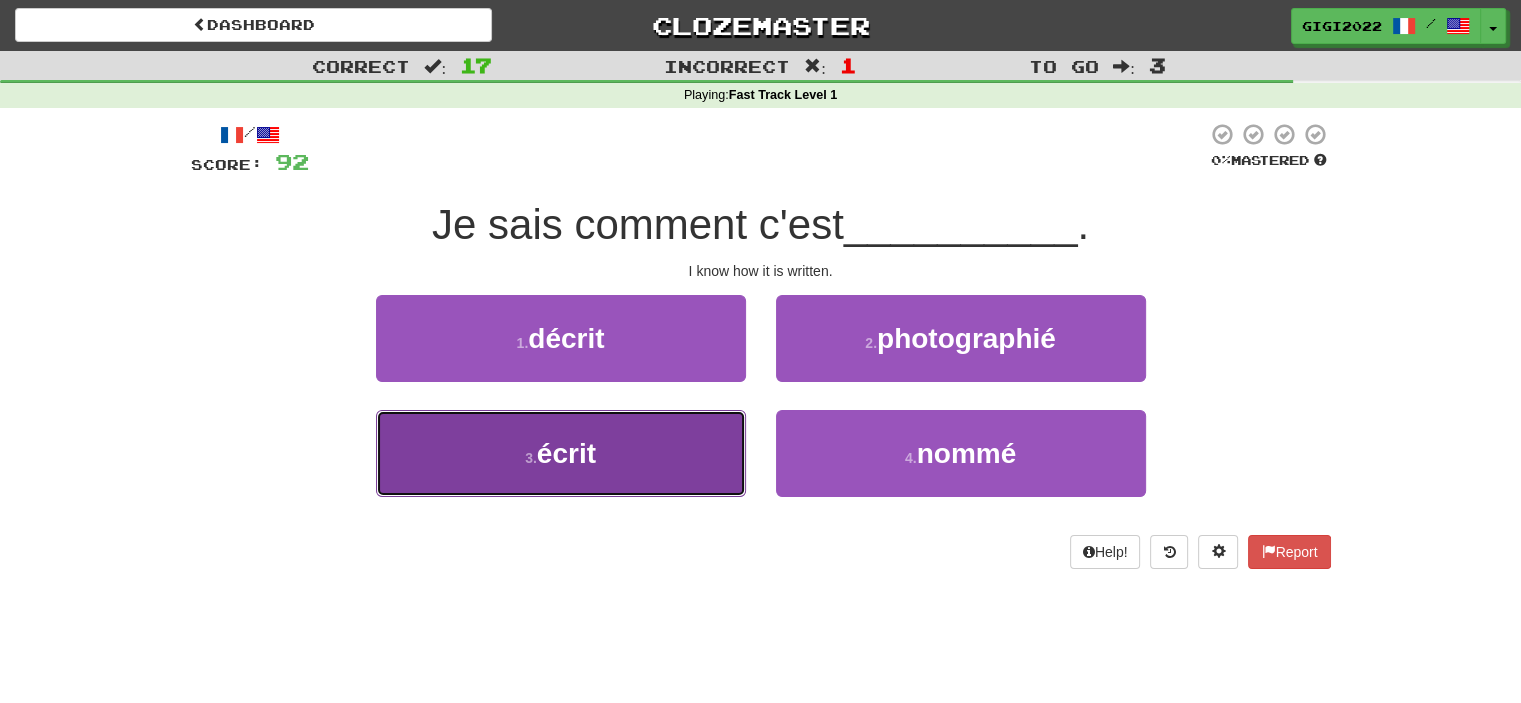 click on "3 .  écrit" at bounding box center (561, 453) 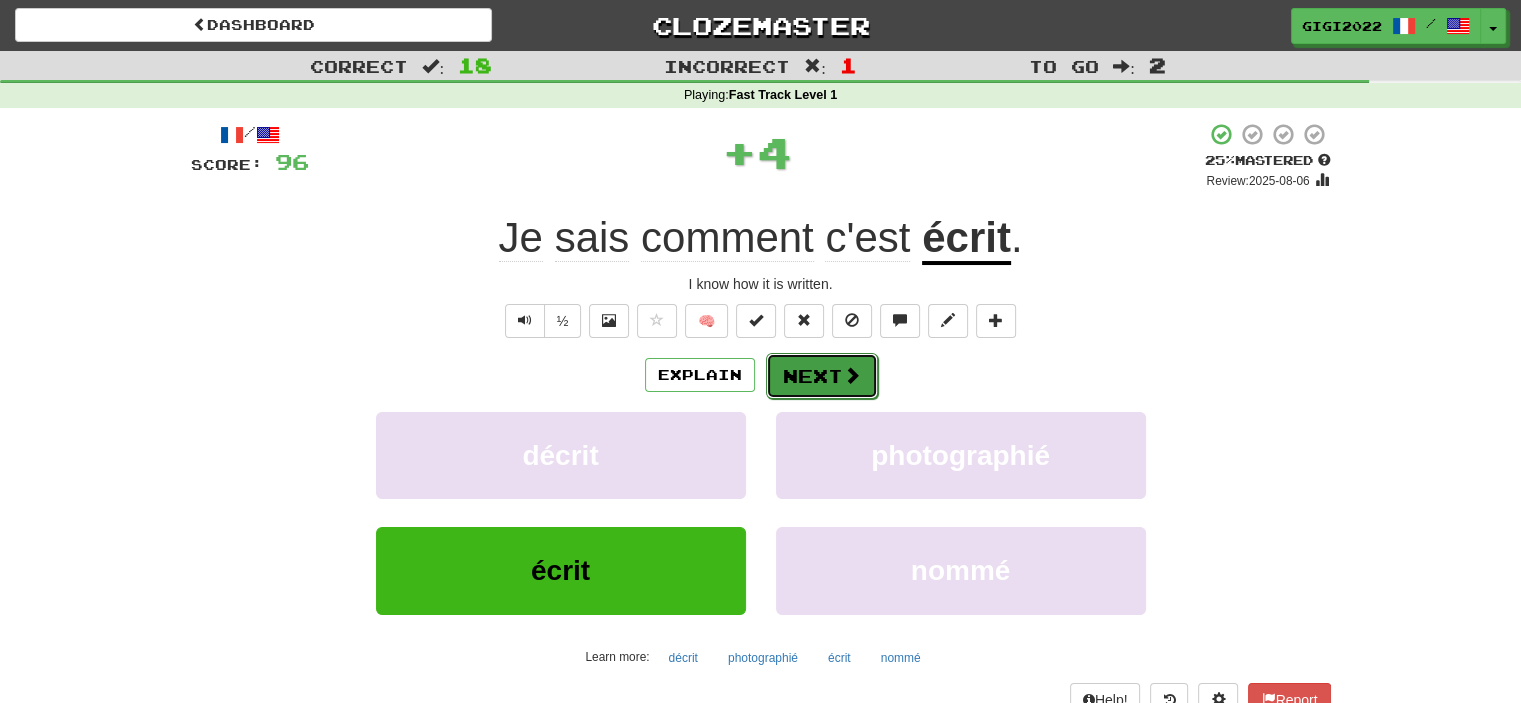 click on "Next" at bounding box center (822, 376) 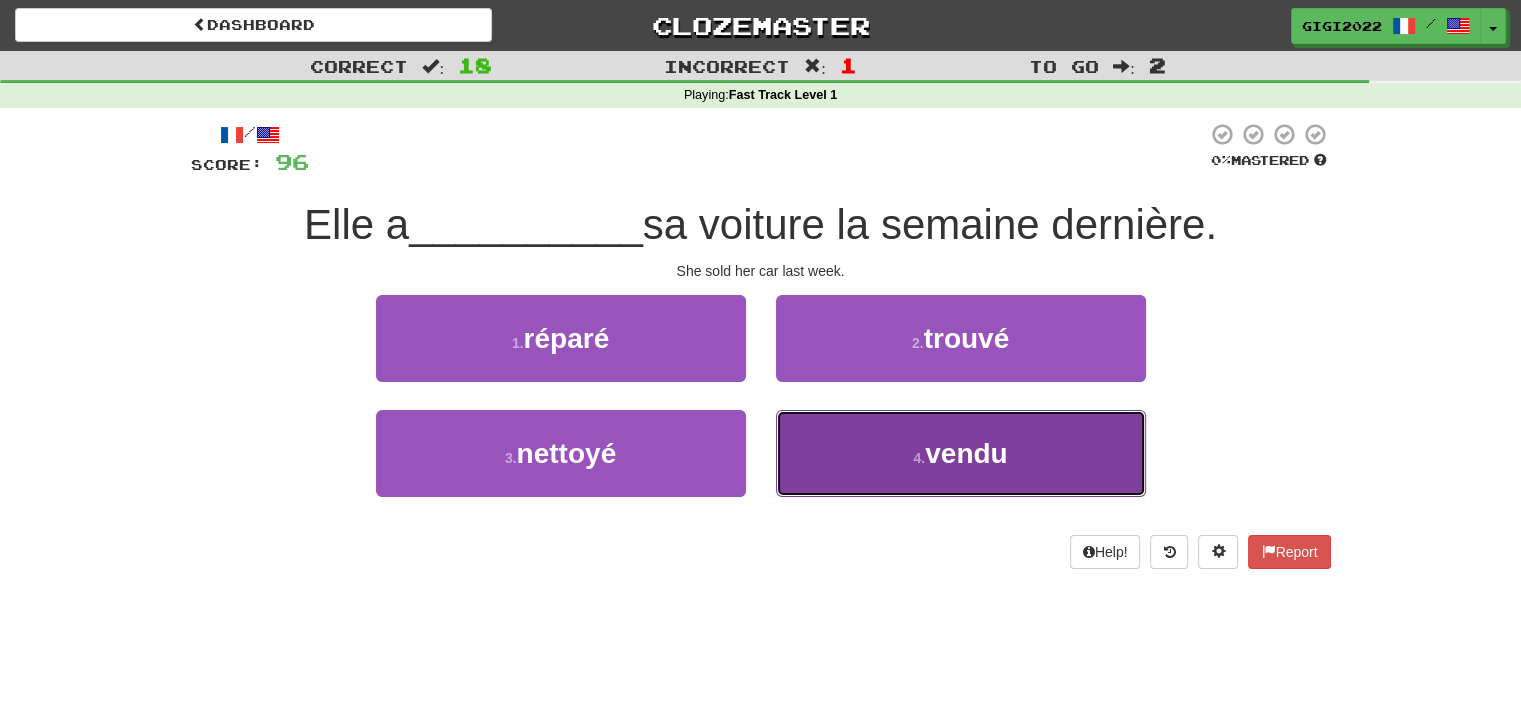 click on "4 .  vendu" at bounding box center [961, 453] 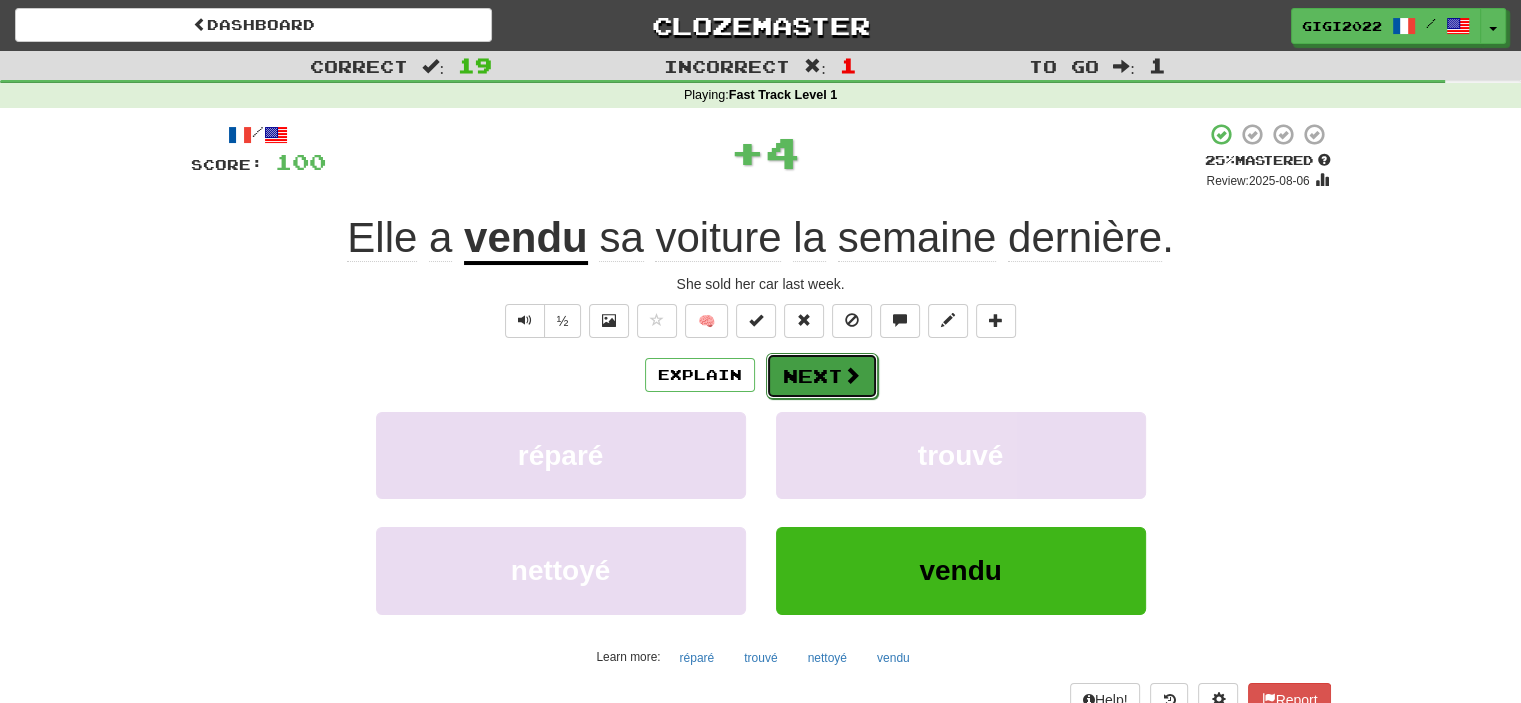 click on "Next" at bounding box center [822, 376] 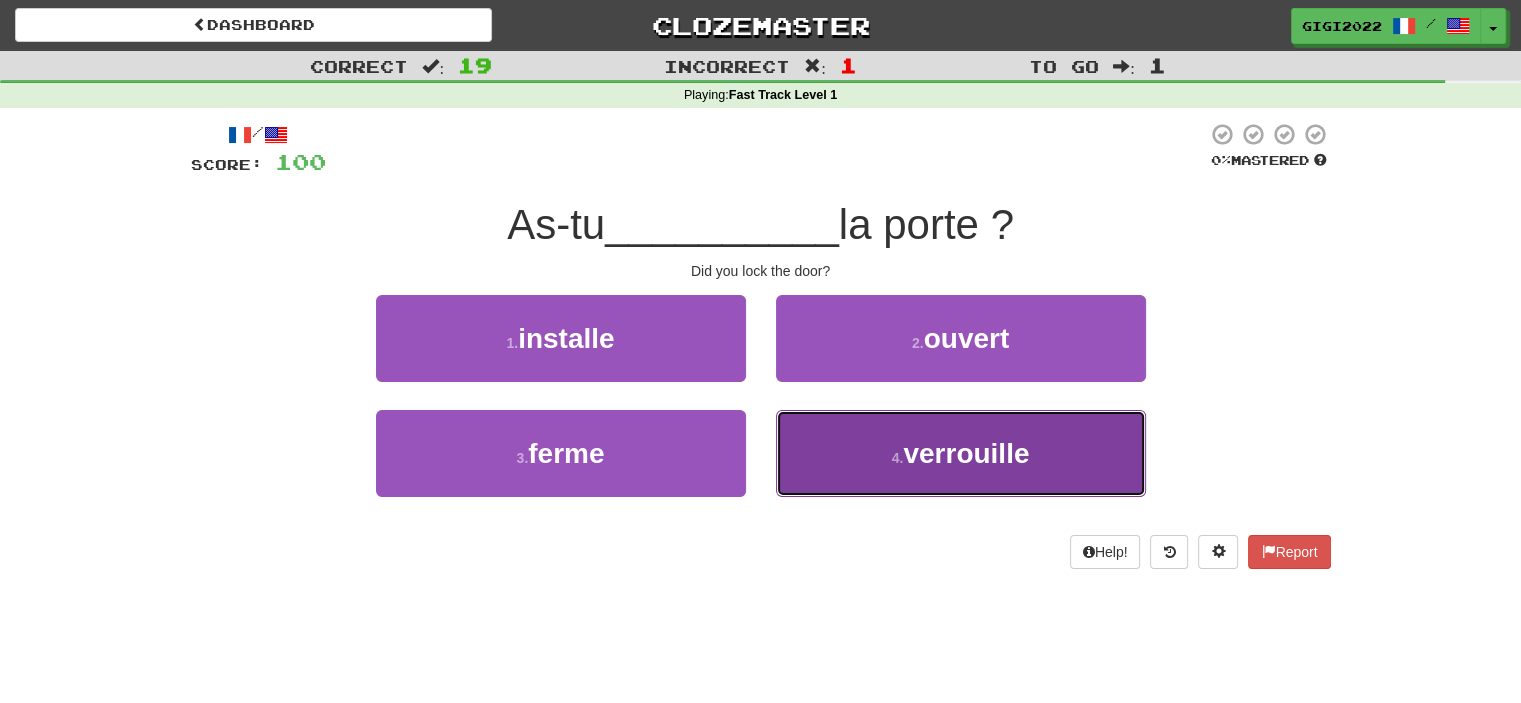 click on "4 . verrouille" at bounding box center [961, 453] 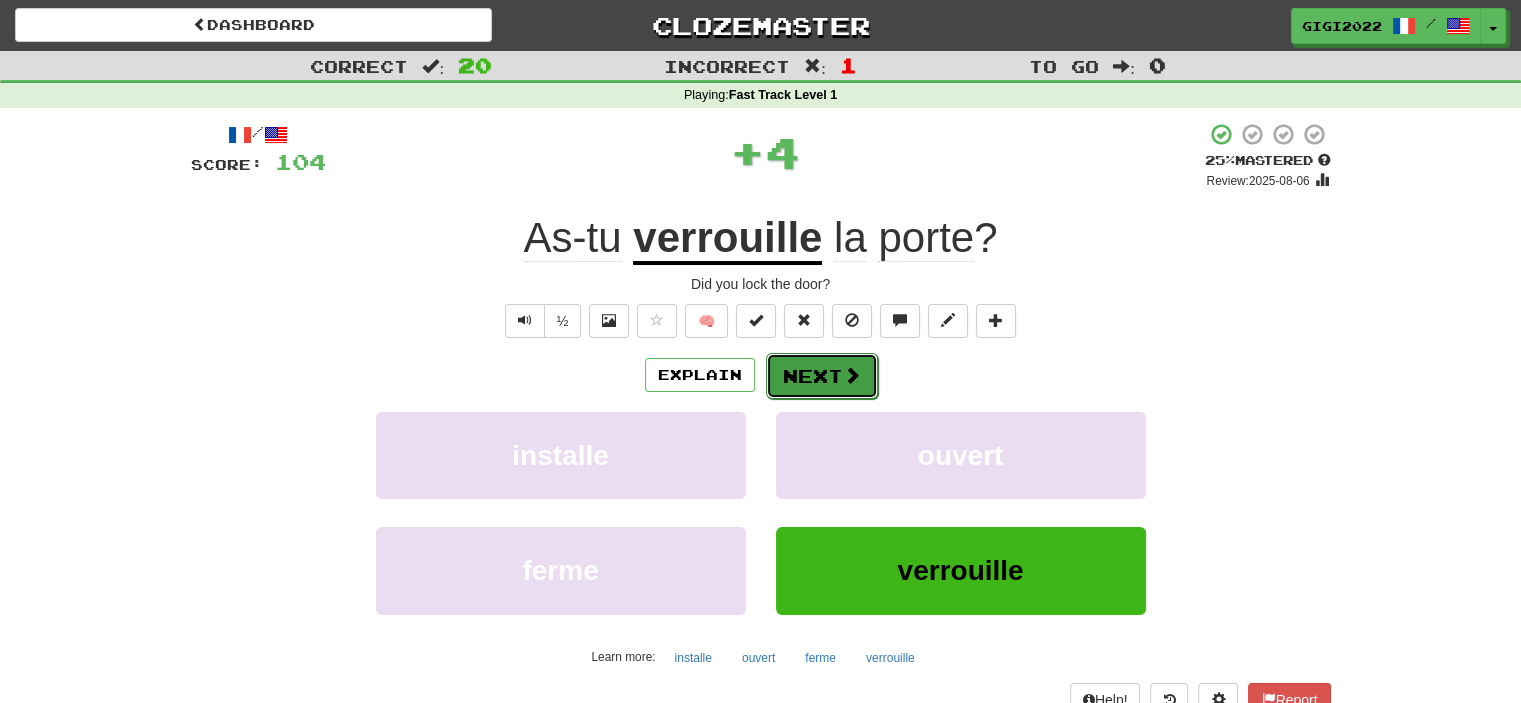 click on "Next" at bounding box center [822, 376] 